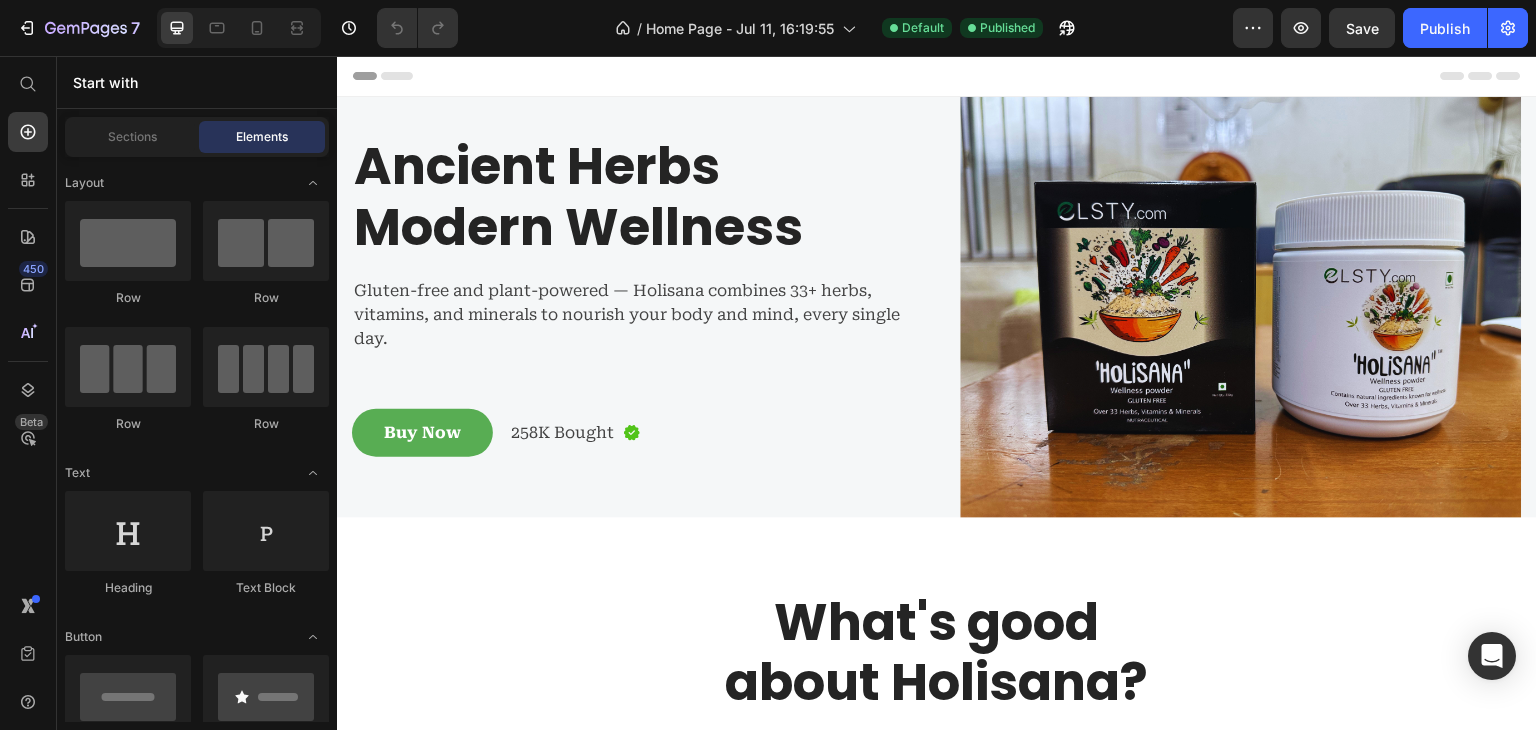 scroll, scrollTop: 0, scrollLeft: 0, axis: both 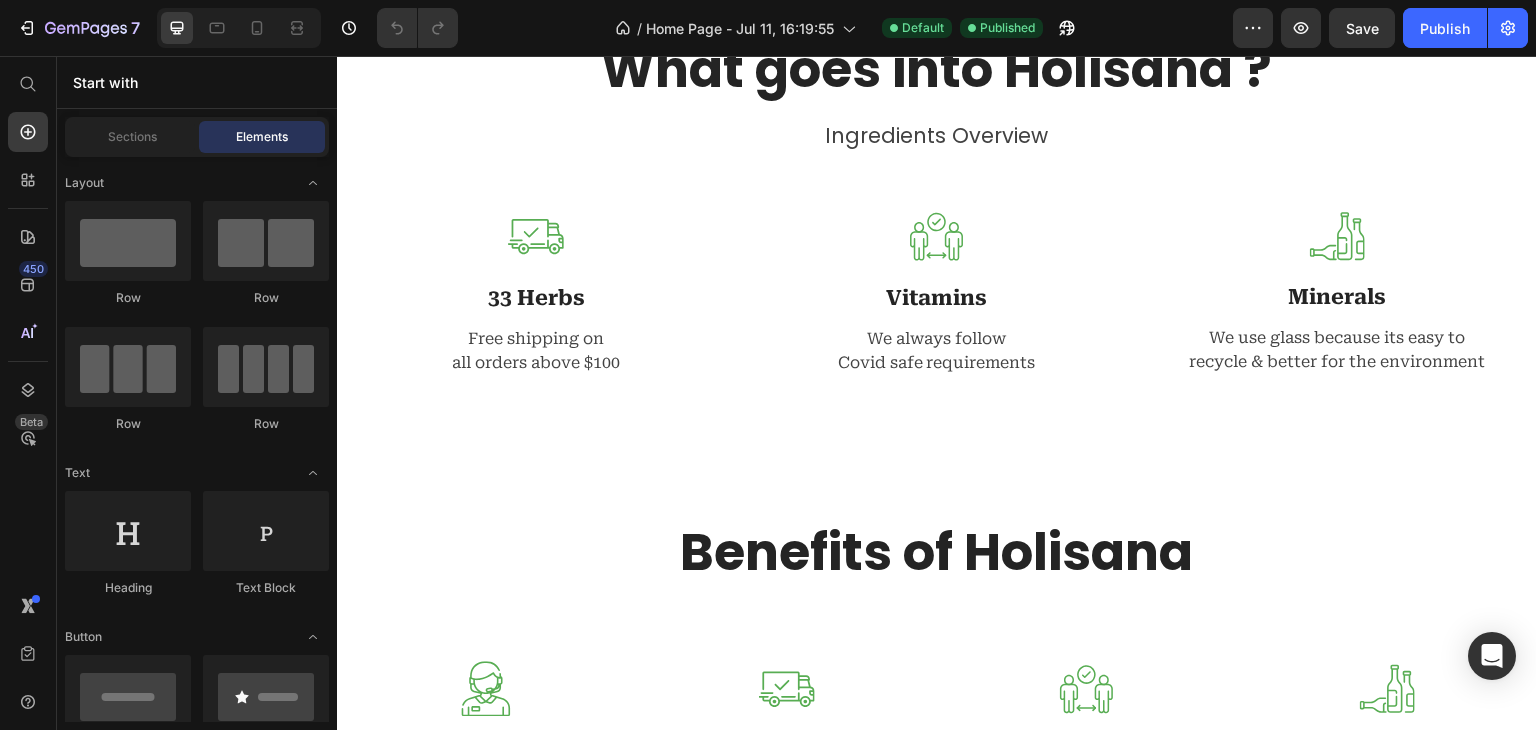 click on "Benefits of Holisana" at bounding box center (937, 553) 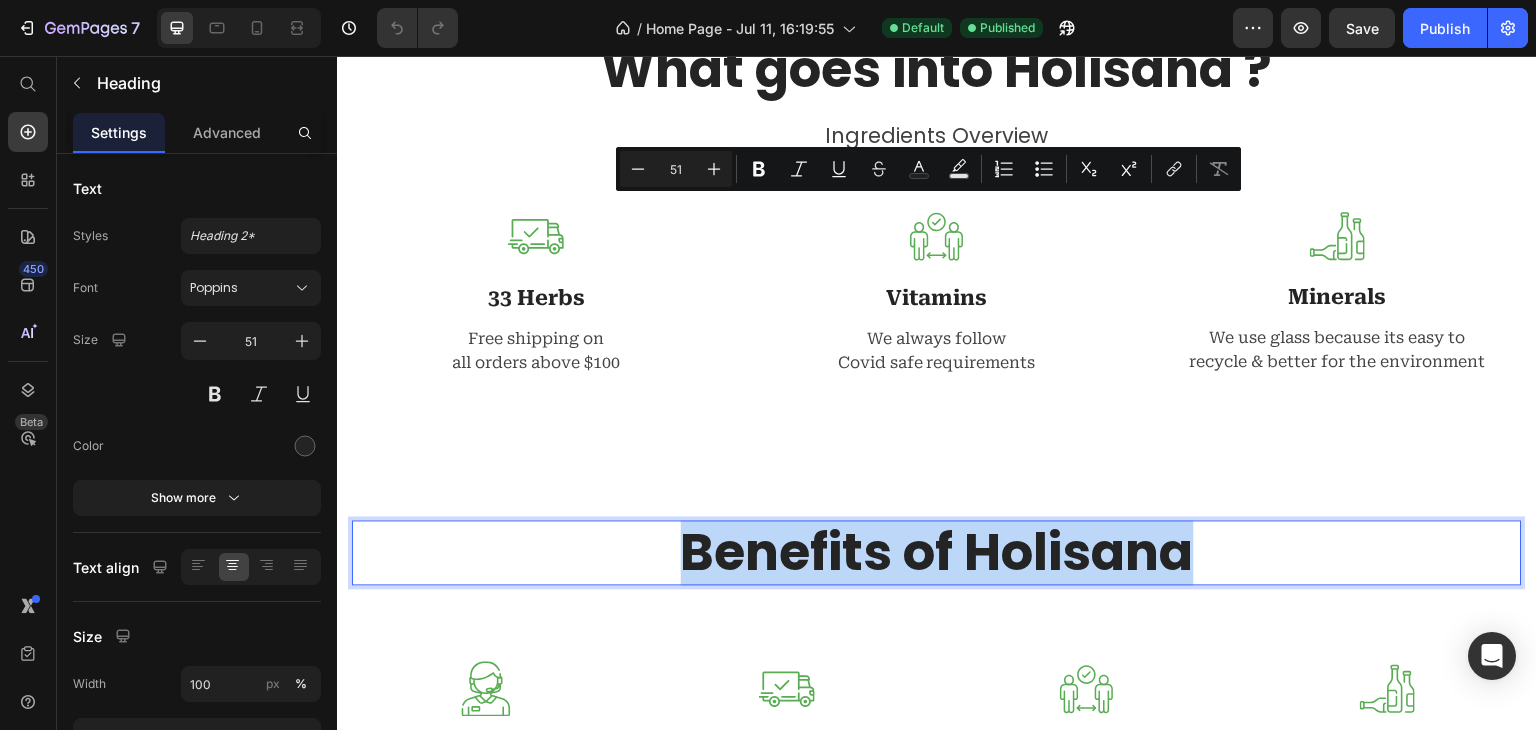 scroll, scrollTop: 1728, scrollLeft: 0, axis: vertical 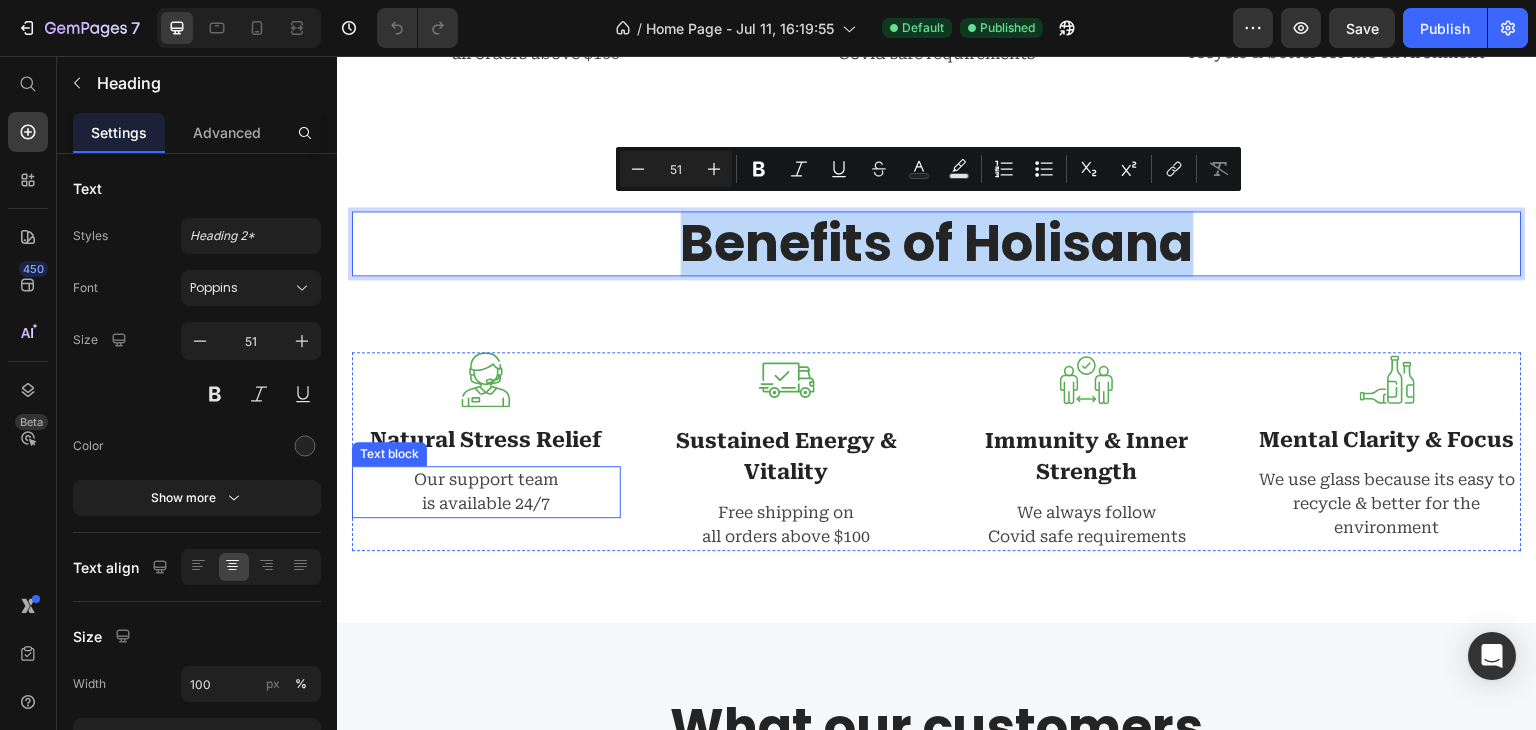 click on "Our support team is available 24/7" at bounding box center [486, 492] 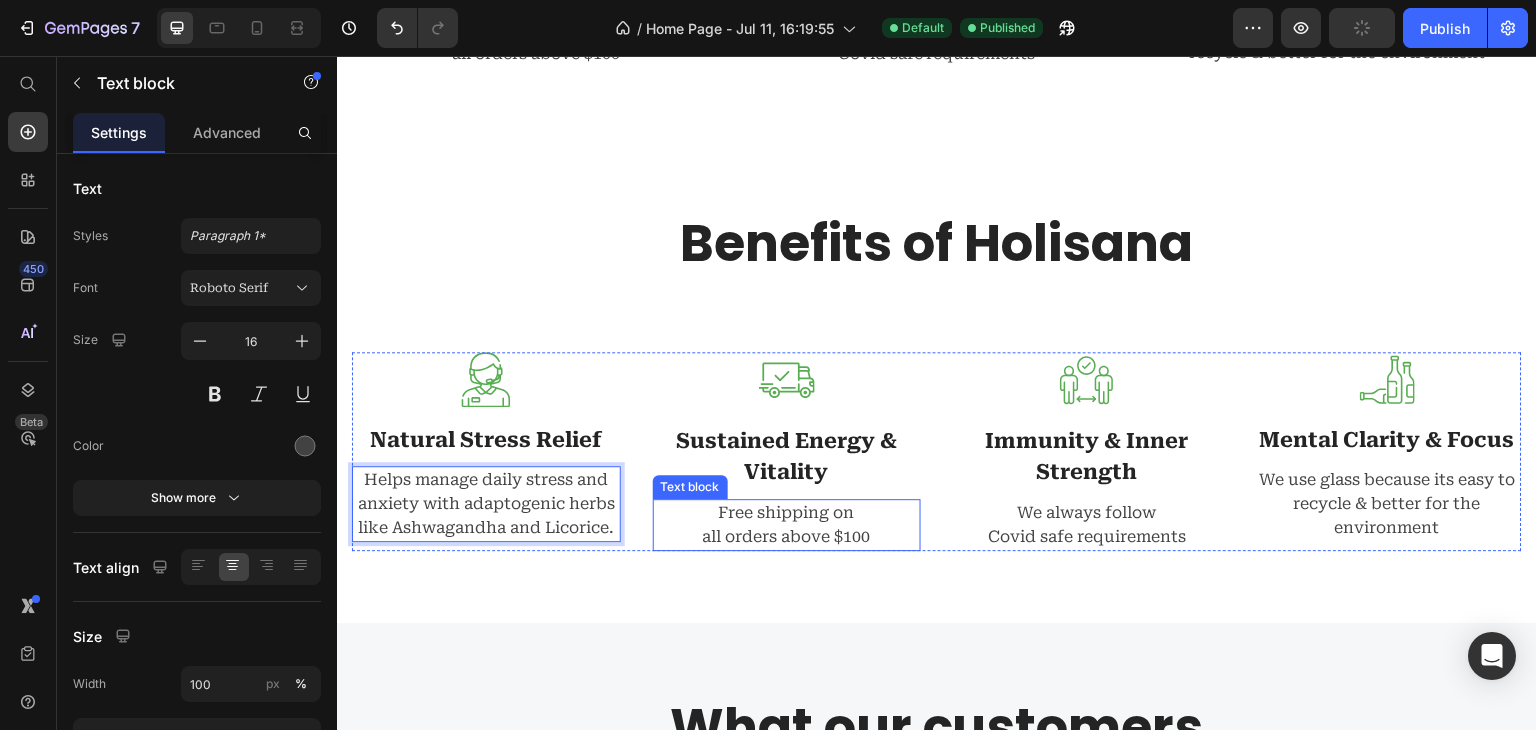 click on "Free shipping on all orders above $100" at bounding box center (787, 525) 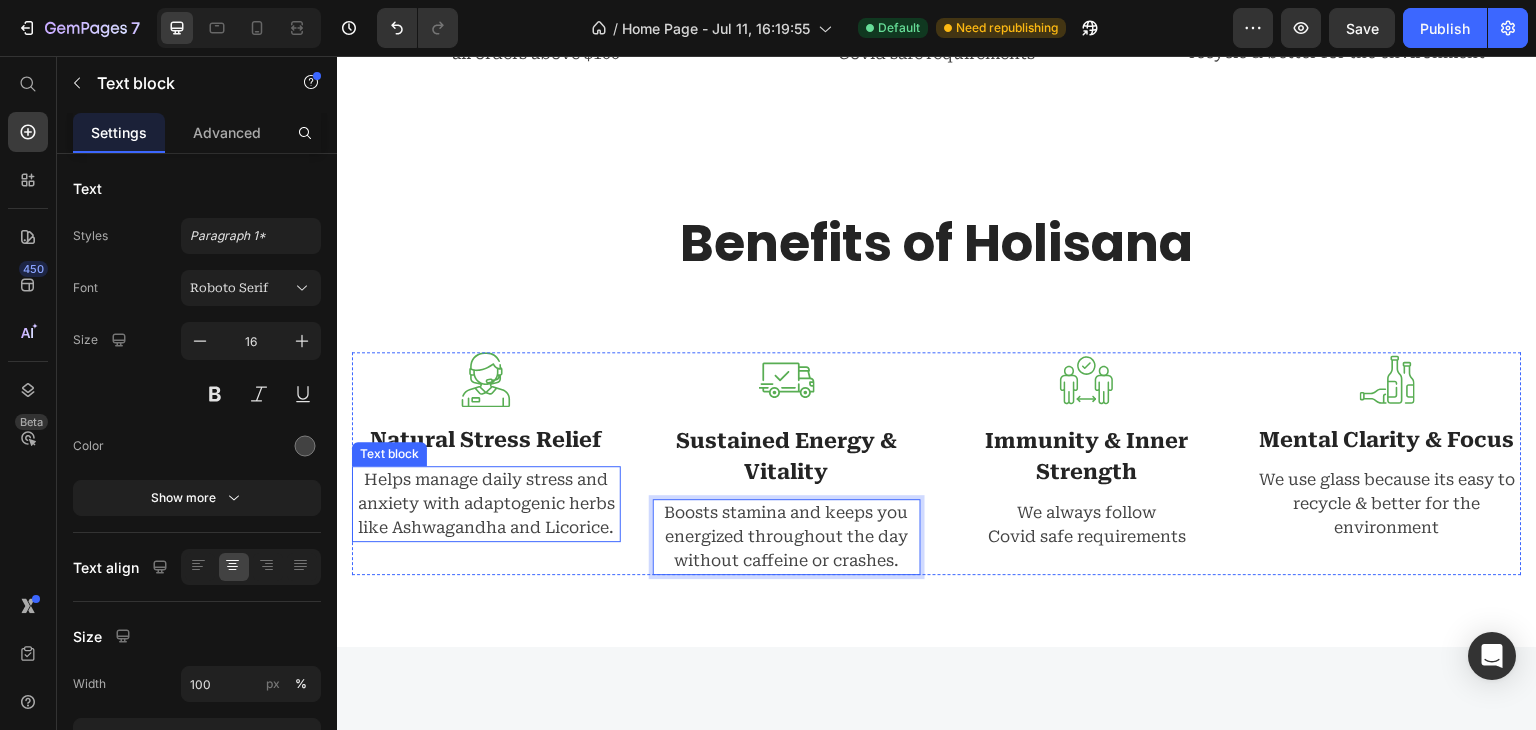 click on "Helps manage daily stress and anxiety with adaptogenic herbs like Ashwagandha and Licorice." at bounding box center [486, 504] 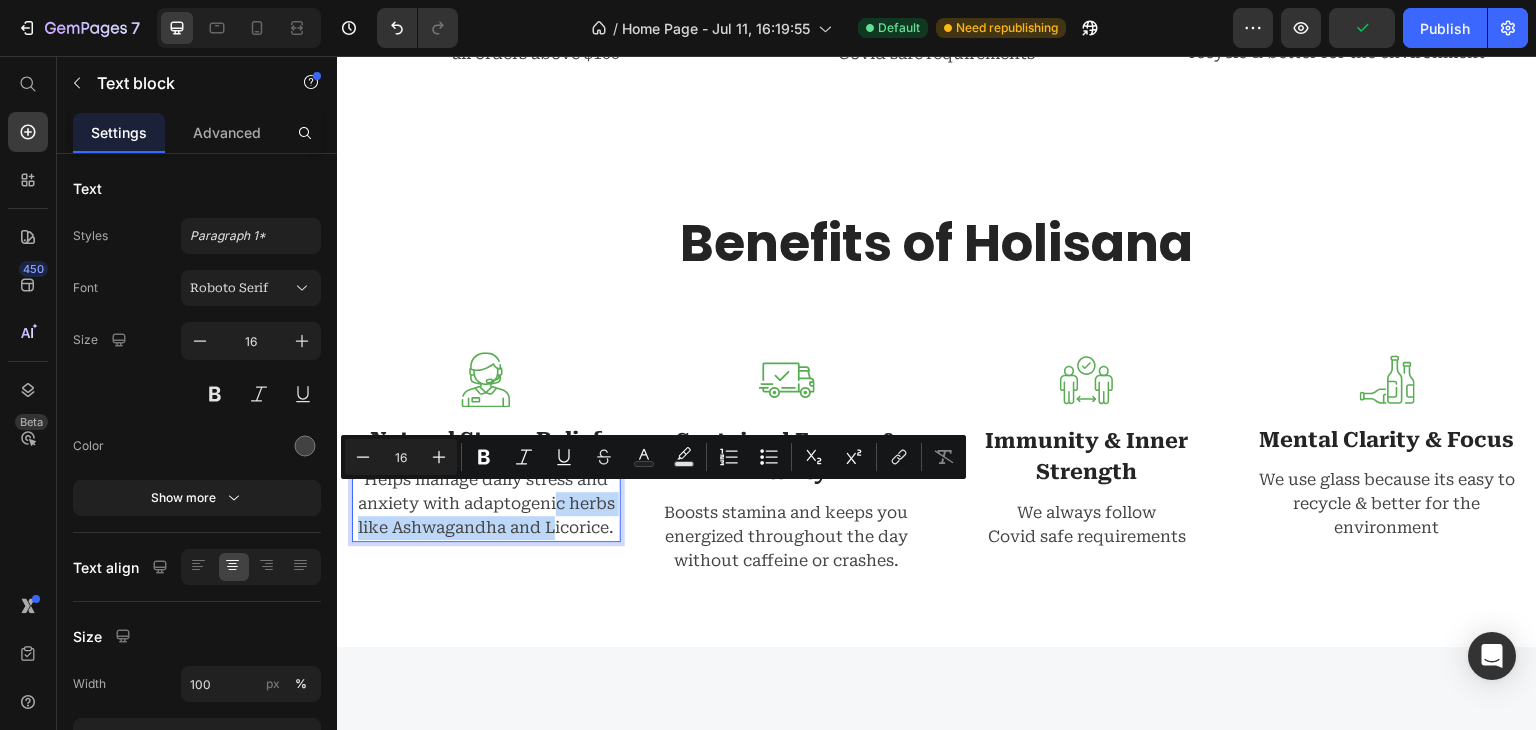 drag, startPoint x: 558, startPoint y: 507, endPoint x: 557, endPoint y: 521, distance: 14.035668 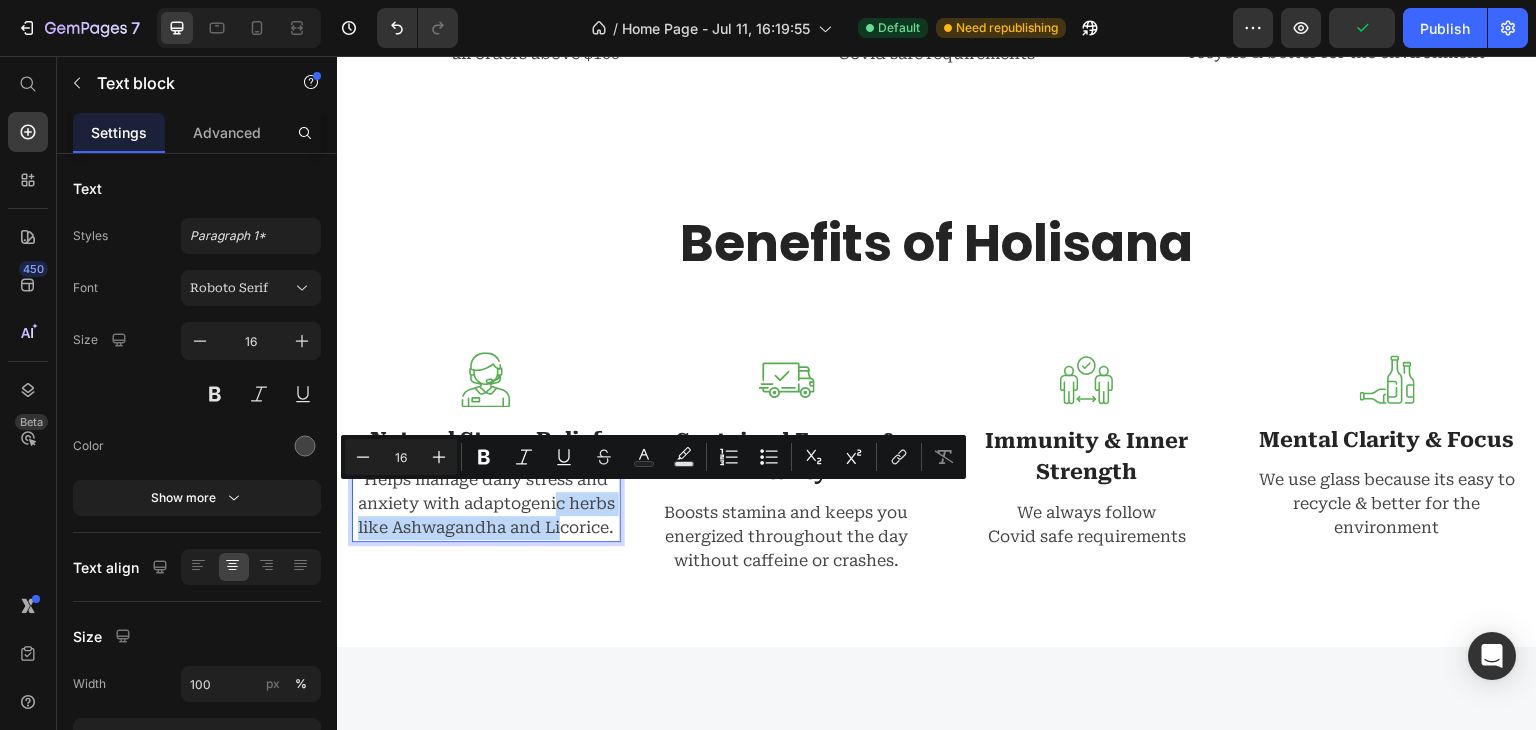 click on "Helps manage daily stress and anxiety with adaptogenic herbs like Ashwagandha and Licorice." at bounding box center (486, 504) 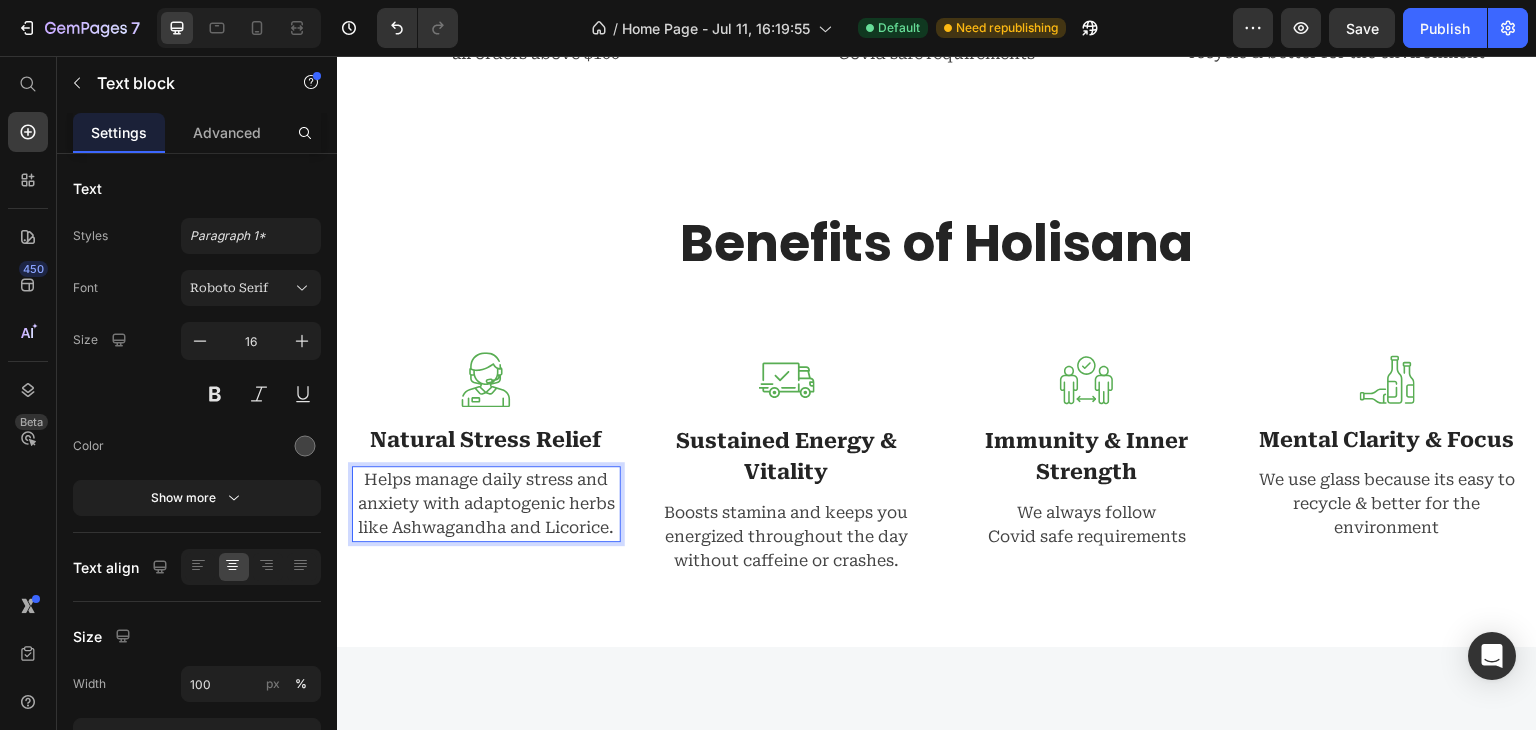 click on "Helps manage daily stress and anxiety with adaptogenic herbs like Ashwagandha and Licorice." at bounding box center [486, 504] 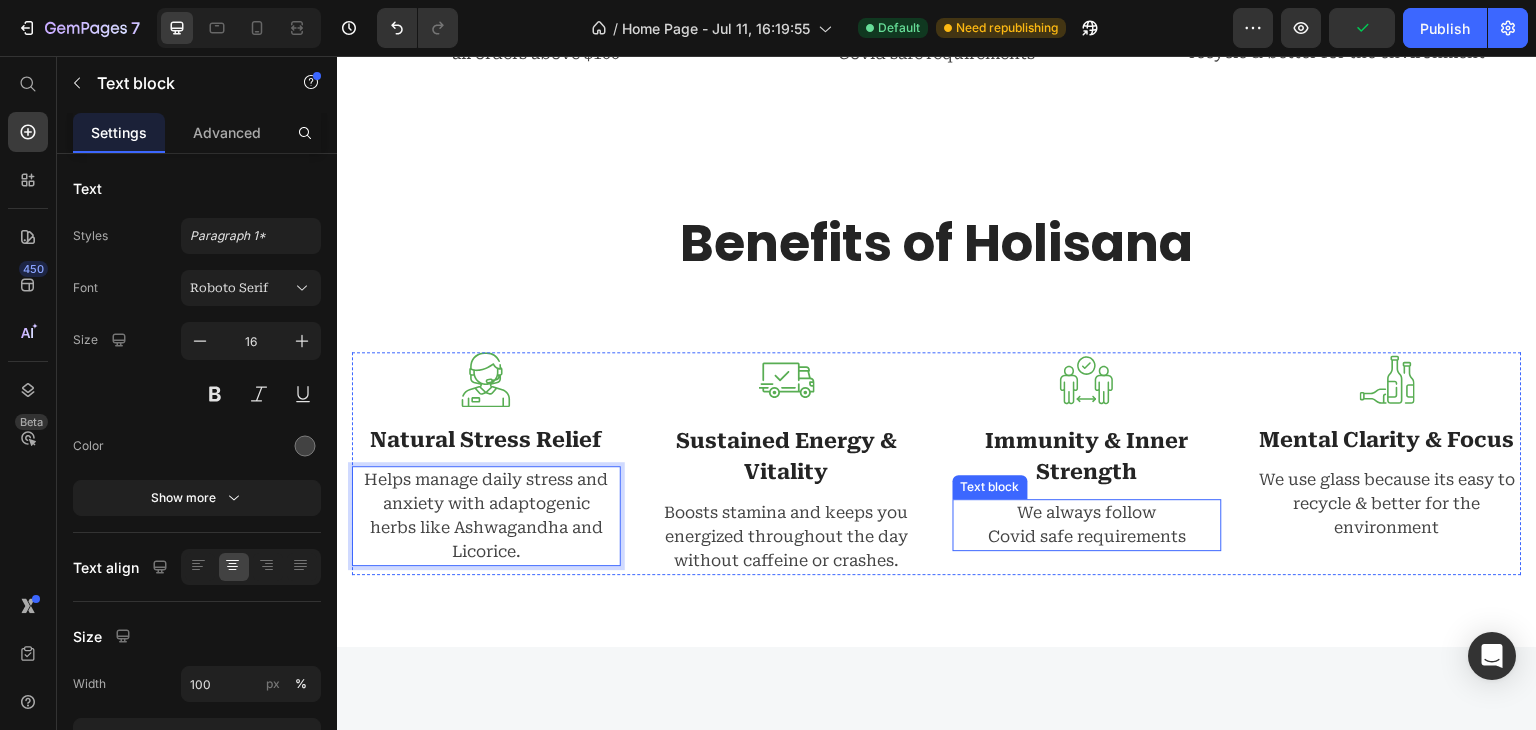 click on "We always follow Covid safe requirements" at bounding box center [1087, 525] 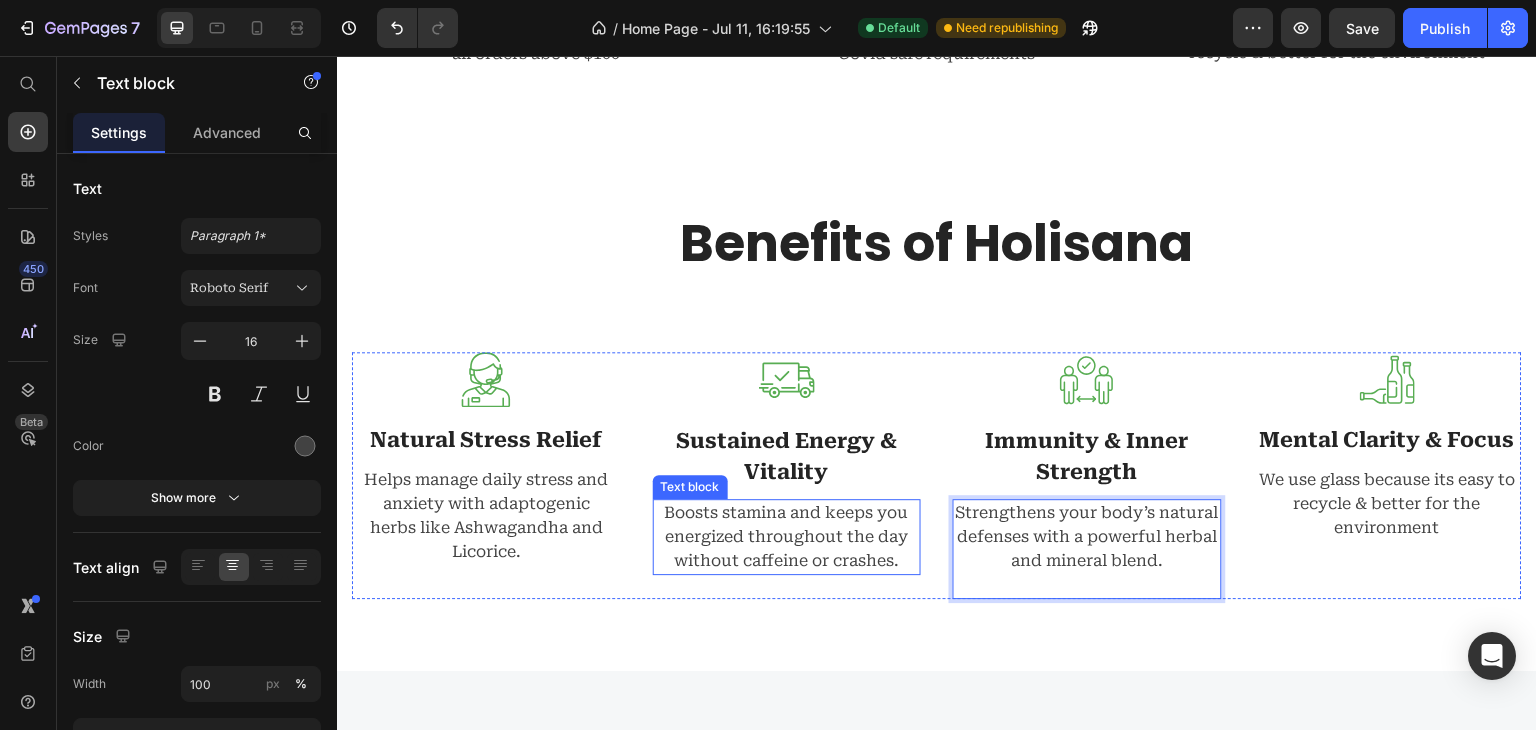 click on "Boosts stamina and keeps you energized throughout the day without caffeine or crashes." at bounding box center [787, 537] 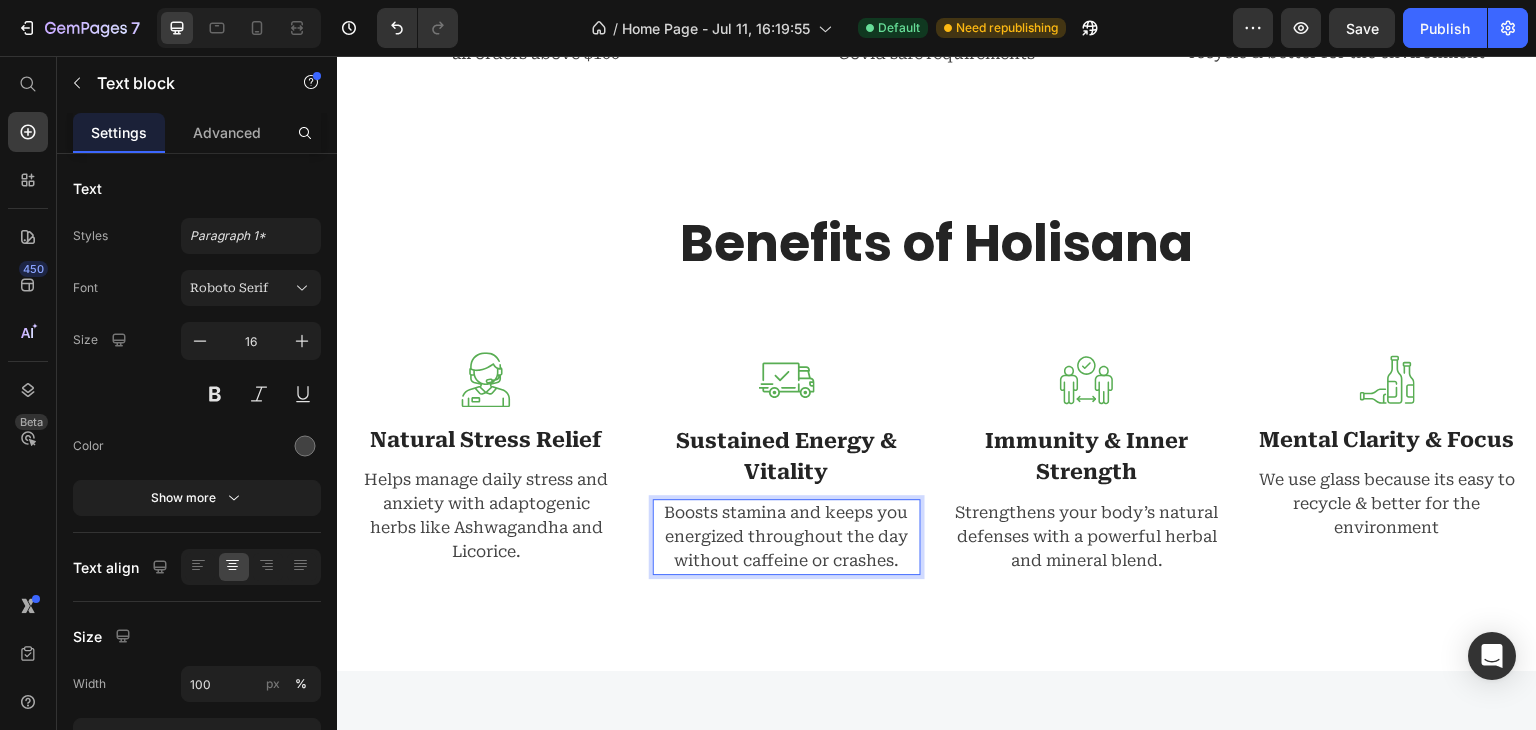 click on "Boosts stamina and keeps you energized throughout the day without caffeine or crashes." at bounding box center (787, 537) 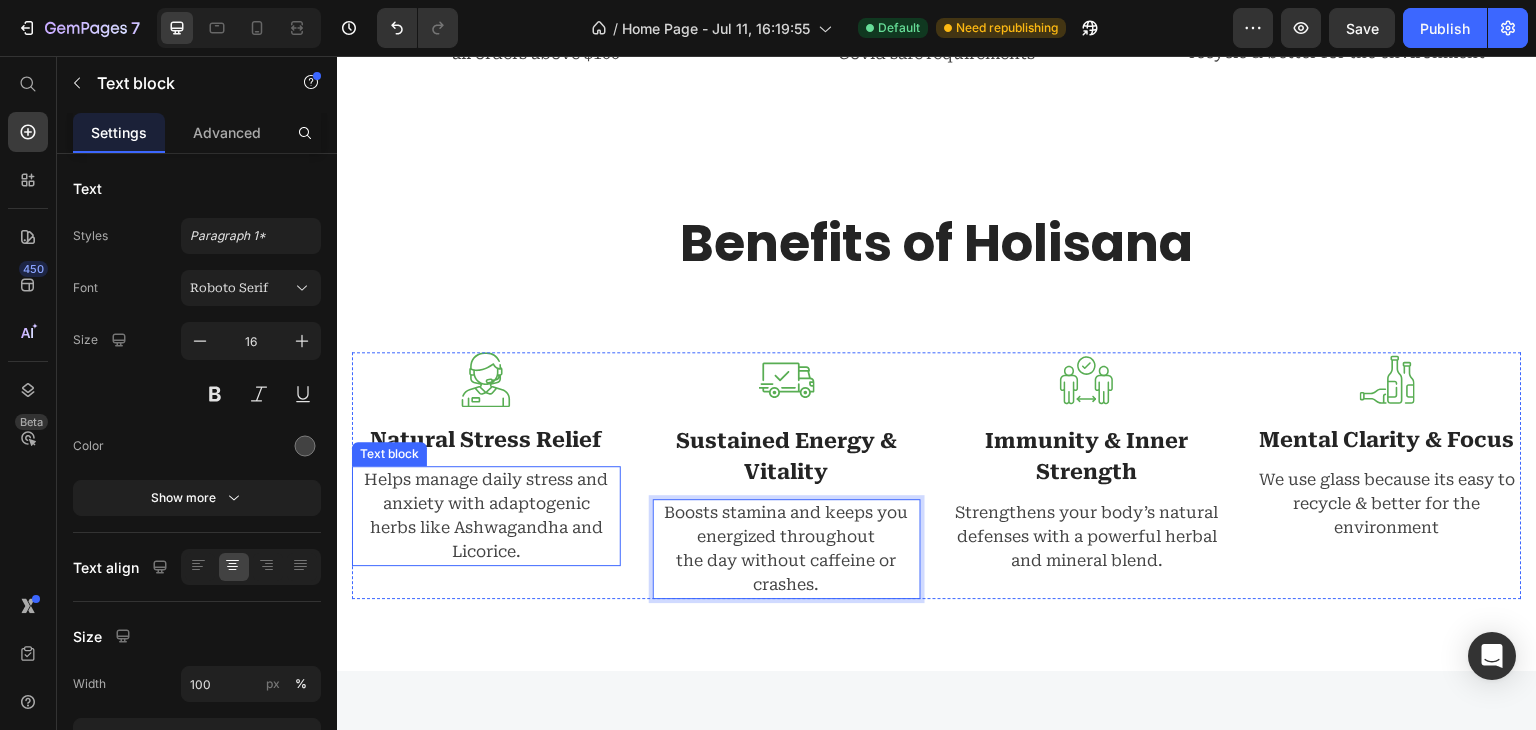 click on "Helps manage daily stress and anxiety with adaptogenic" at bounding box center (486, 492) 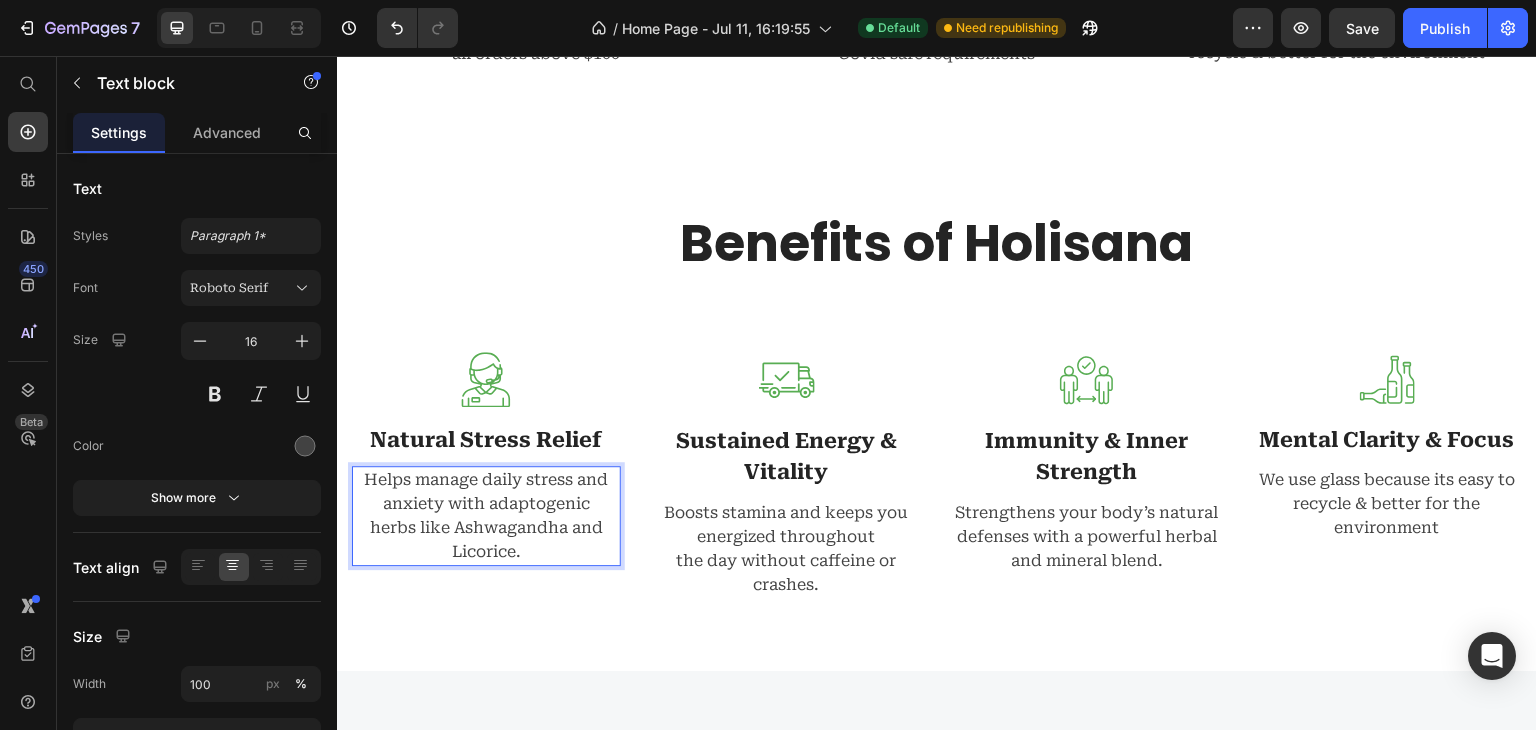 click on "Helps manage daily stress and anxiety with adaptogenic" at bounding box center [486, 492] 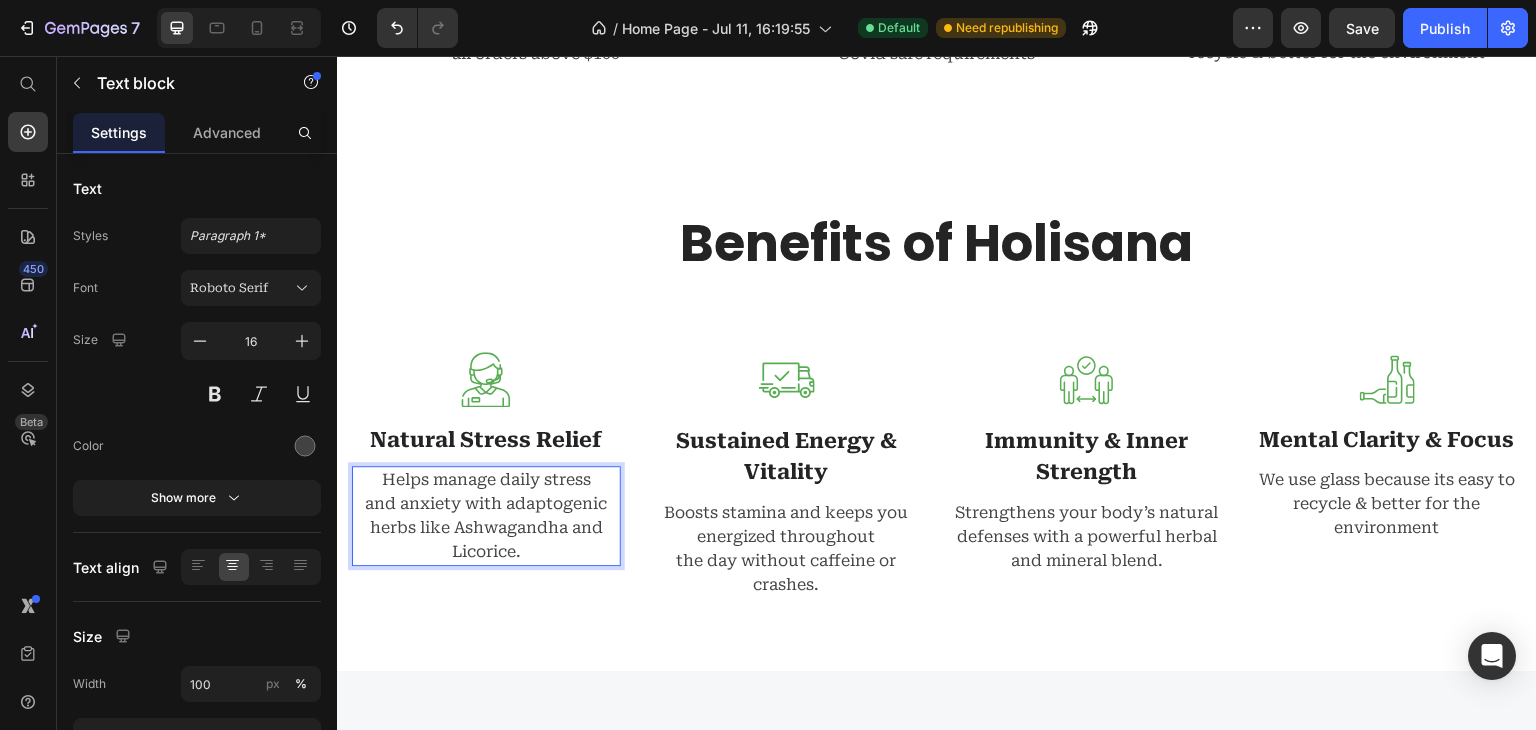 click on "and anxiety with adaptogenic" at bounding box center (486, 504) 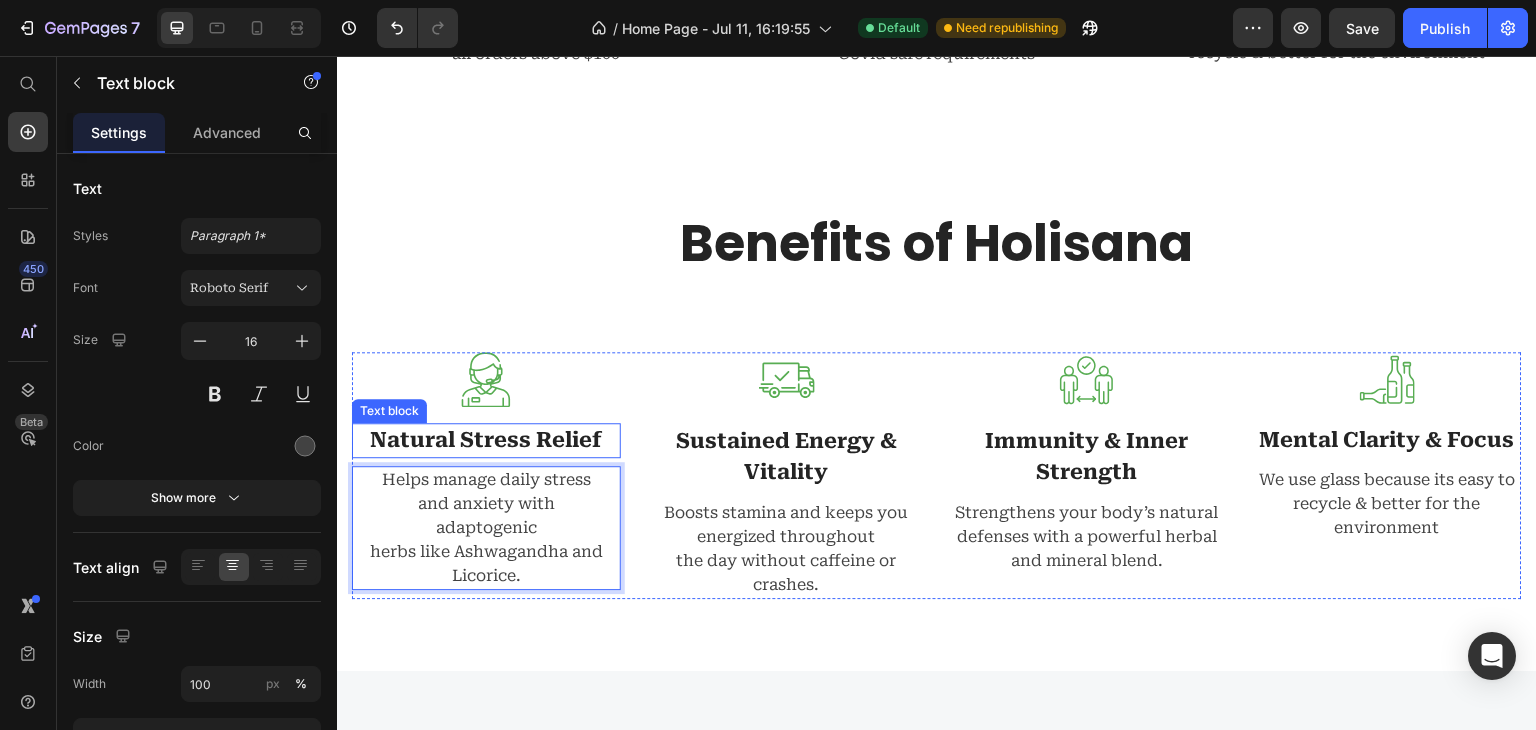 click on "Natural Stress Relief" at bounding box center [486, 441] 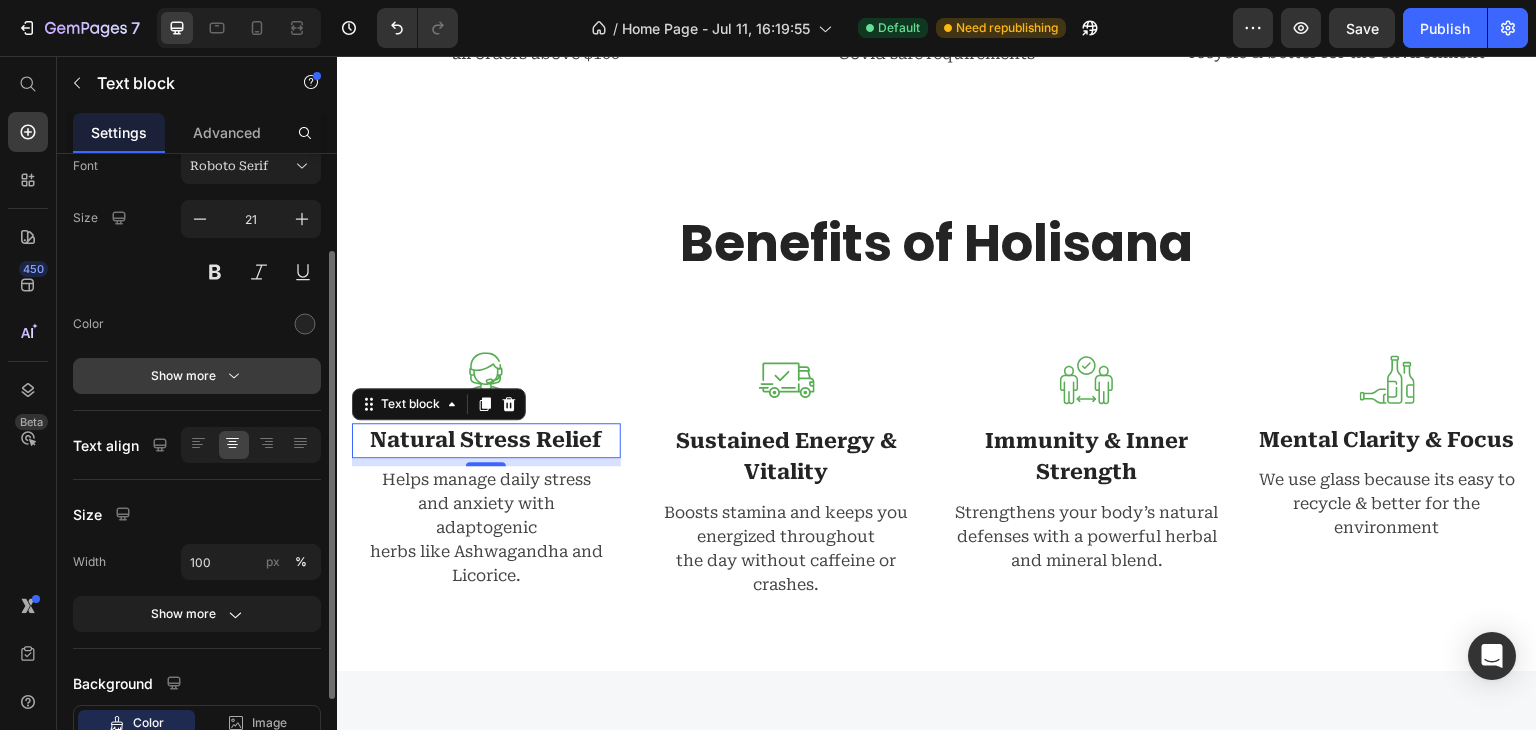 scroll, scrollTop: 128, scrollLeft: 0, axis: vertical 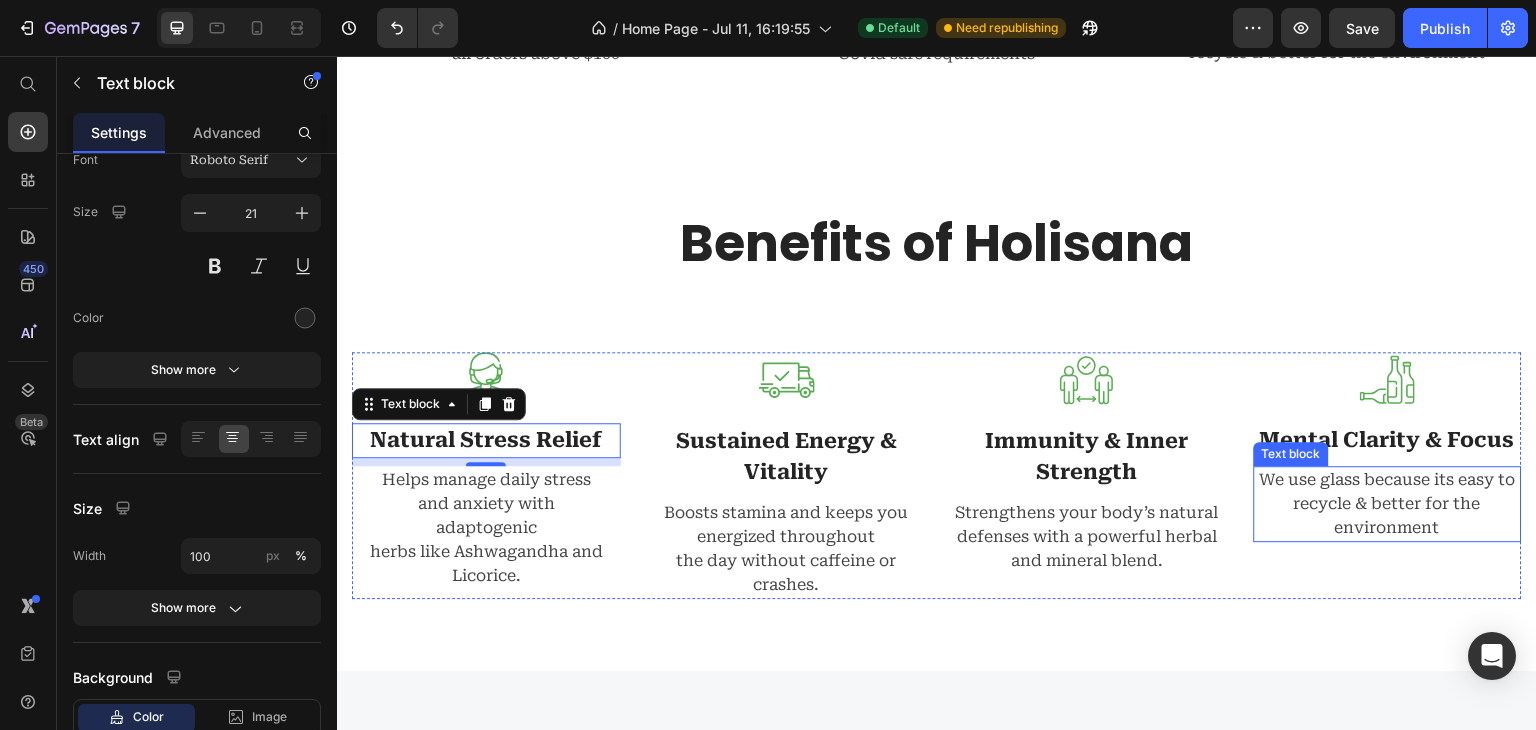 click on "We use glass because its easy to recycle & better for the environment" at bounding box center [1388, 504] 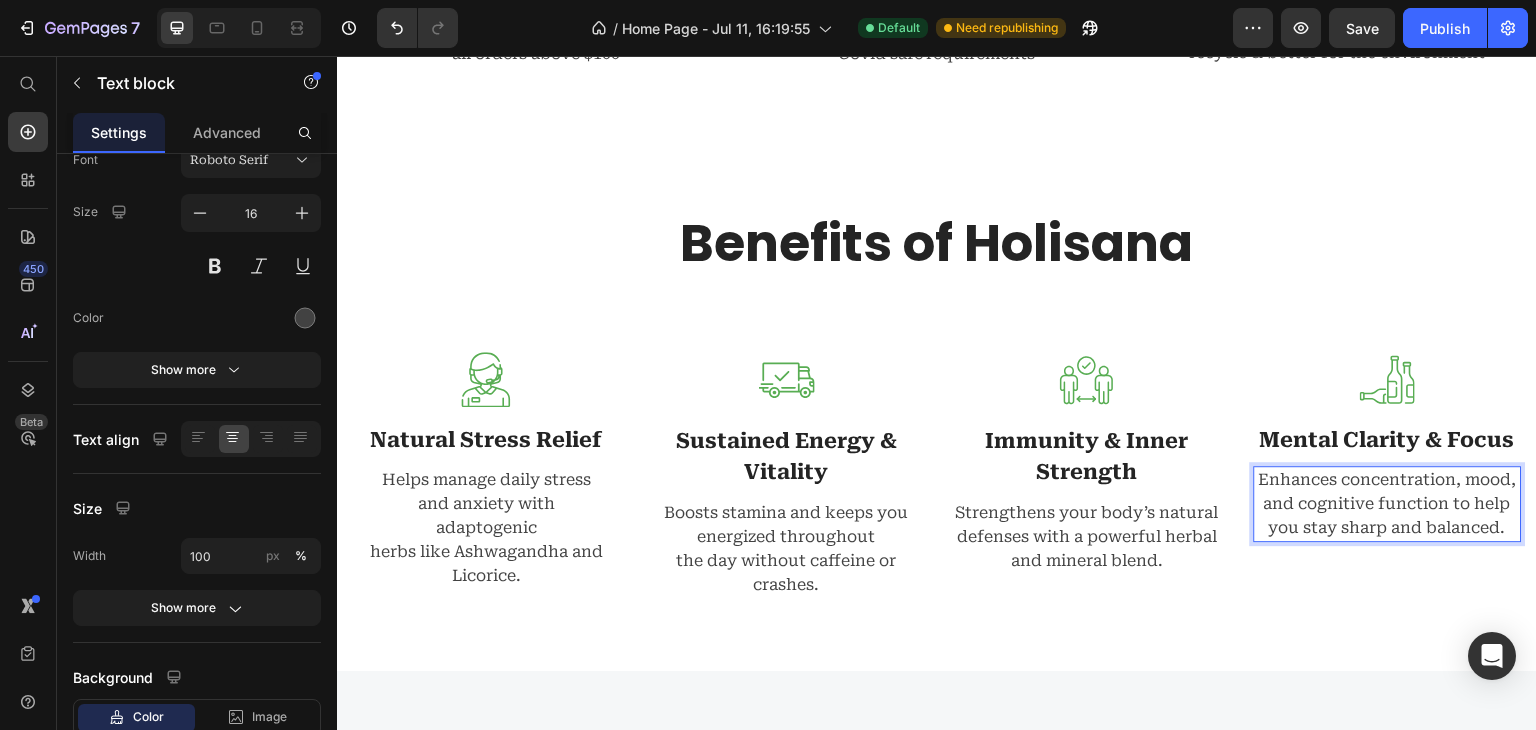 click on "Enhances concentration, mood, and cognitive function to help you stay sharp and balanced." at bounding box center (1388, 504) 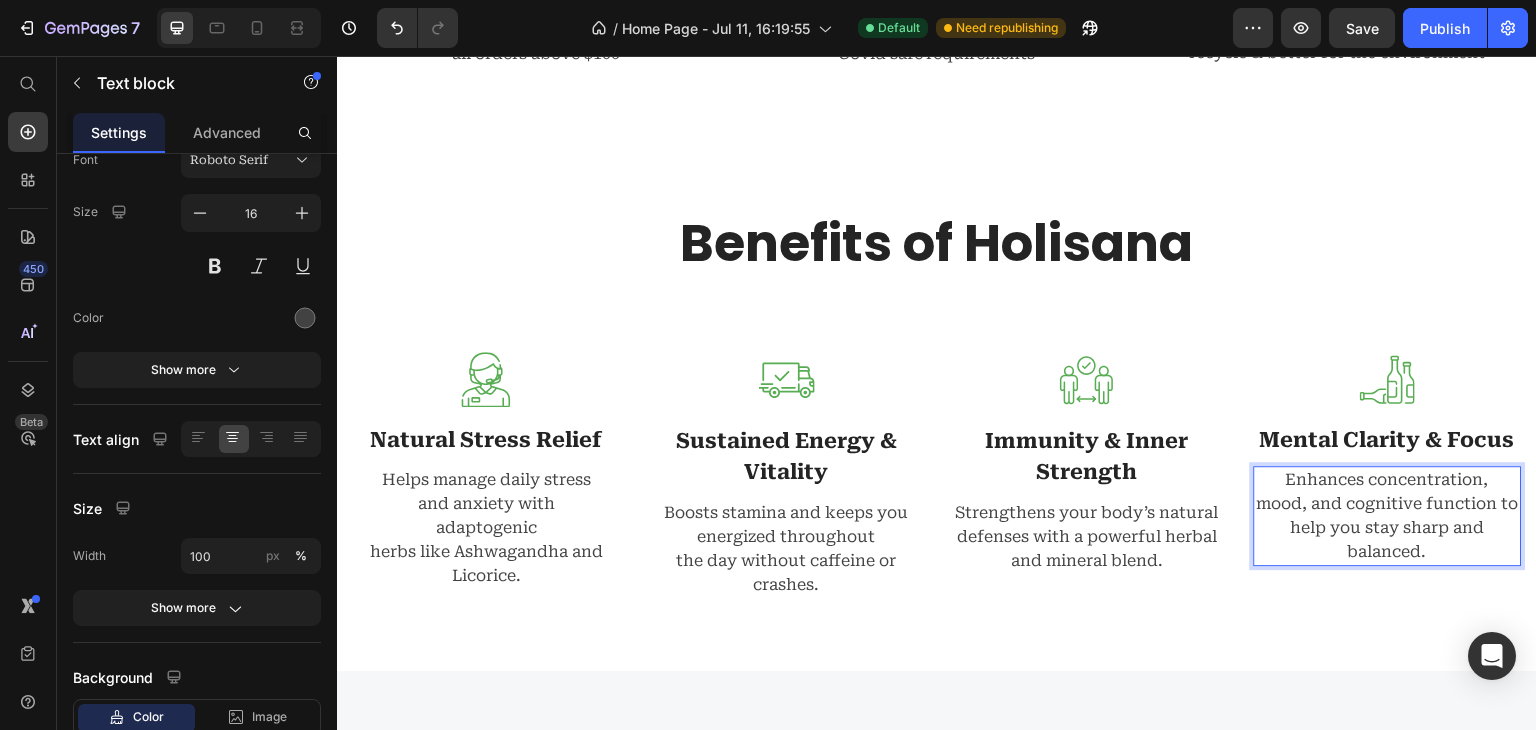 click on "mood, and cognitive function to help you stay sharp and balanced." at bounding box center (1388, 528) 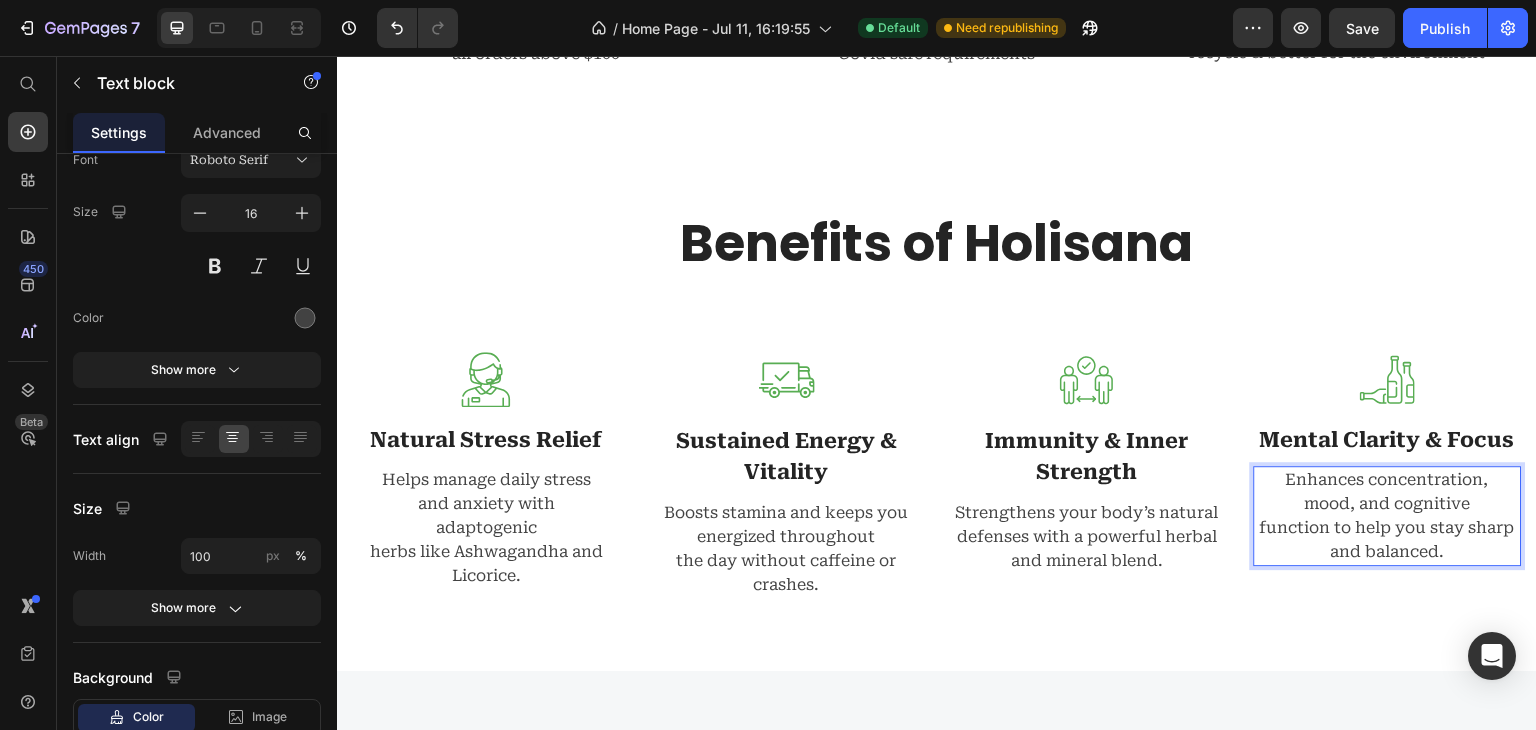click on "function to help you stay sharp and balanced." at bounding box center [1388, 540] 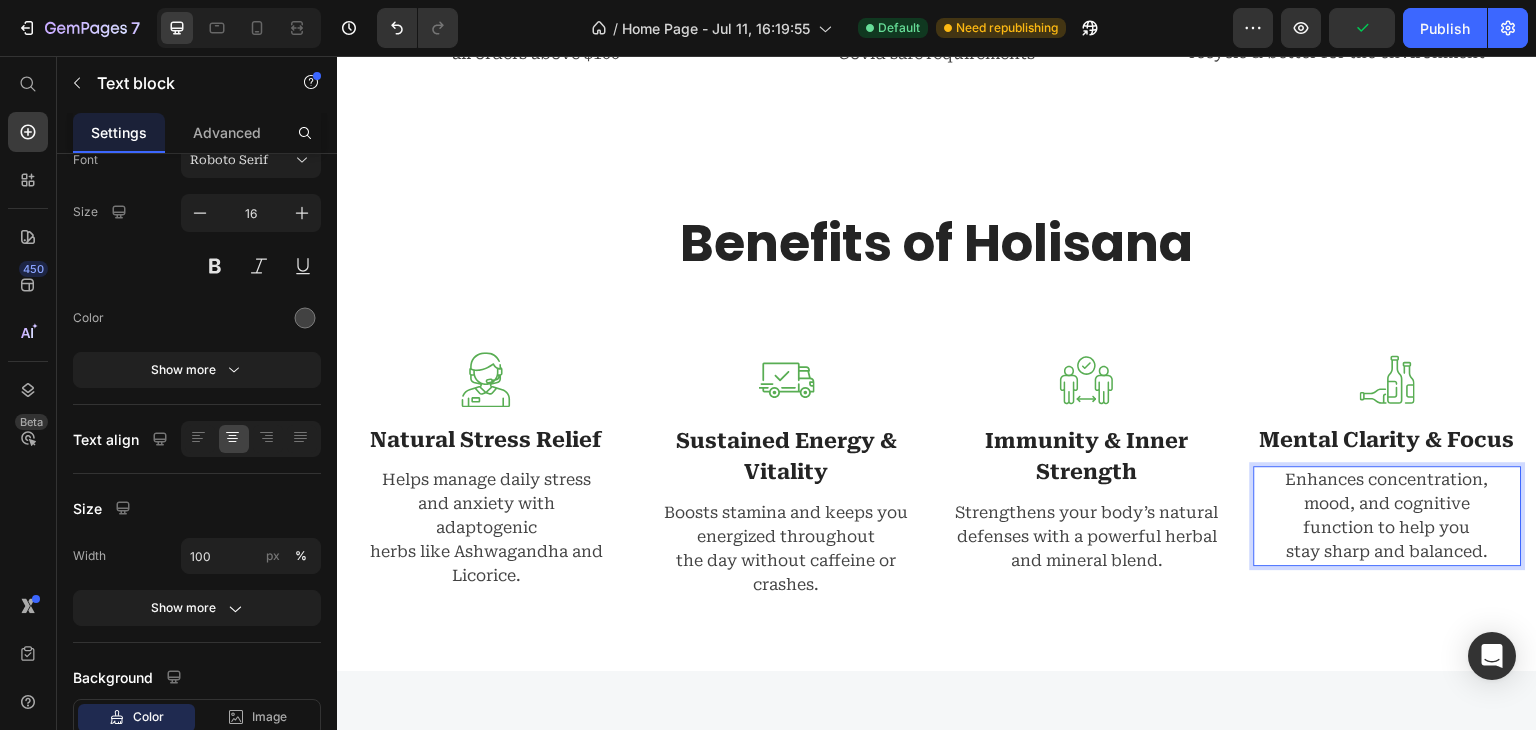 click on "stay sharp and balanced." at bounding box center [1388, 552] 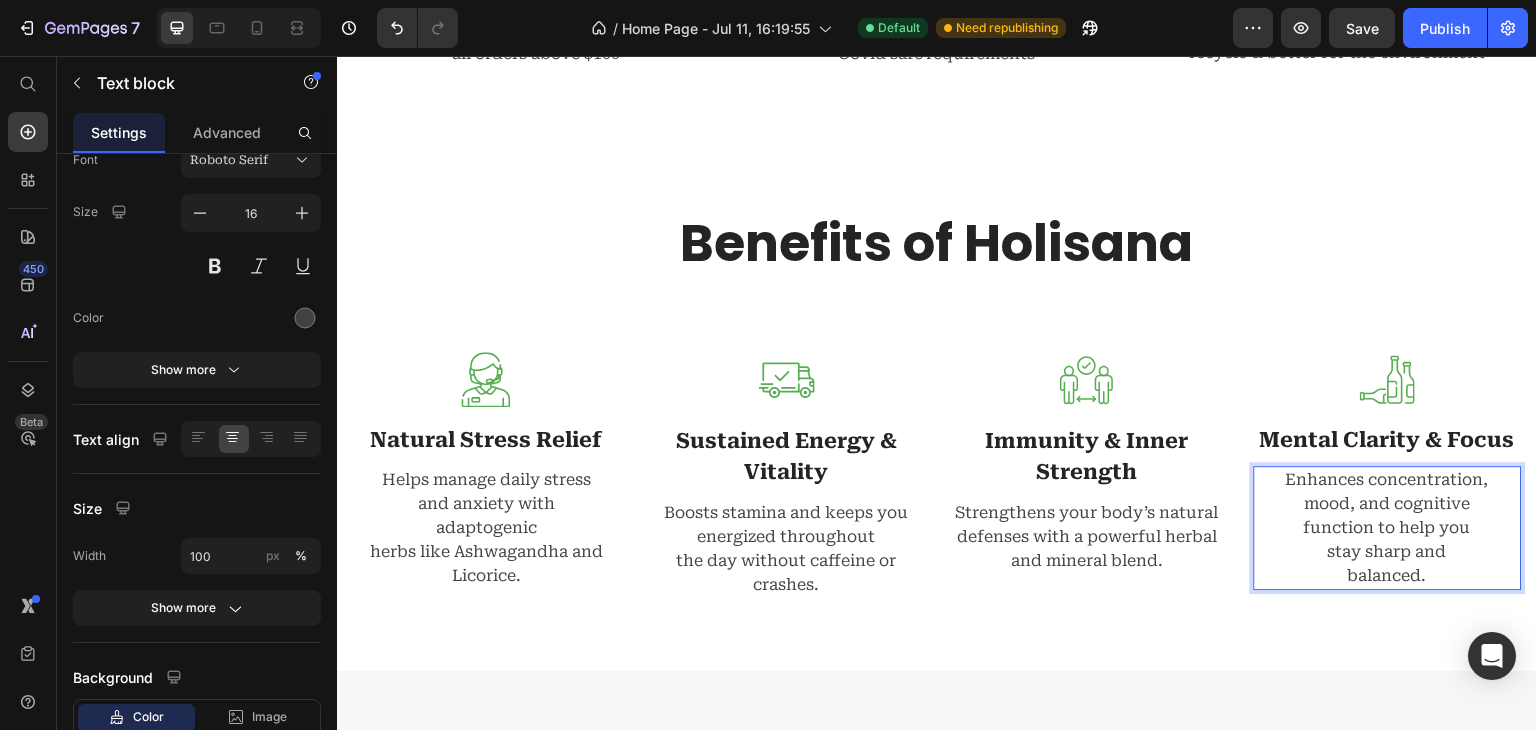 scroll, scrollTop: 1811, scrollLeft: 0, axis: vertical 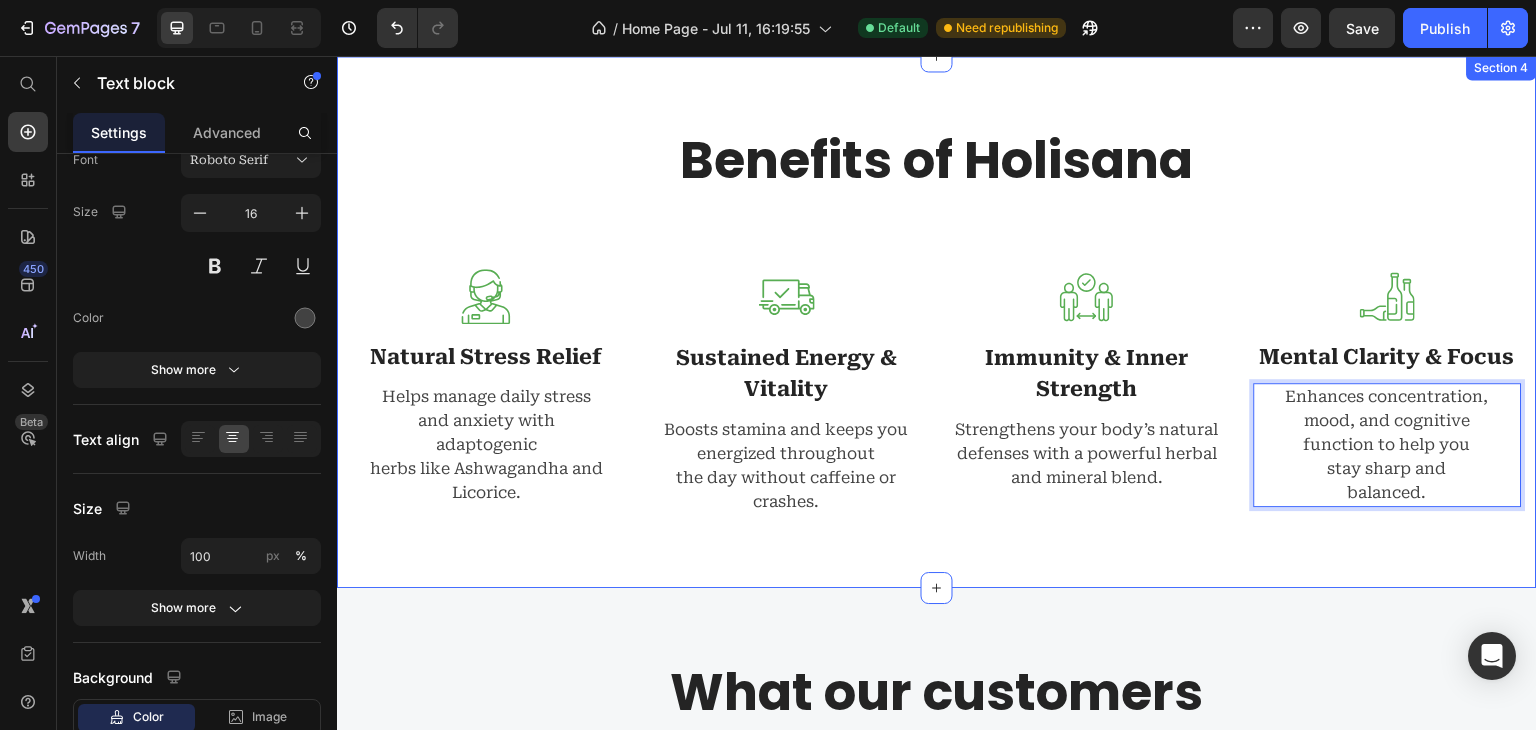 click on "Benefits of Holisana Heading Text block Row Image Natural Stress Relief Text block Helps manage daily stress  and anxiety with  adaptogenic  herbs like Ashwagandha and Licorice. Text block Image Sustained Energy & Vitality Text block Boosts stamina and keeps you energized throughout  the day without caffeine or crashes. Text block Image Immunity & Inner Strength Text block Strengthens your body’s natural defenses with a powerful herbal and mineral blend. Text block Image Mental Clarity & Focus Text block Enhances concentration,  mood, and cognitive  function to help you  stay sharp and  balanced. Text block   0 Row Section 4" at bounding box center [937, 322] 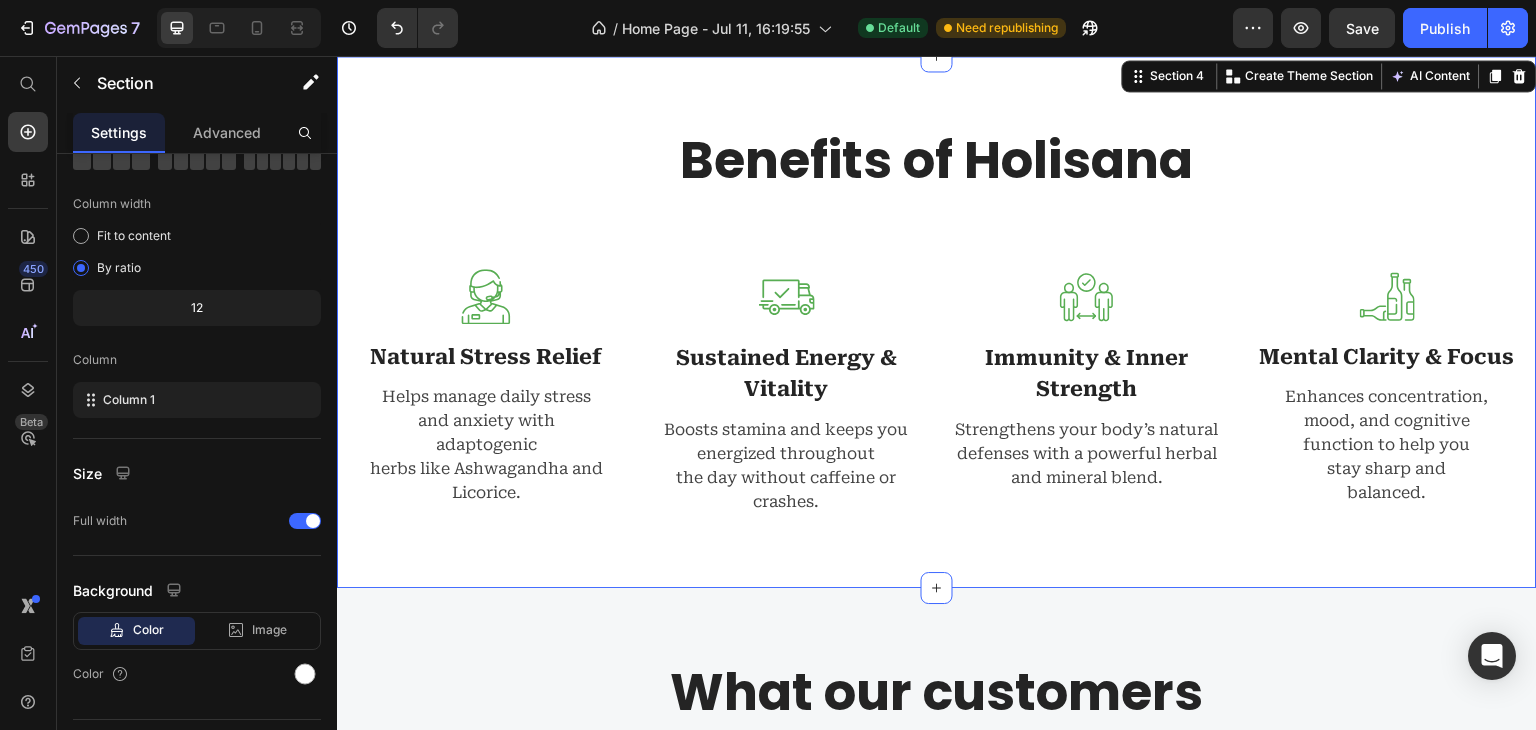 scroll, scrollTop: 0, scrollLeft: 0, axis: both 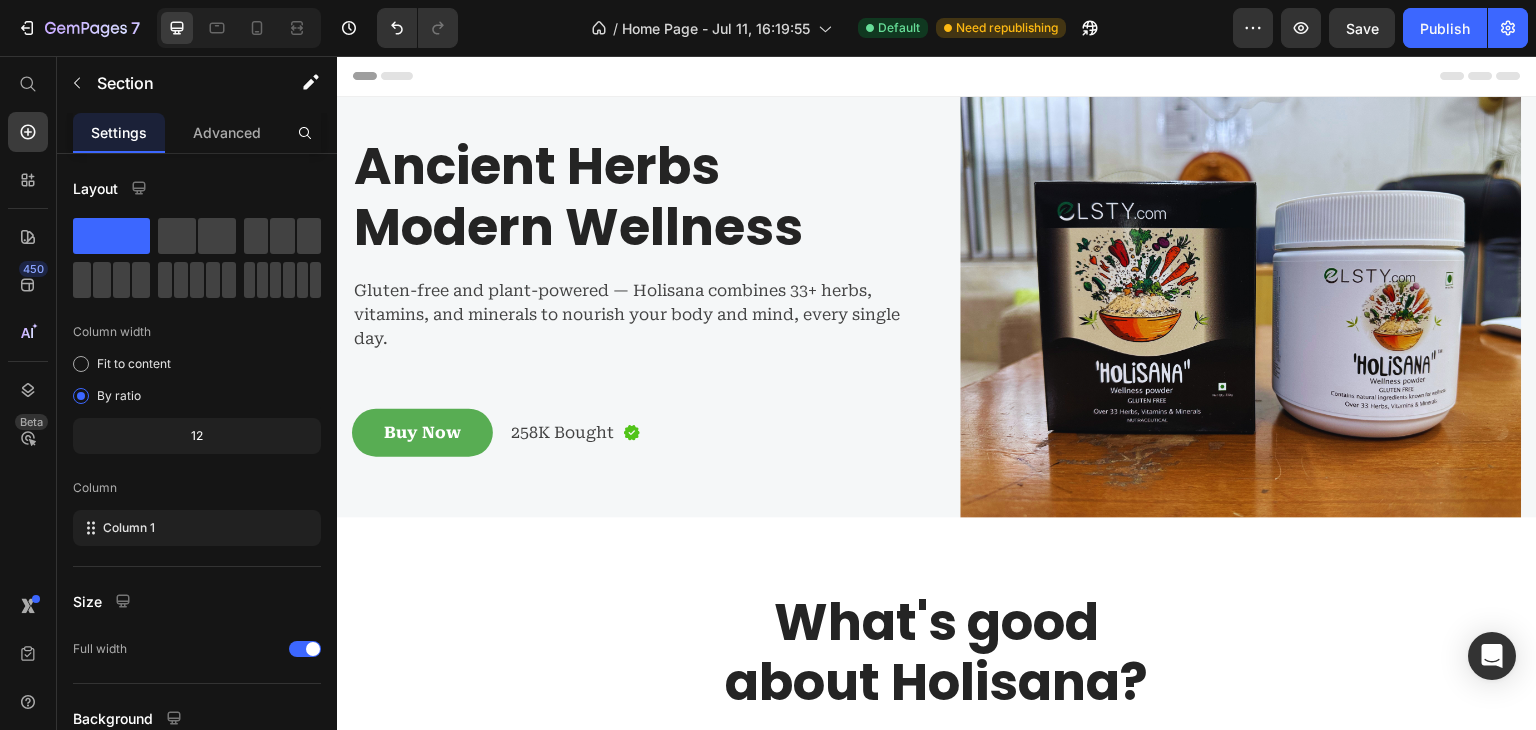 click on "7  Version history  /  Home Page - Jul 11, 16:19:55 Default Need republishing Preview  Save   Publish" 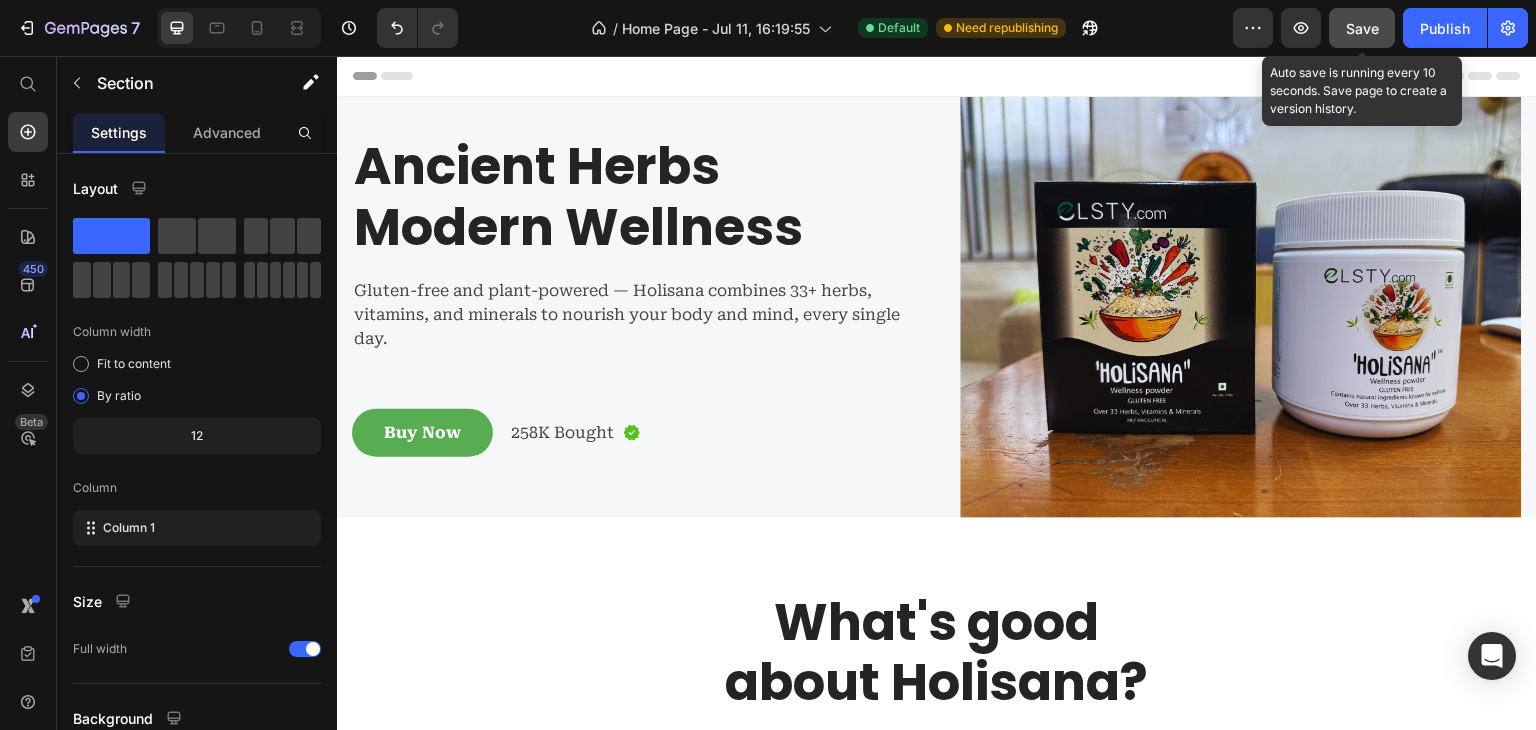 click on "Save" at bounding box center (1362, 28) 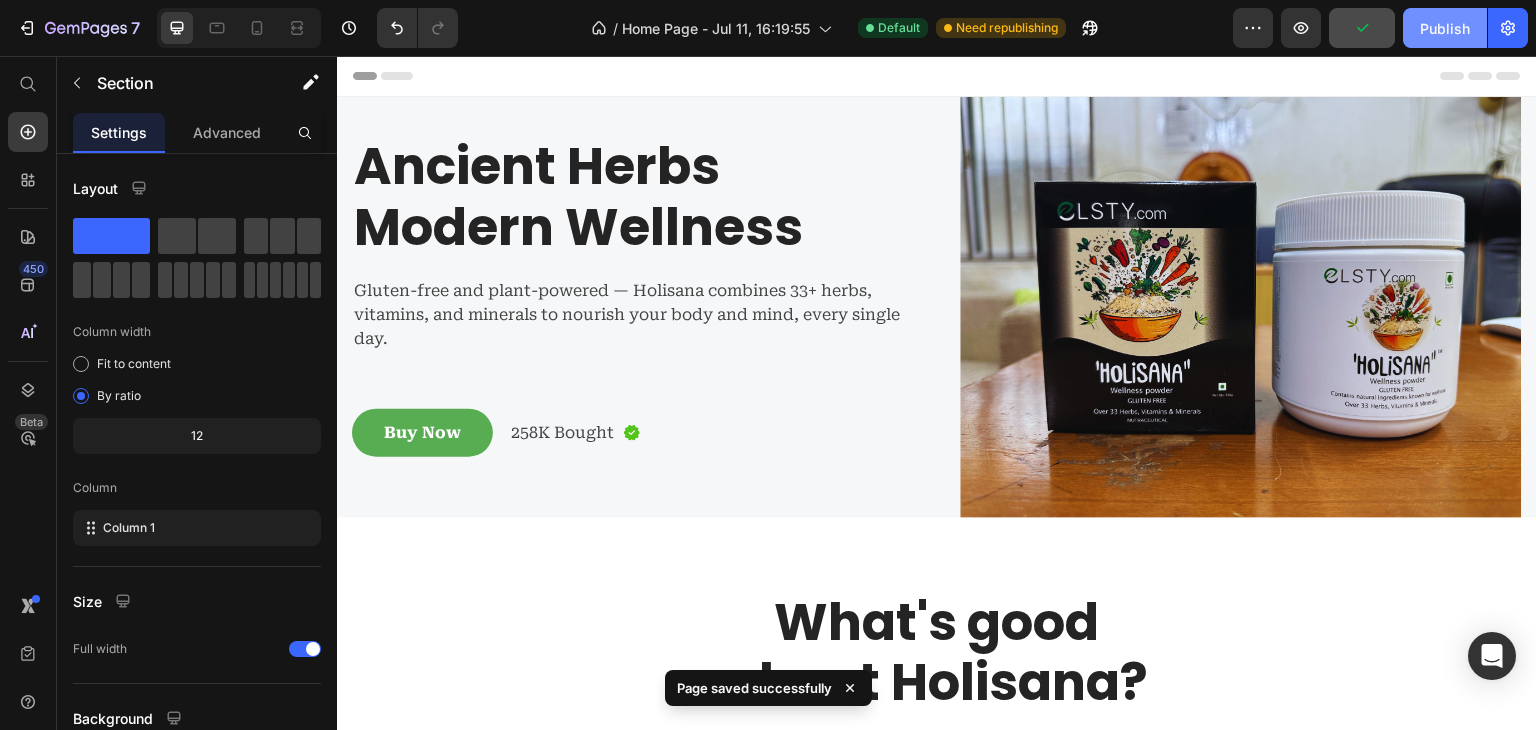 click on "Publish" 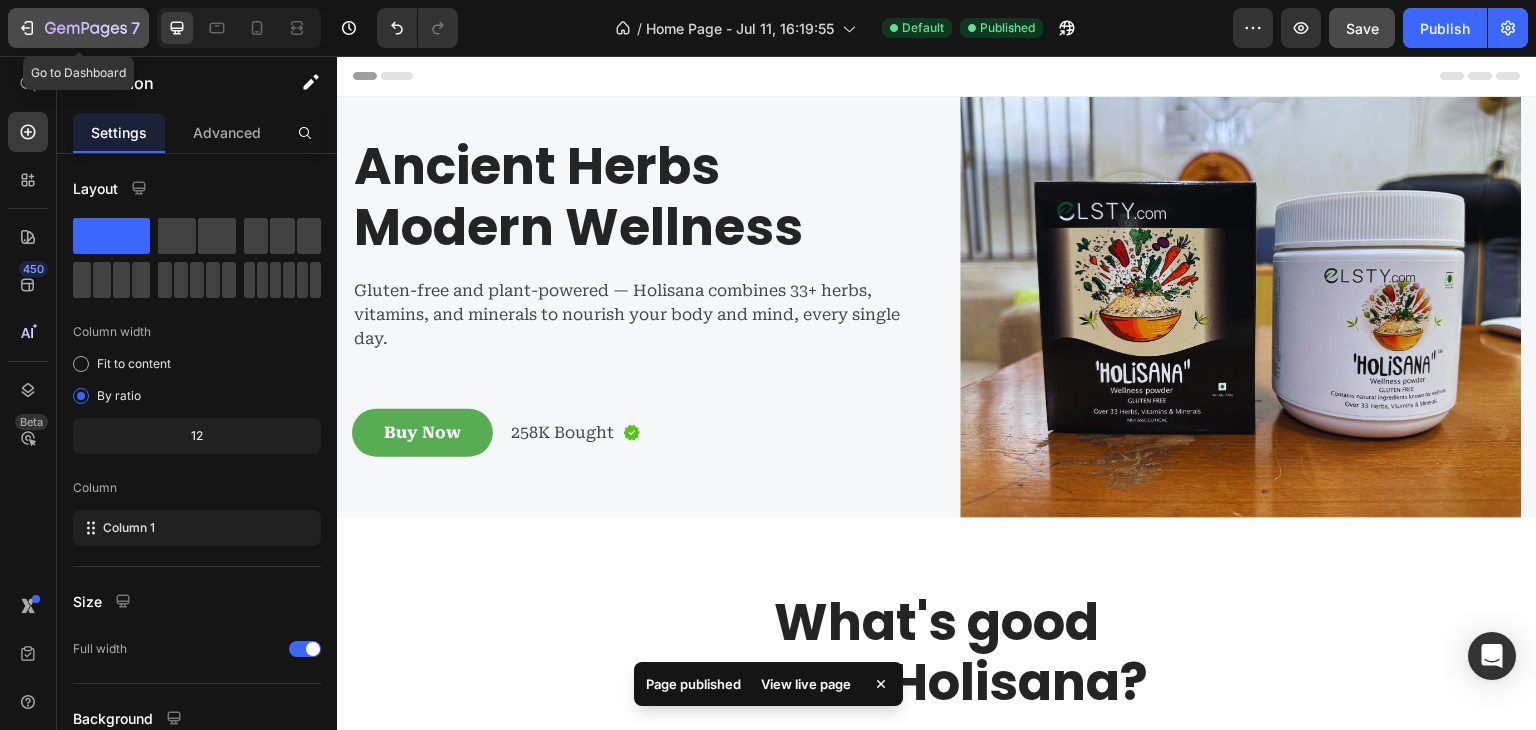 click 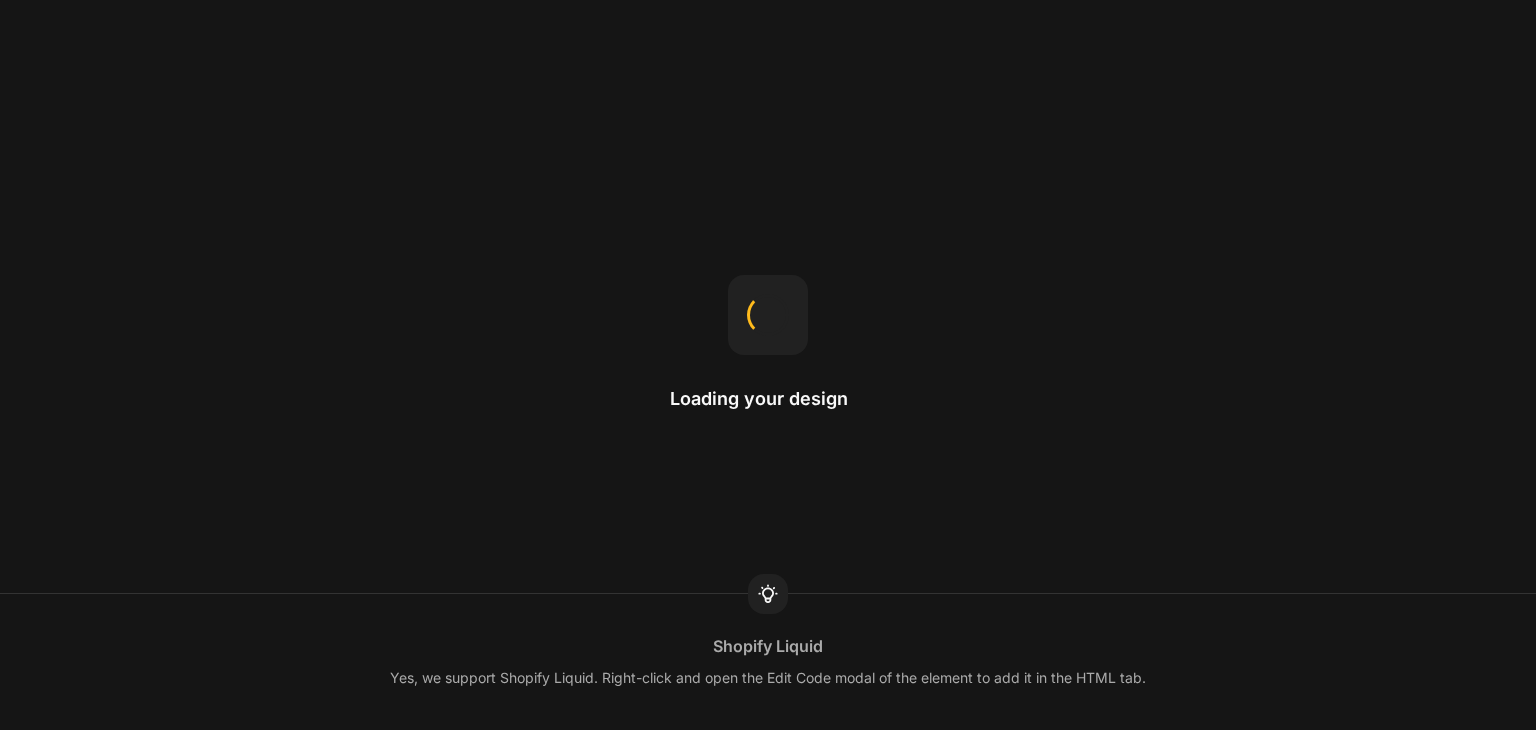 scroll, scrollTop: 0, scrollLeft: 0, axis: both 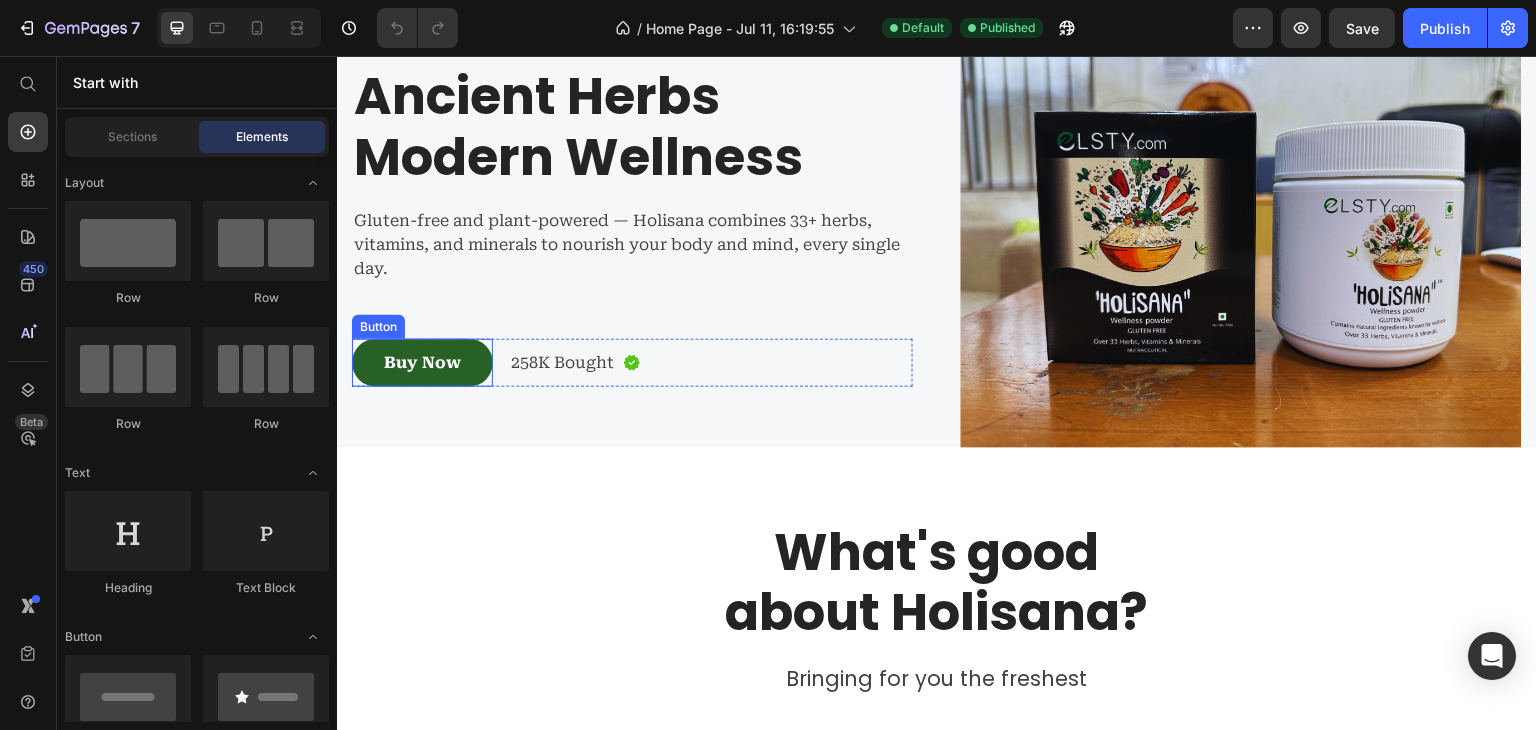 click on "Buy Now" at bounding box center [422, 363] 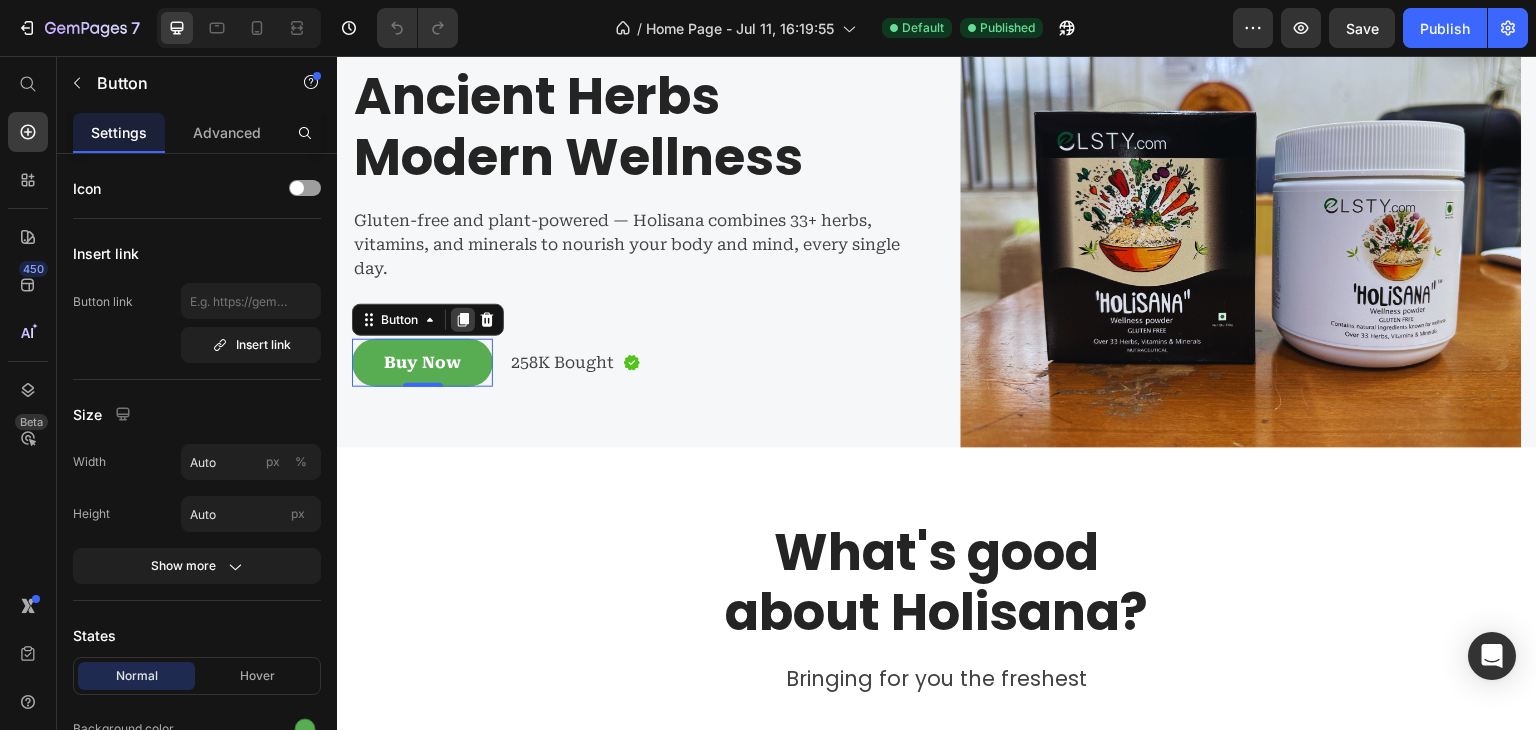 click 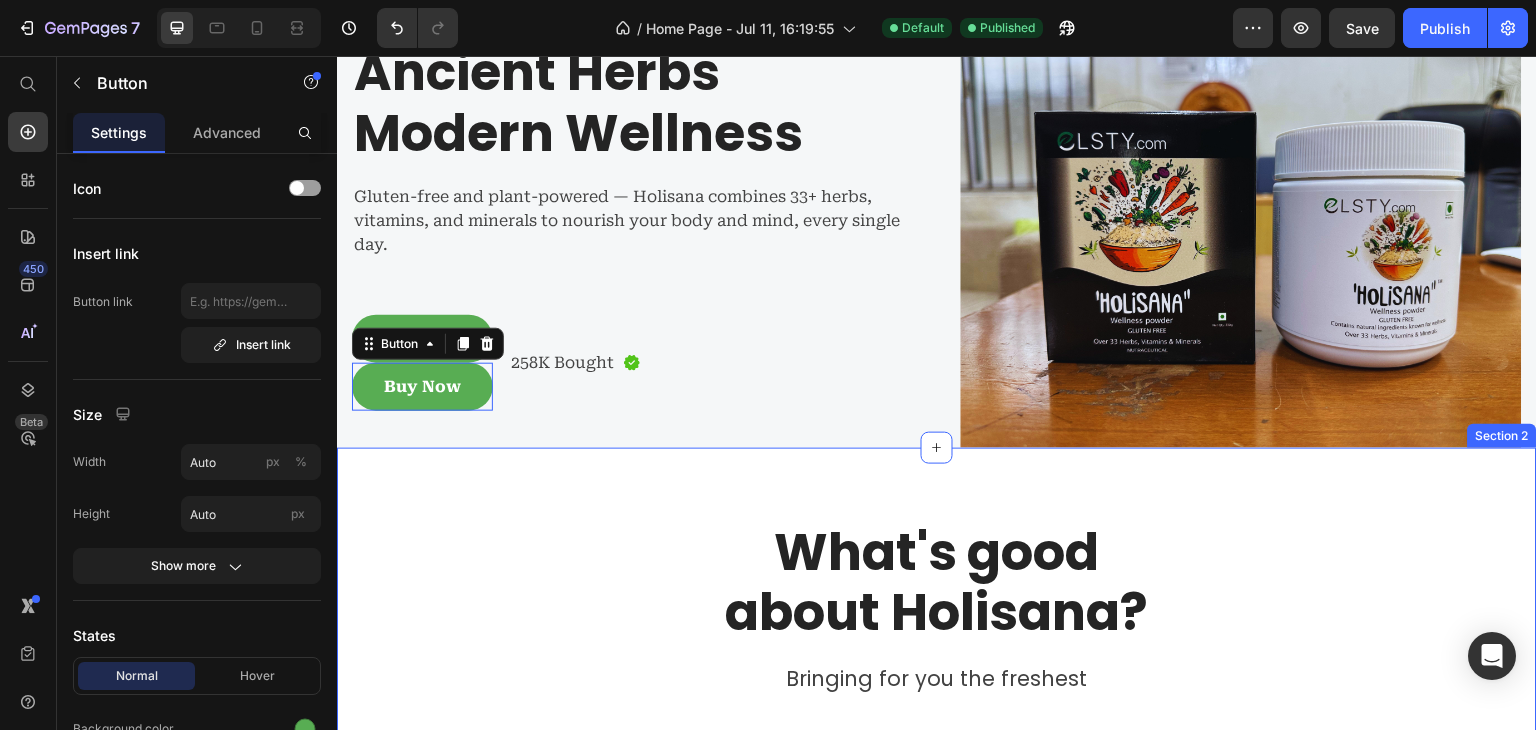 scroll, scrollTop: 46, scrollLeft: 0, axis: vertical 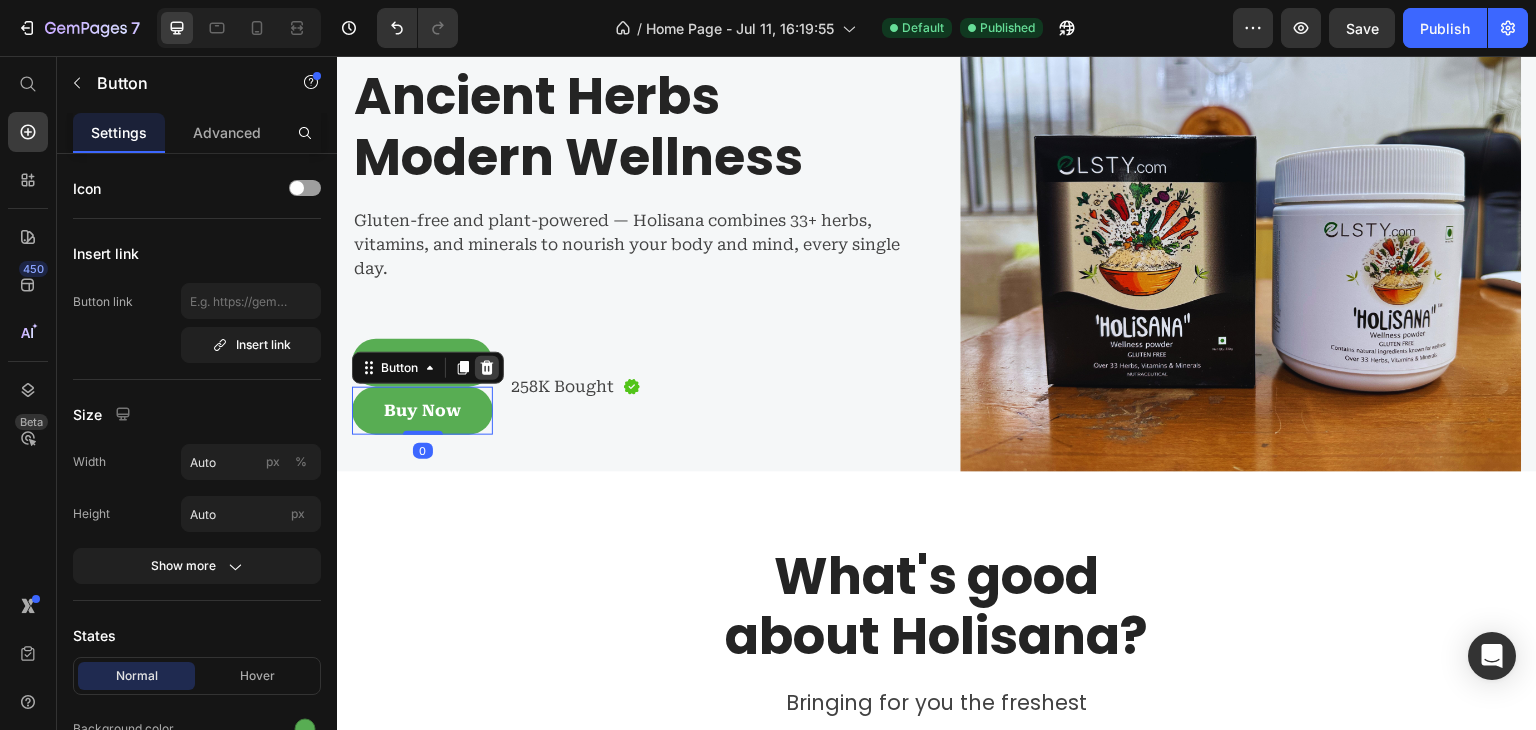 click 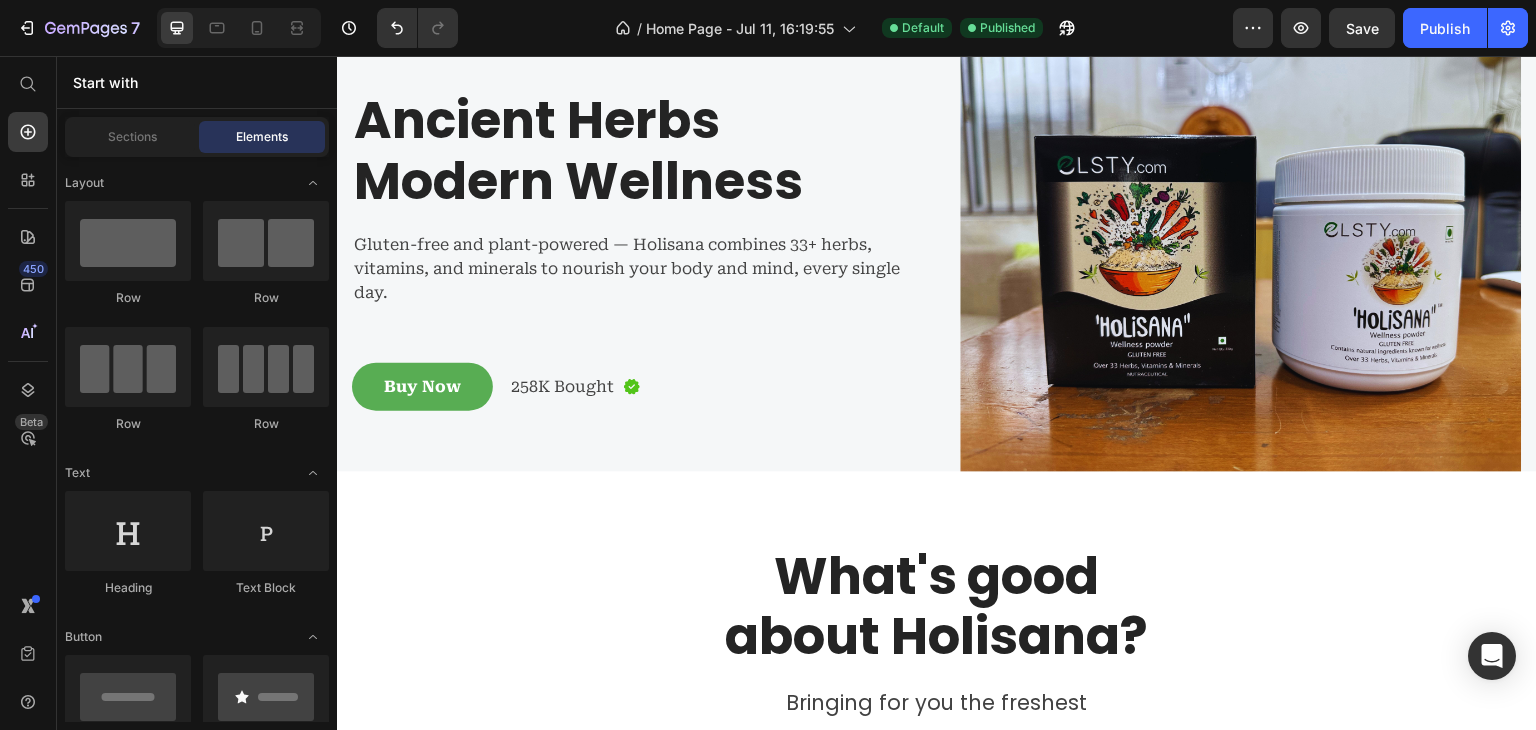 scroll, scrollTop: 70, scrollLeft: 0, axis: vertical 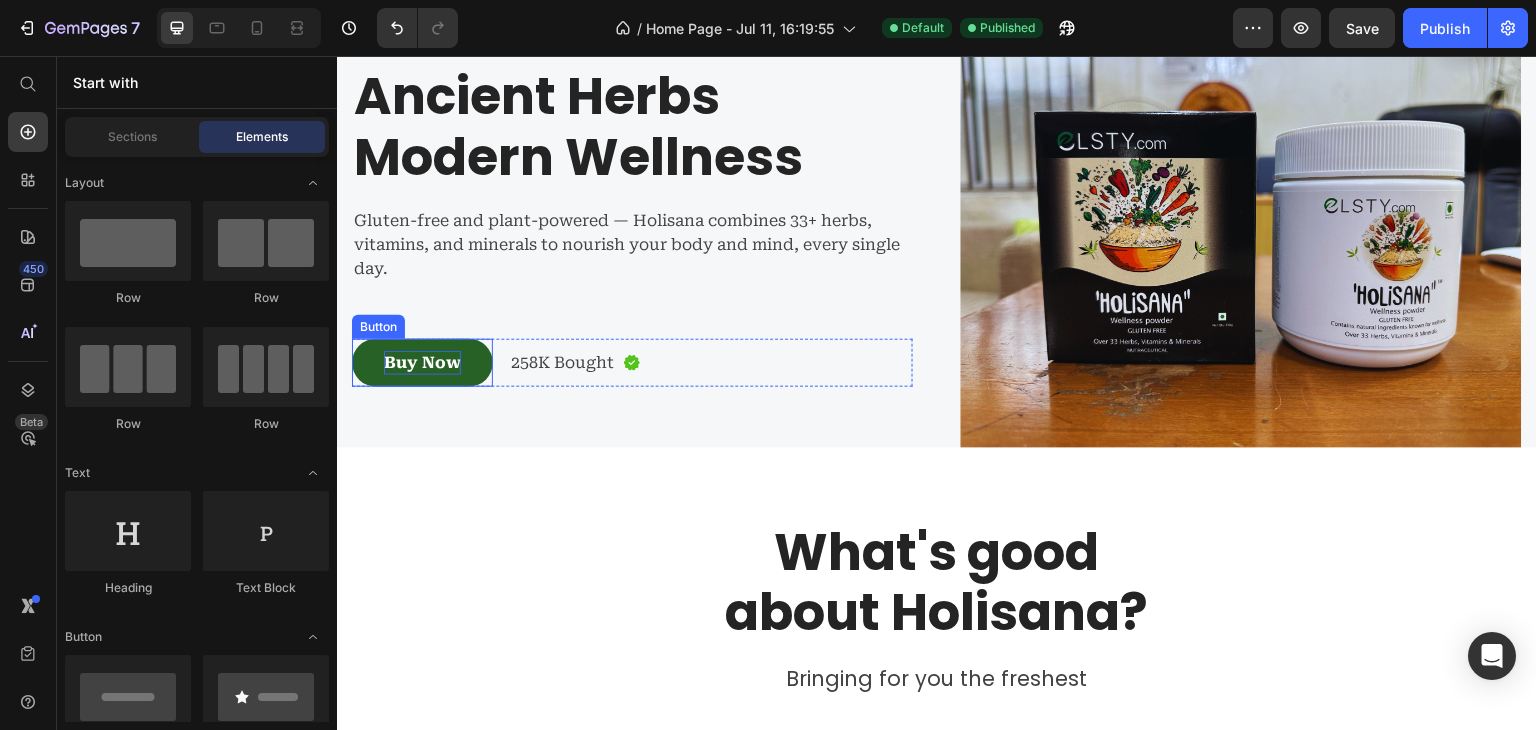 click on "Buy Now" at bounding box center (422, 363) 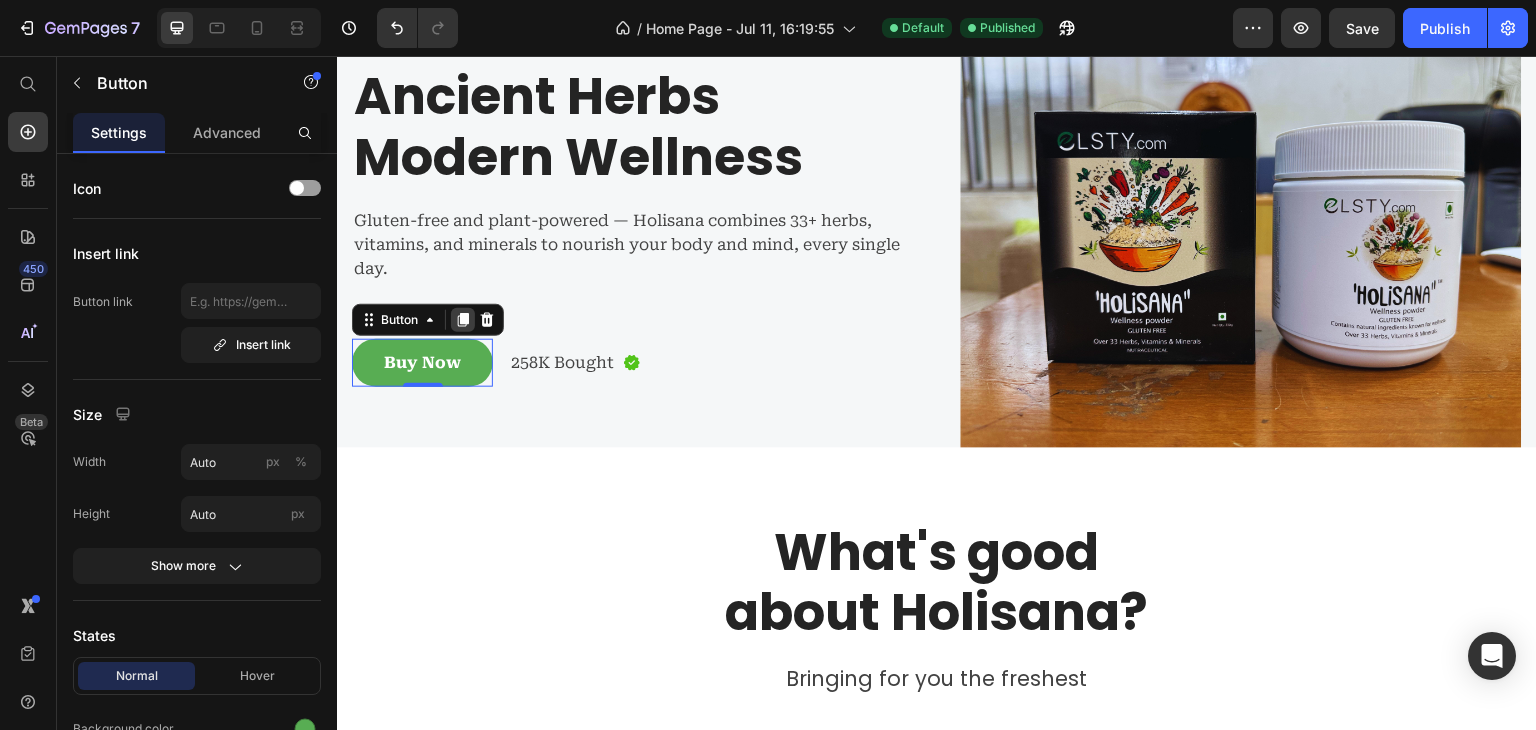 click at bounding box center [463, 320] 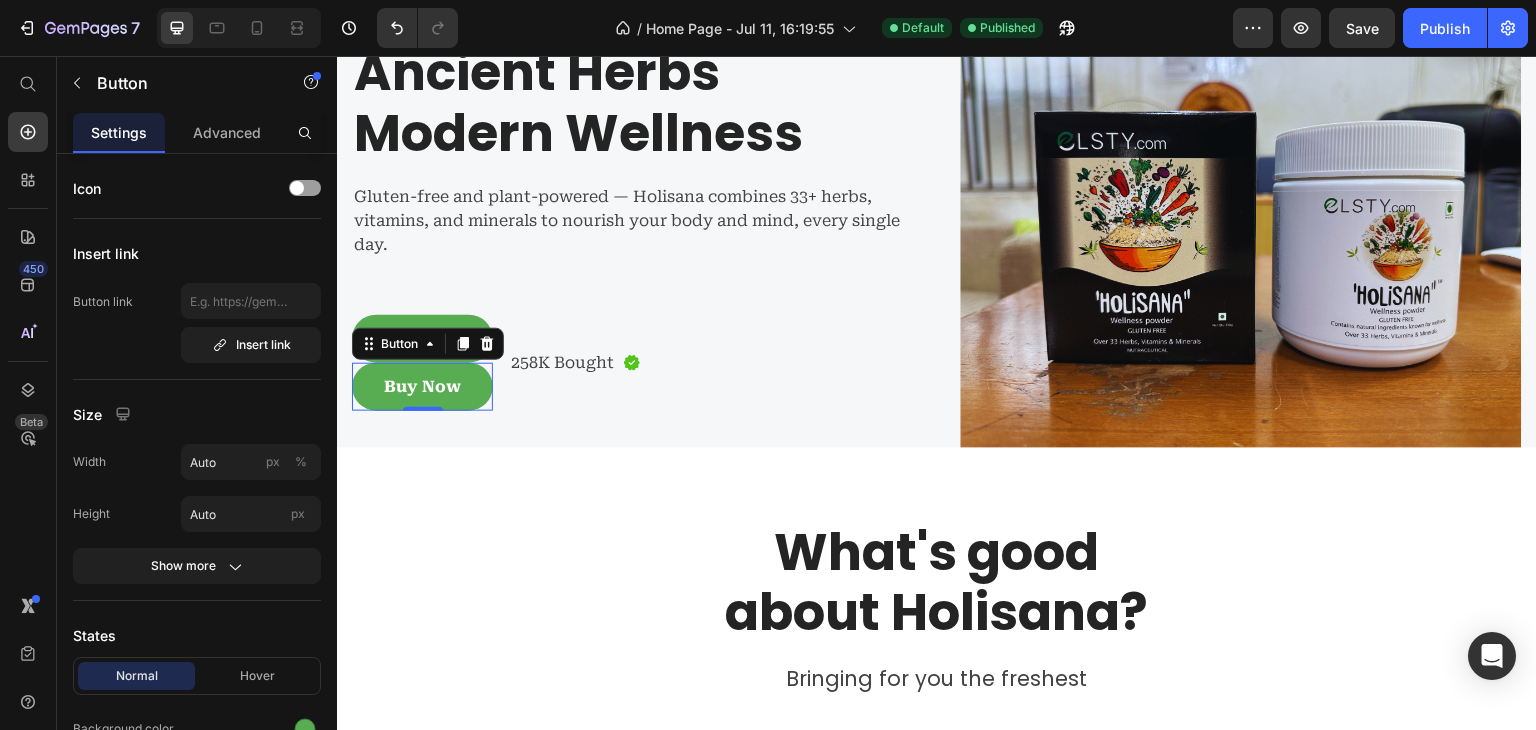 scroll, scrollTop: 46, scrollLeft: 0, axis: vertical 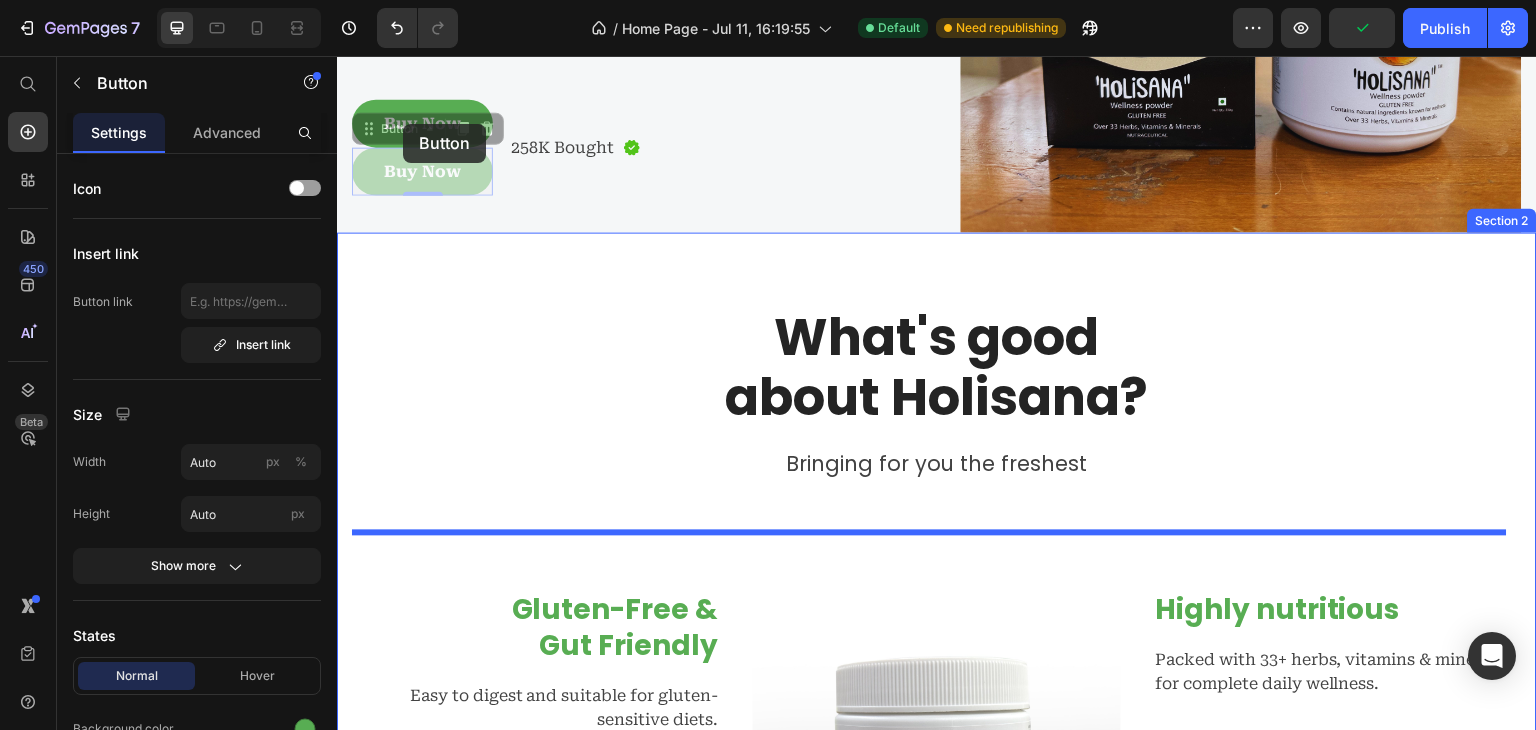 drag, startPoint x: 485, startPoint y: 410, endPoint x: 492, endPoint y: 208, distance: 202.12125 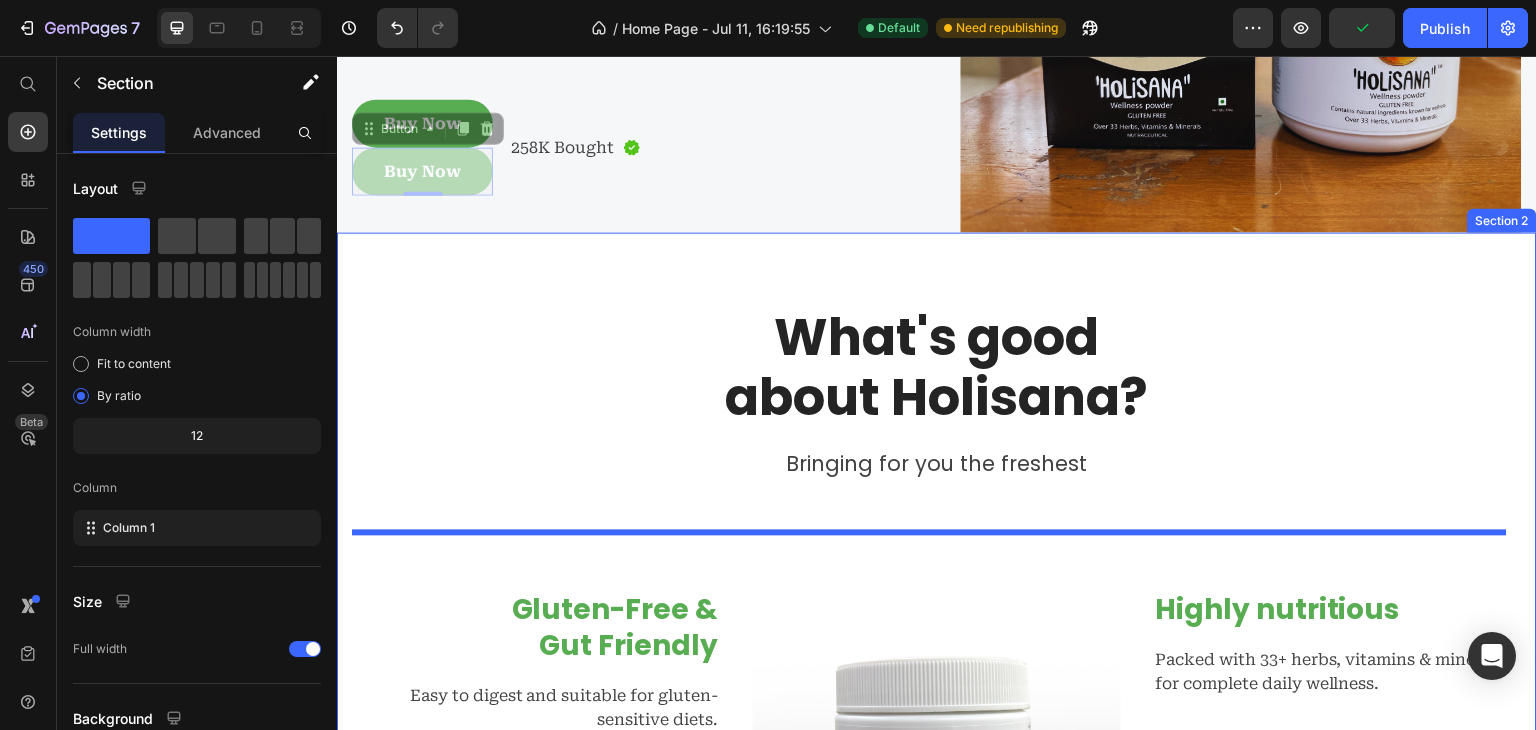 click on "What's good about Holisana? Heading Bringing for you the freshest Text block Row Gluten-Free &  Gut Friendly  Heading Easy to digest and suitable for gluten-sensitive diets. Text block Row 100% Plant-Based Heading No synthetic additives — only nature’s finest herbs and roots. Text block Row Image Highly nutritious Heading Packed with 33+ herbs, vitamins & minerals for complete daily wellness. Text block Row Delivered fresh Heading Every pack is freshly sealed to preserve the potency of natural ingredients. Text block Row Row Section 2" at bounding box center [937, 667] 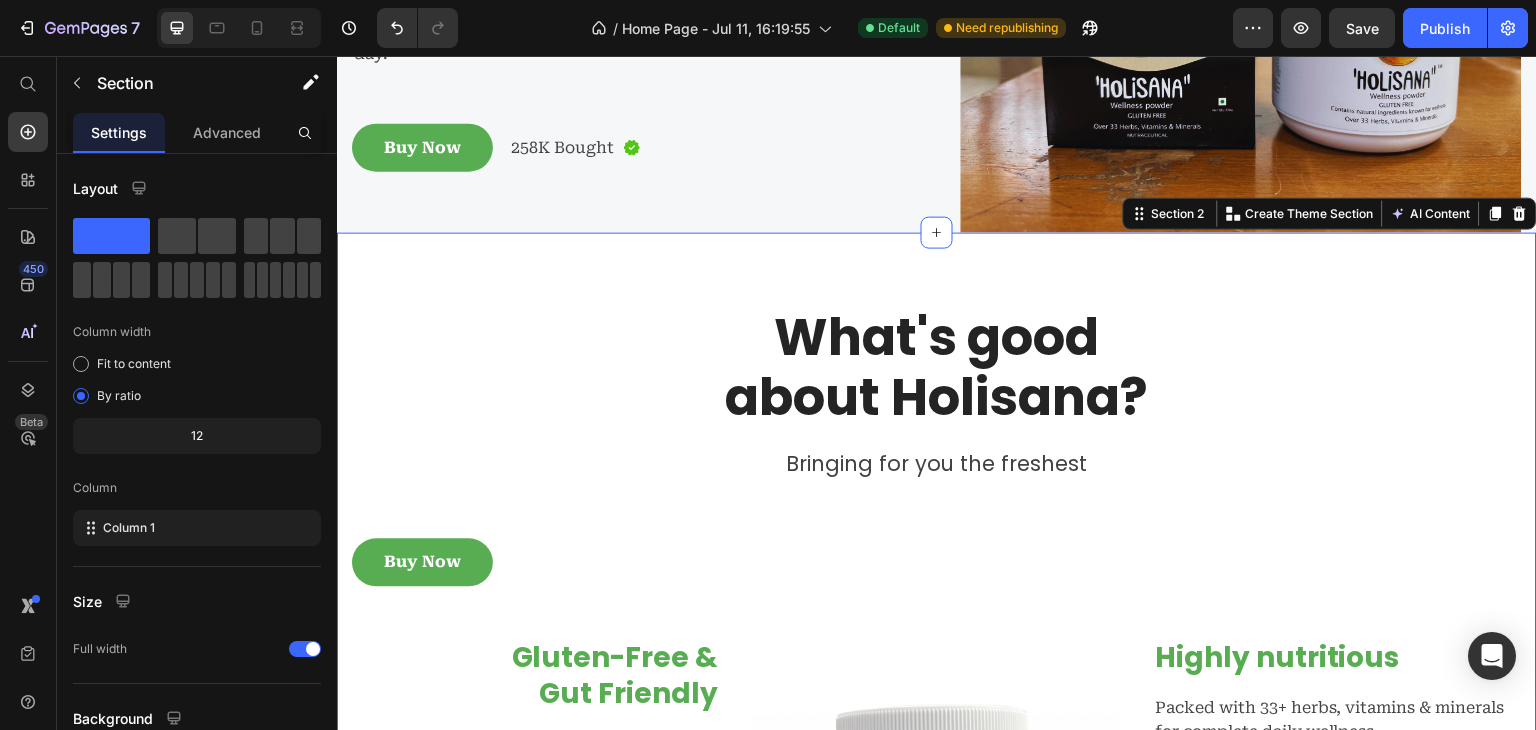 scroll, scrollTop: 248, scrollLeft: 0, axis: vertical 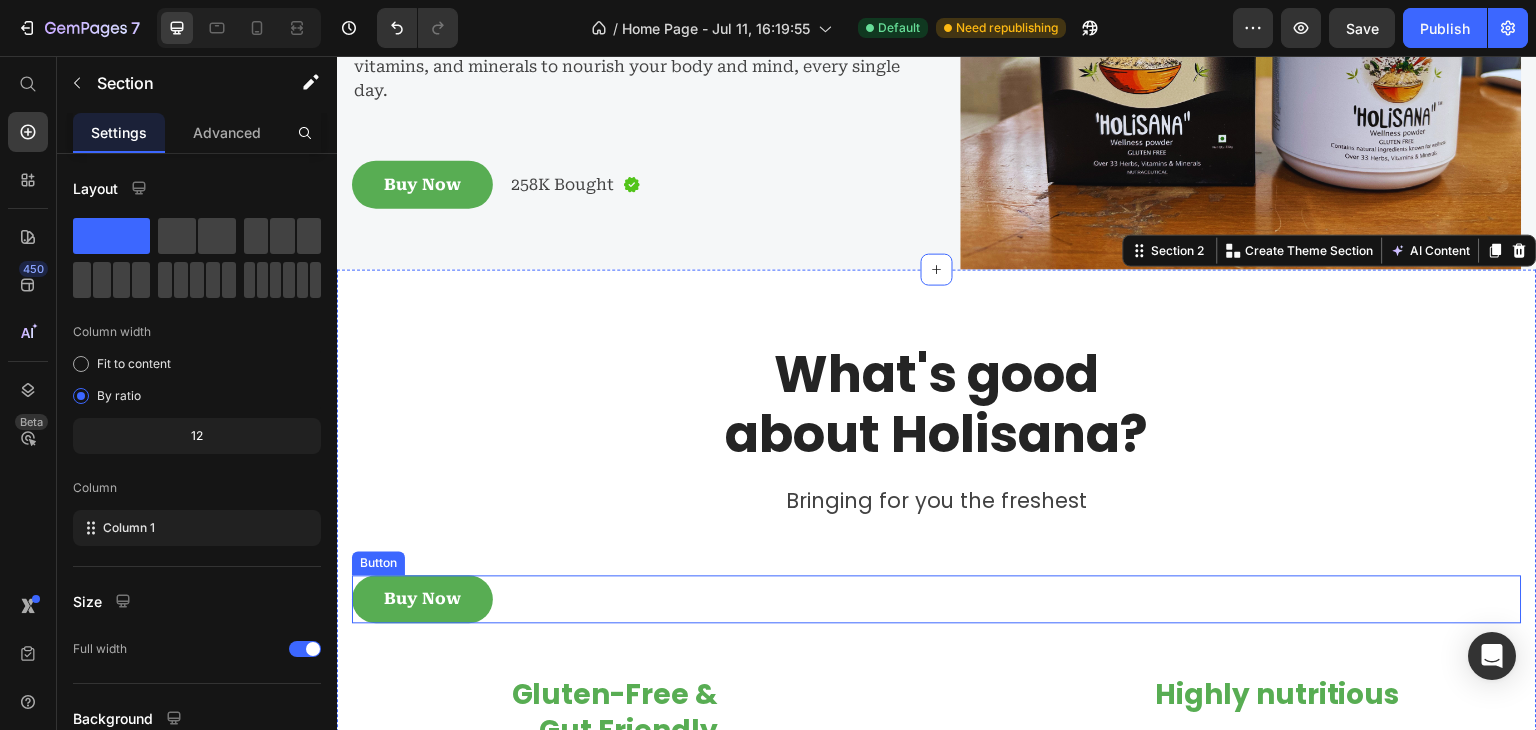 click on "Buy Now Button" at bounding box center [937, 600] 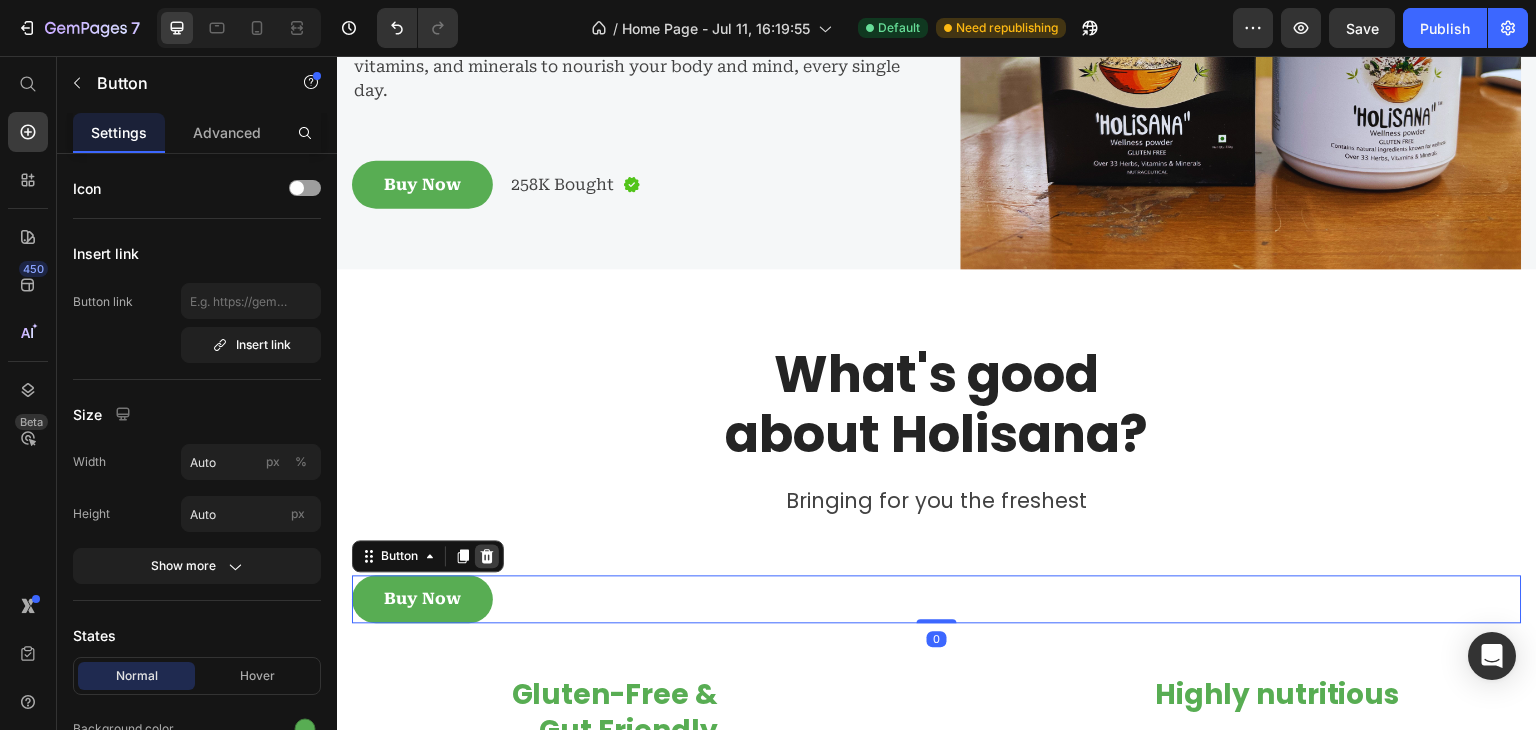 click 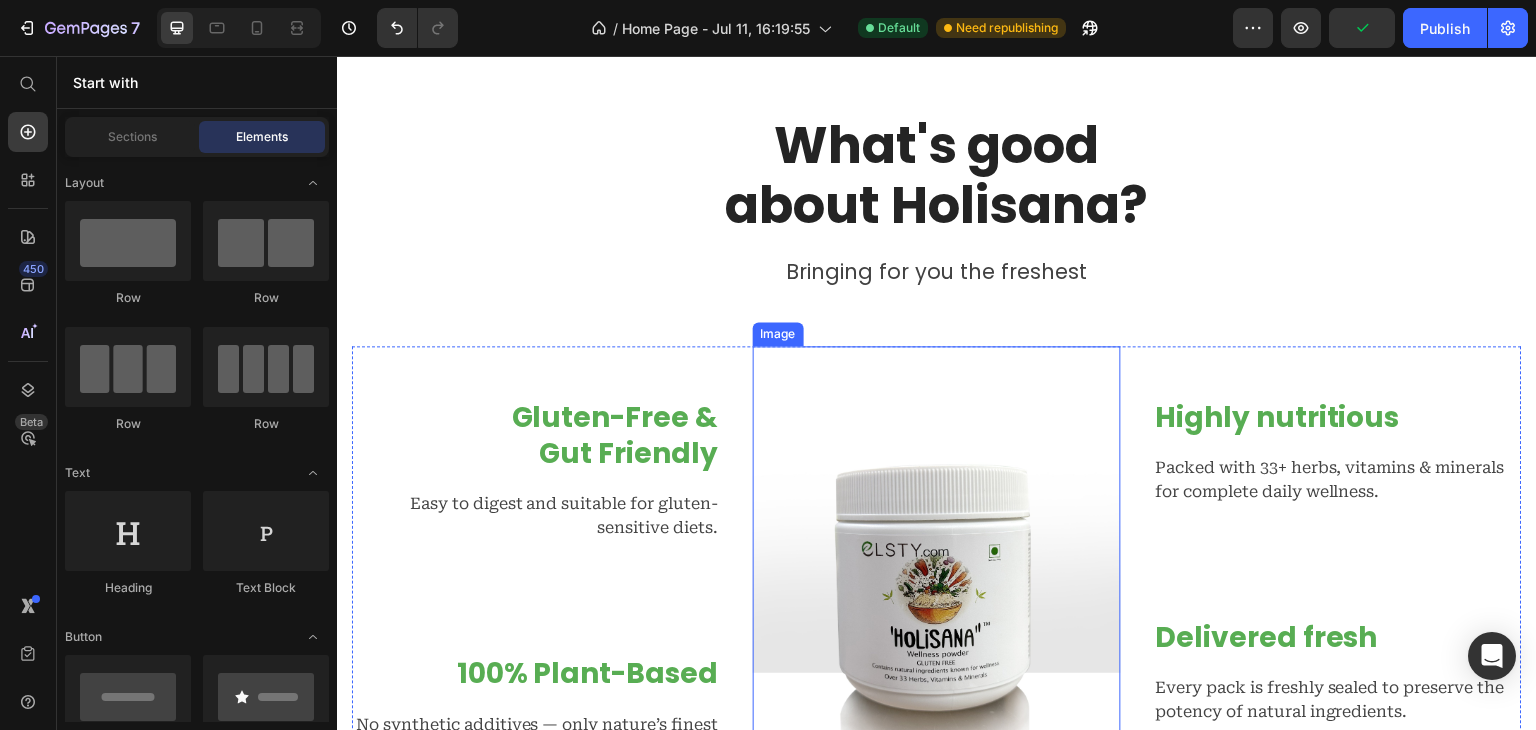 scroll, scrollTop: 500, scrollLeft: 0, axis: vertical 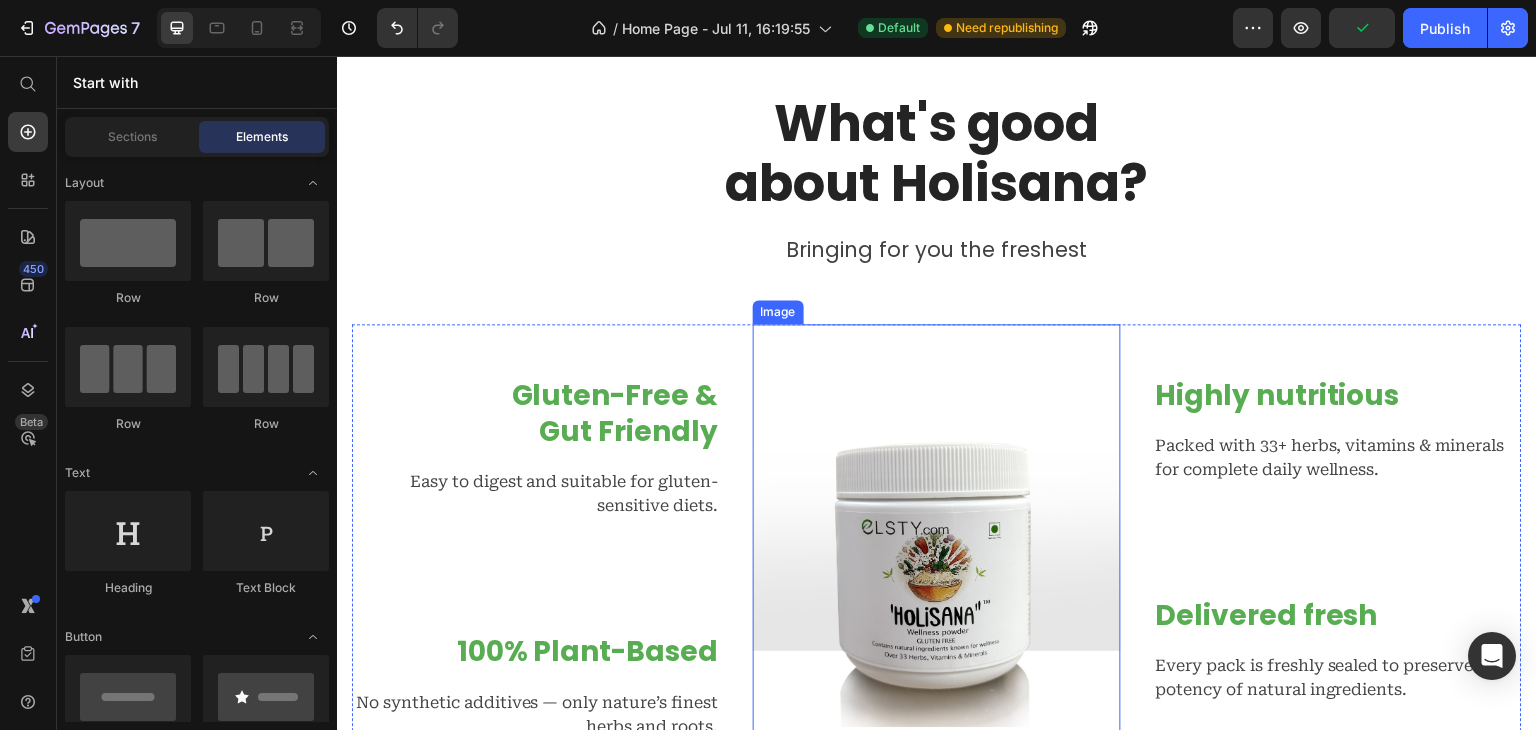 click at bounding box center (937, 570) 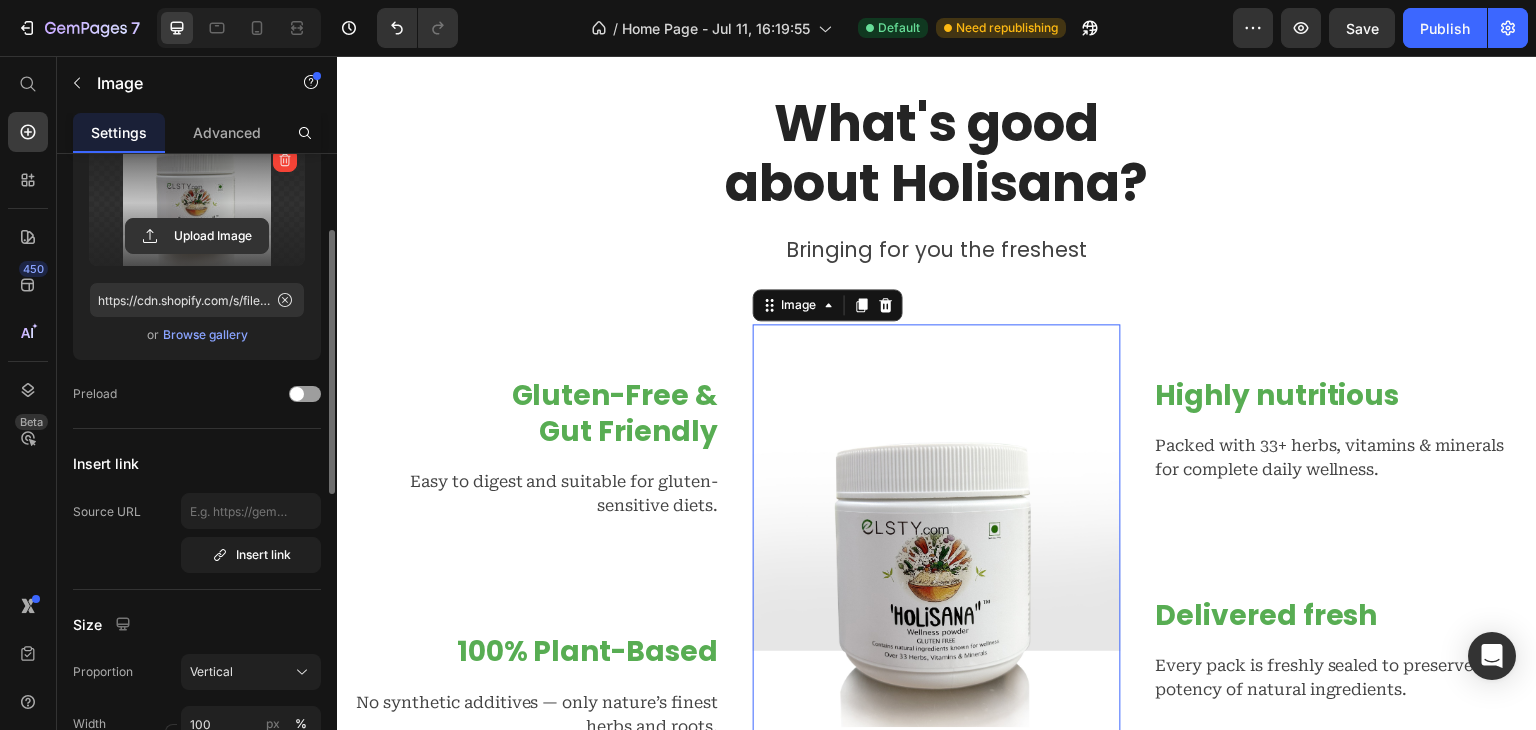 scroll, scrollTop: 146, scrollLeft: 0, axis: vertical 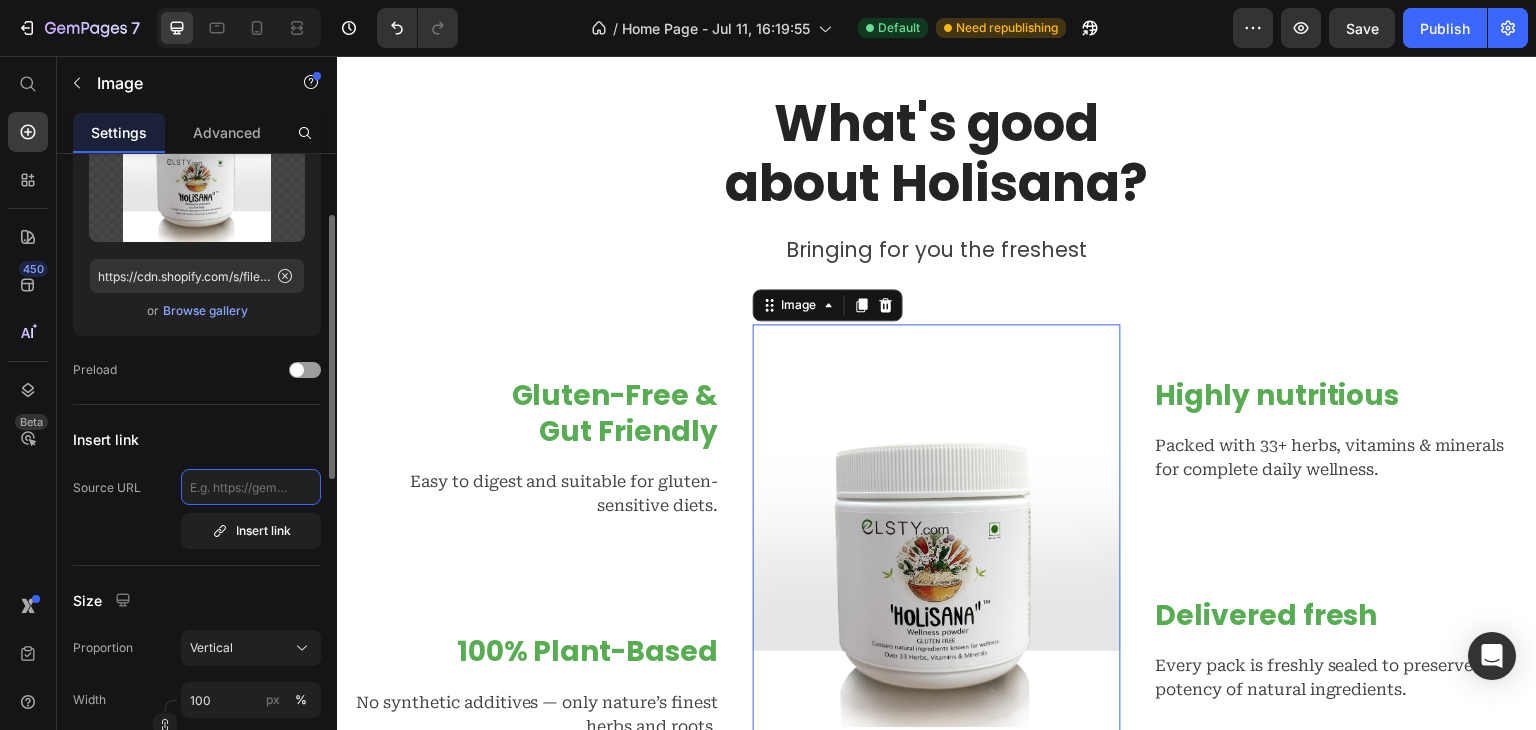 click 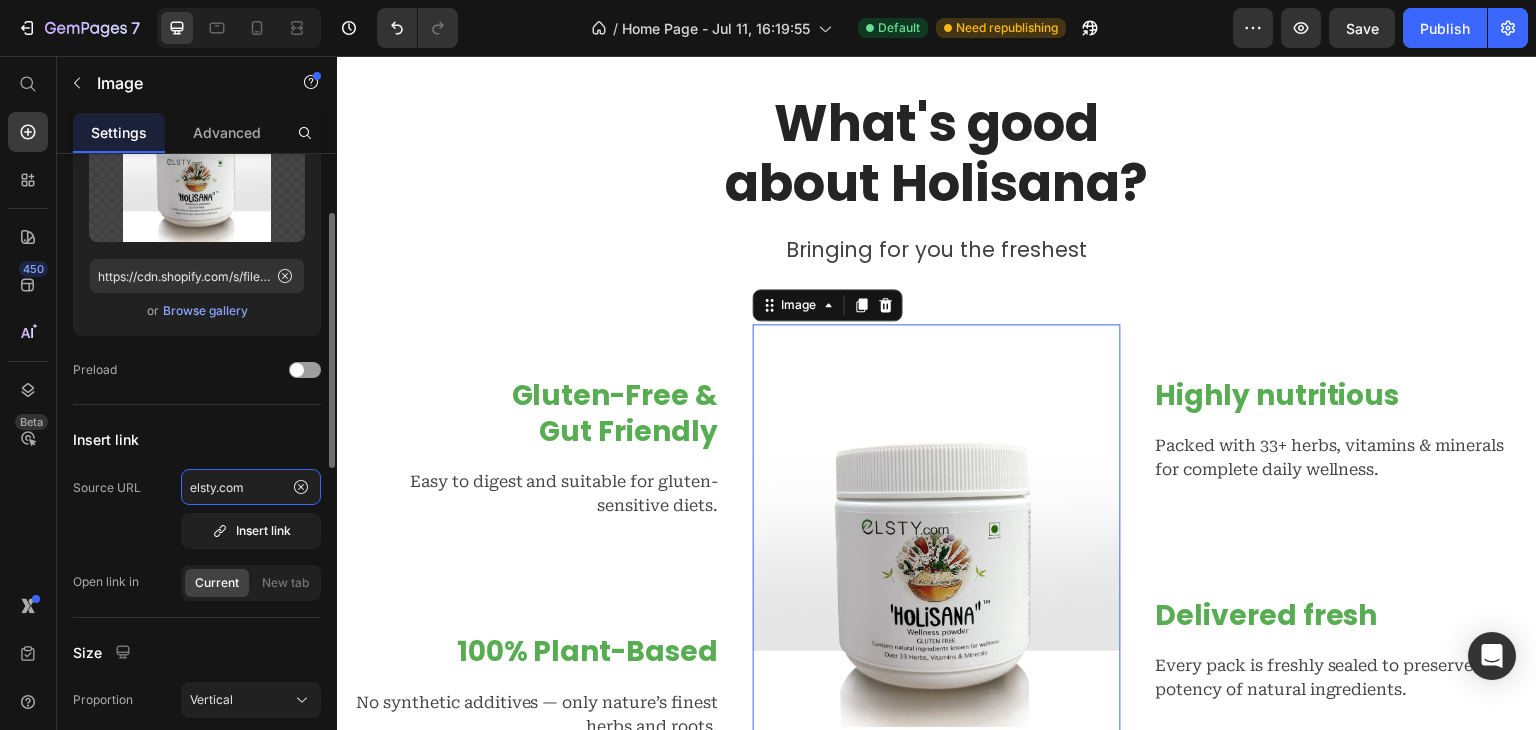 type on "elsty.com" 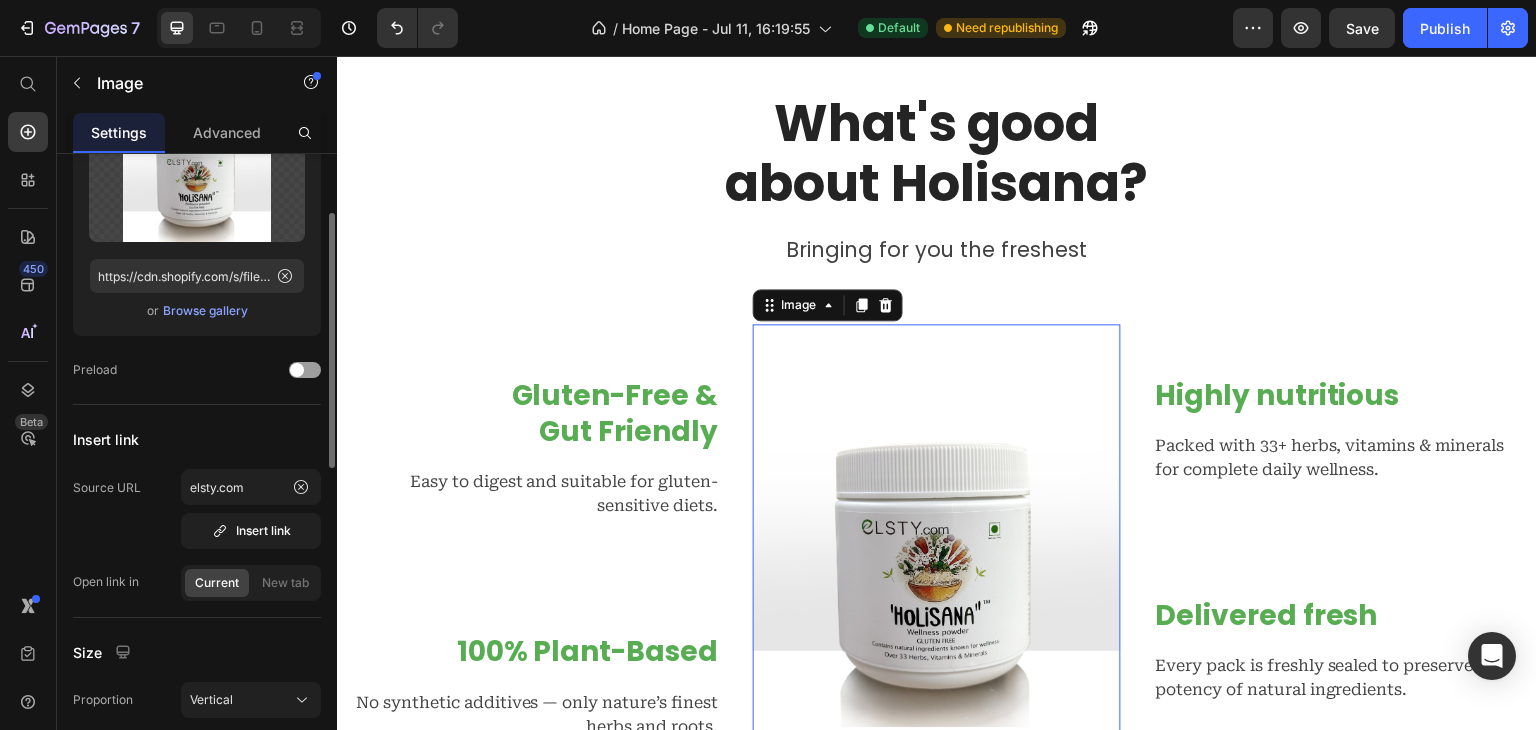 click on "Image Choose Image Upload Image https://cdn.shopify.com/s/files/1/0685/7136/5599/files/gempages_520753888895173696-3a0f1f2c-25b3-4c50-9941-6c9a89648d07.jpg  or   Browse gallery  Preload Insert link Source URL elsty.com  Insert link   Open link in  Current New tab Size Proportion Vertical Width 100 px % Height px % Image scale Shape Border Corner Shadow Align SEO Alt text Alt Image Image title Image Title" at bounding box center (197, 742) 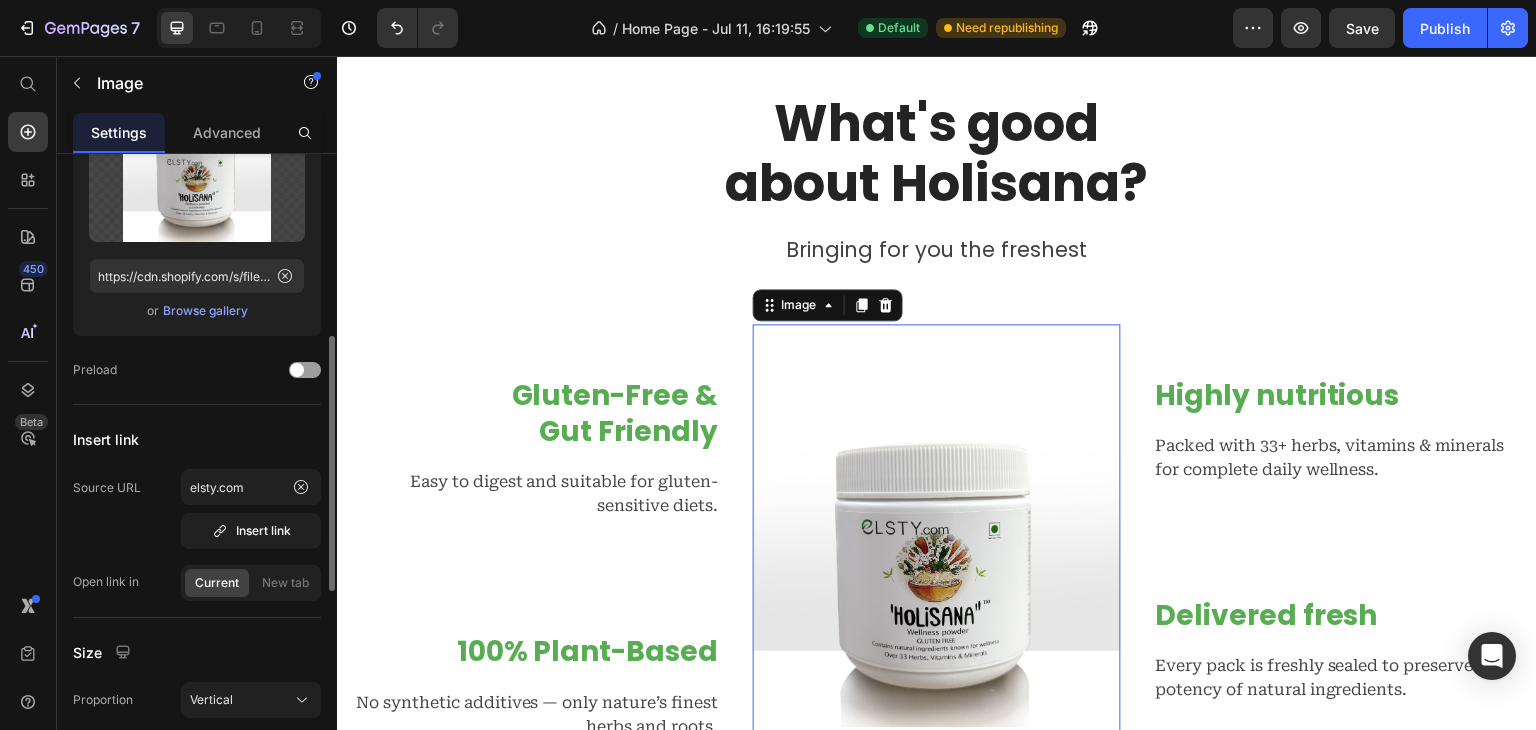 scroll, scrollTop: 237, scrollLeft: 0, axis: vertical 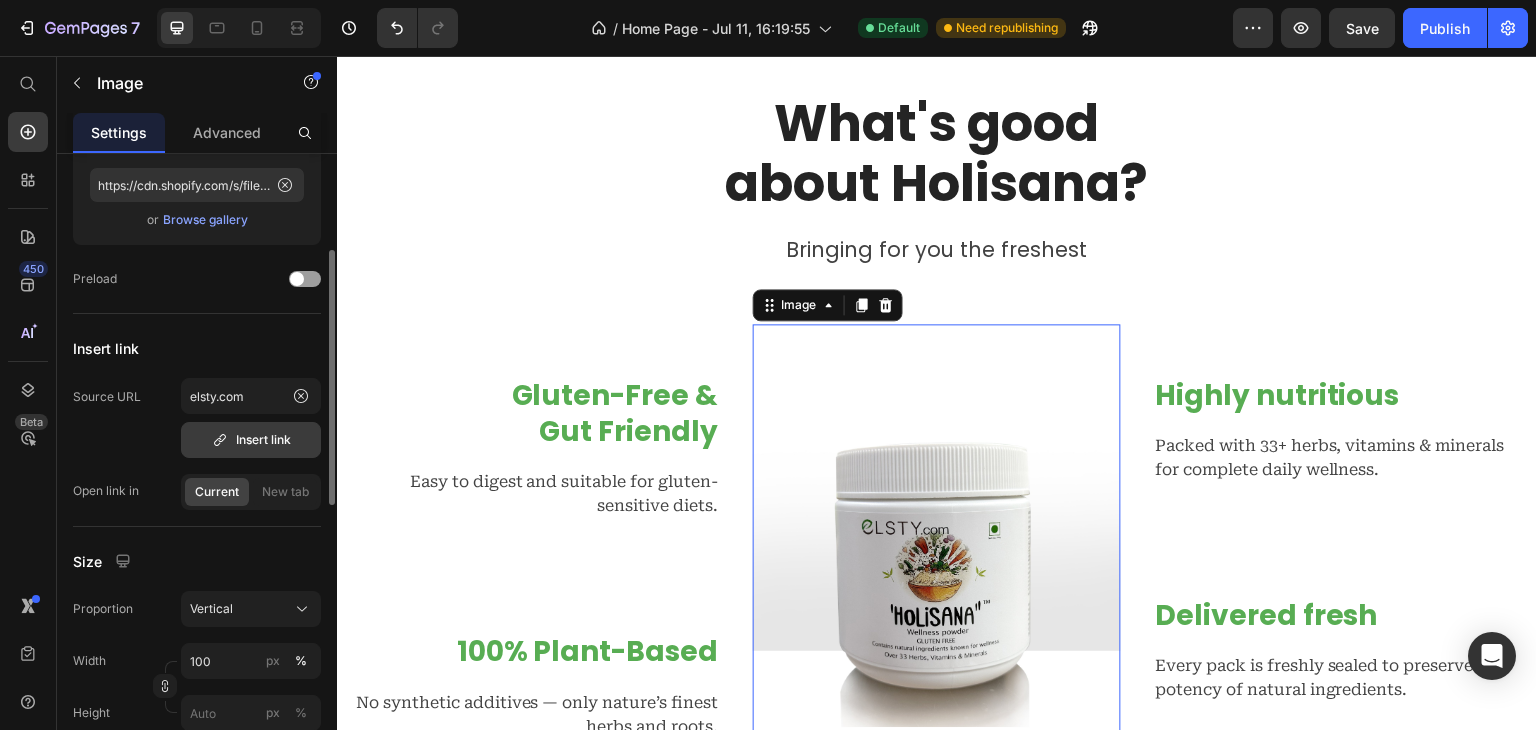 click on "Insert link" at bounding box center (251, 440) 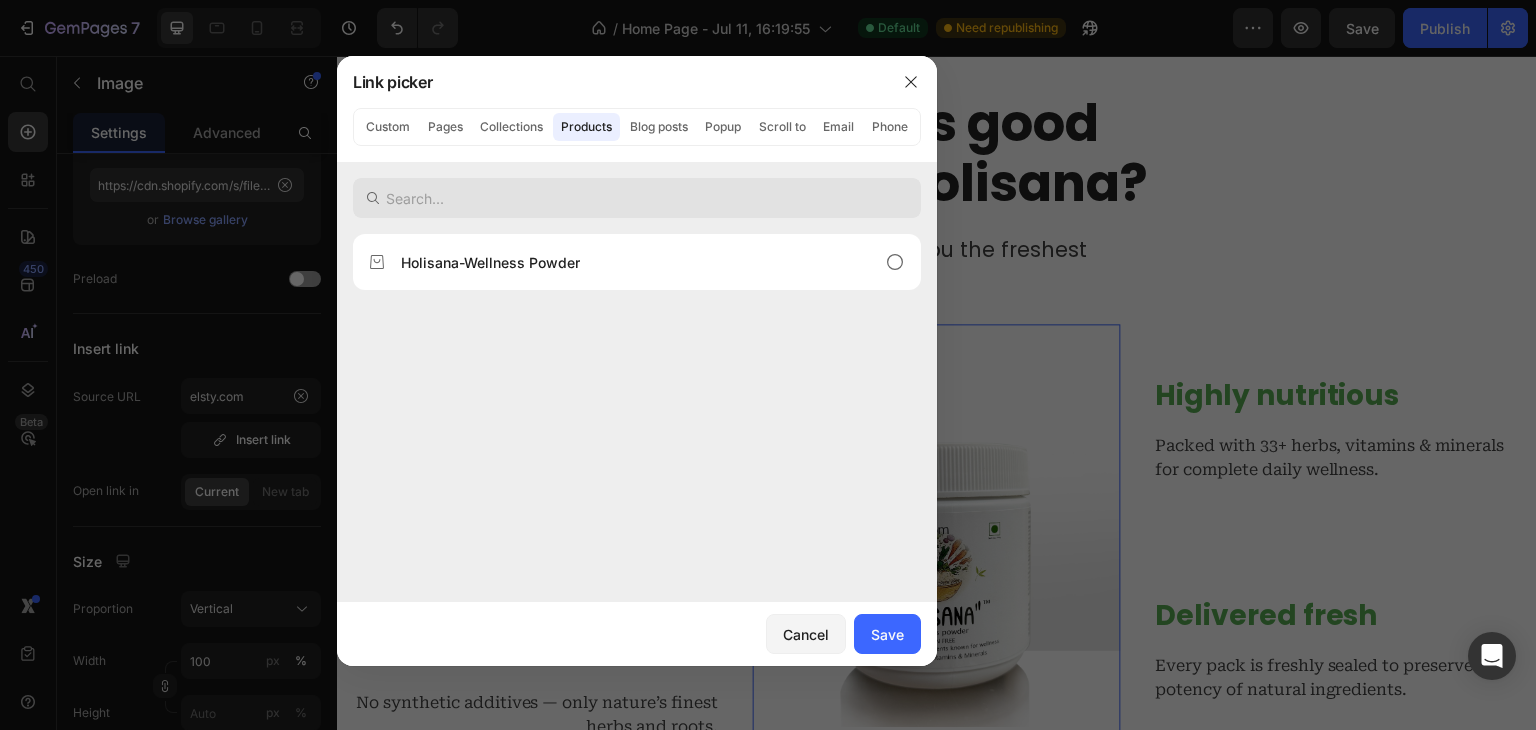 click at bounding box center (637, 198) 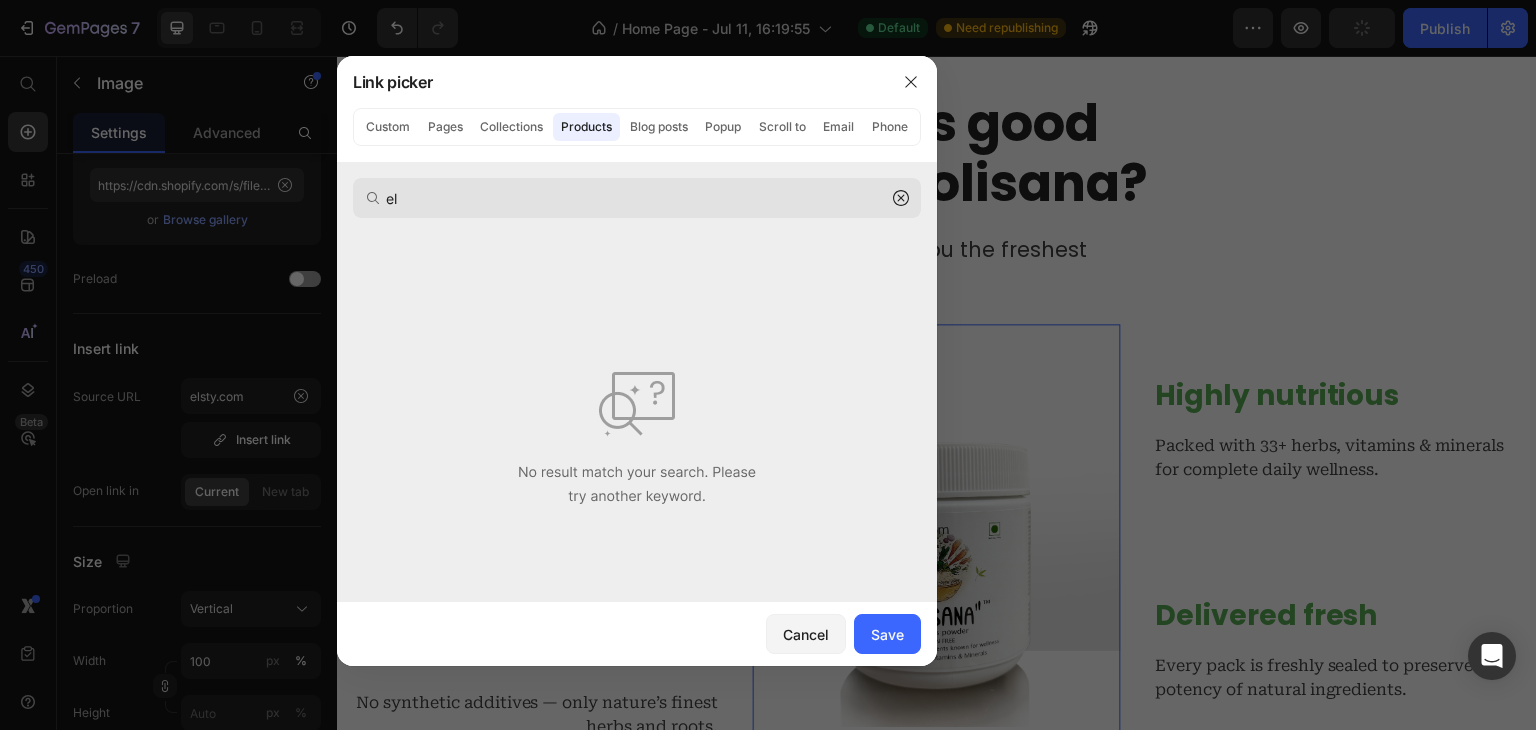 type on "e" 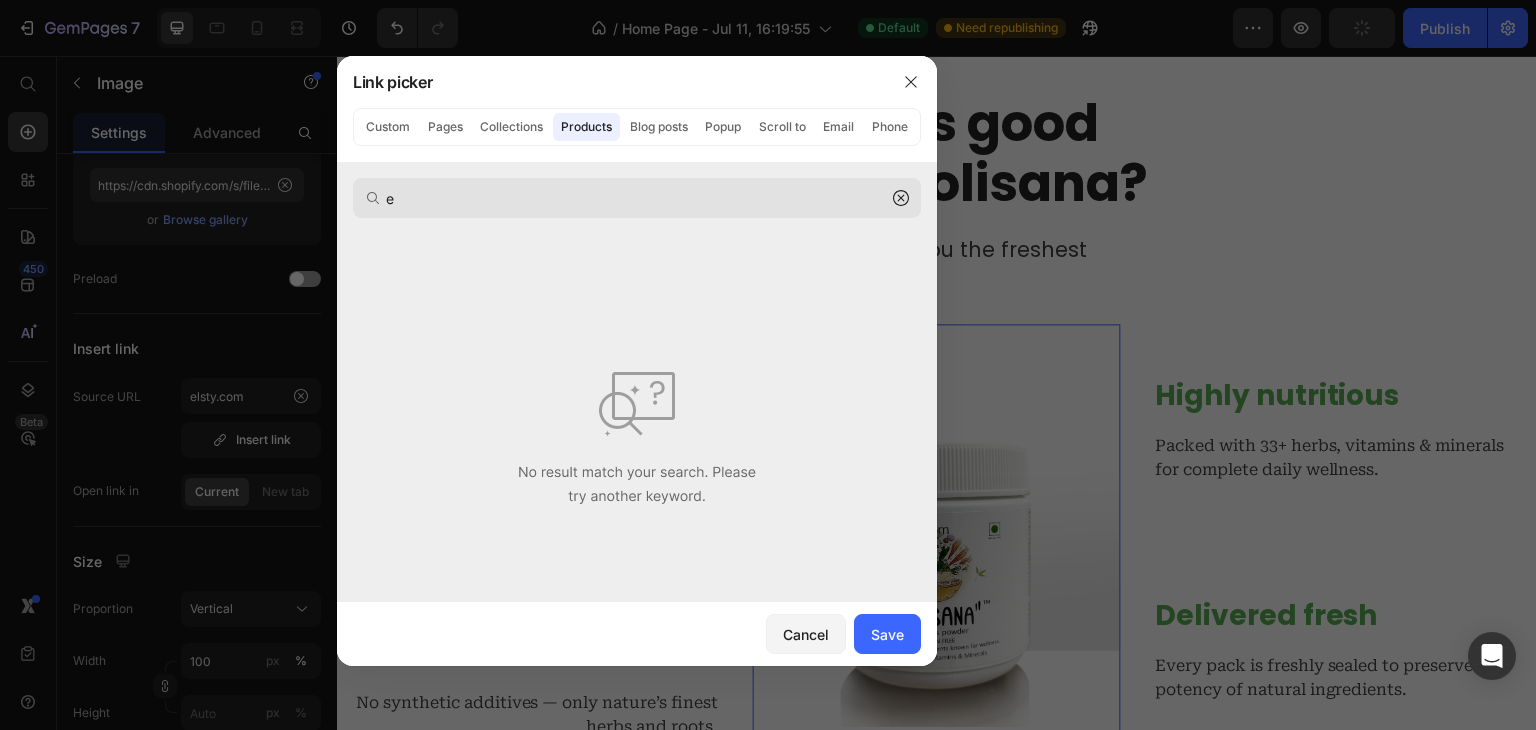 type 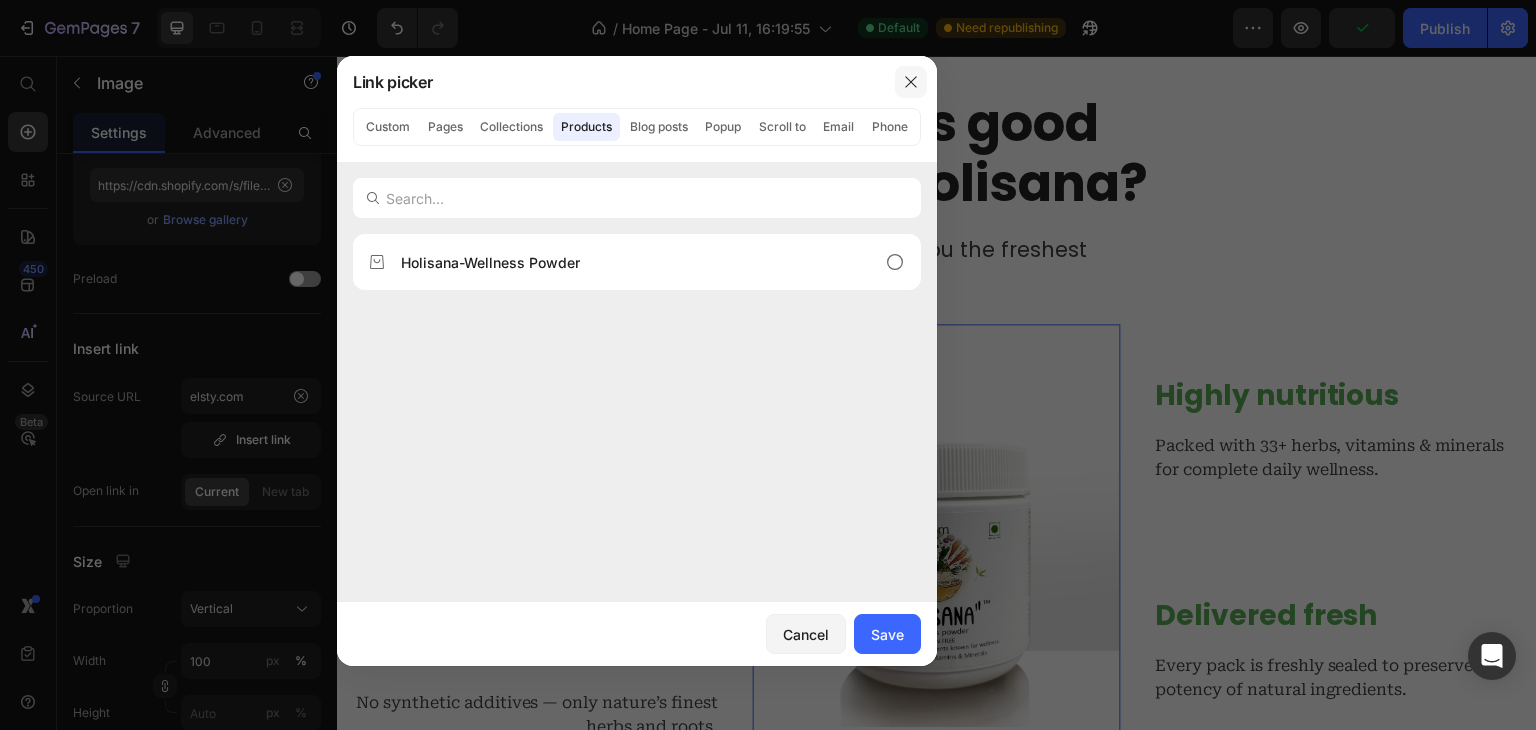 click 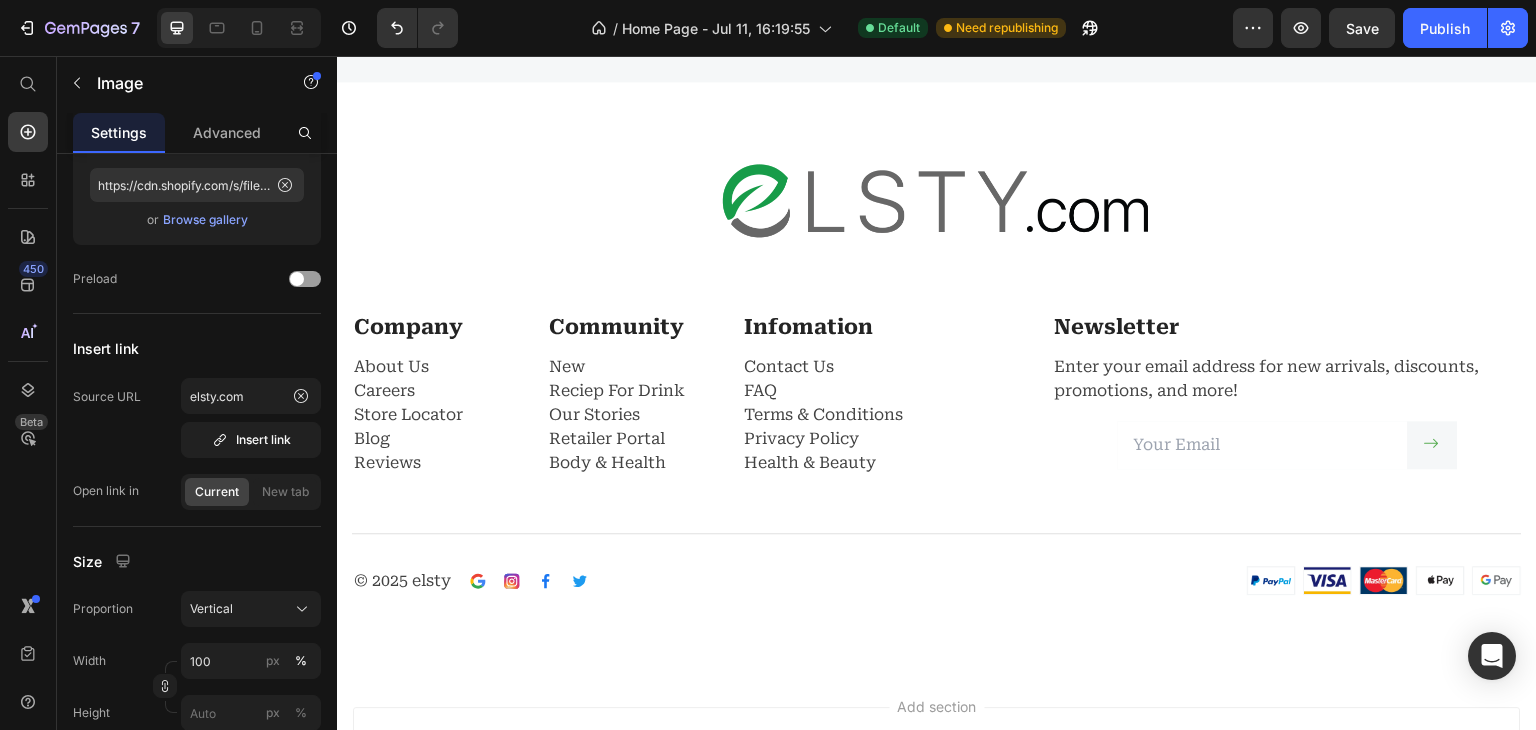 scroll, scrollTop: 3959, scrollLeft: 0, axis: vertical 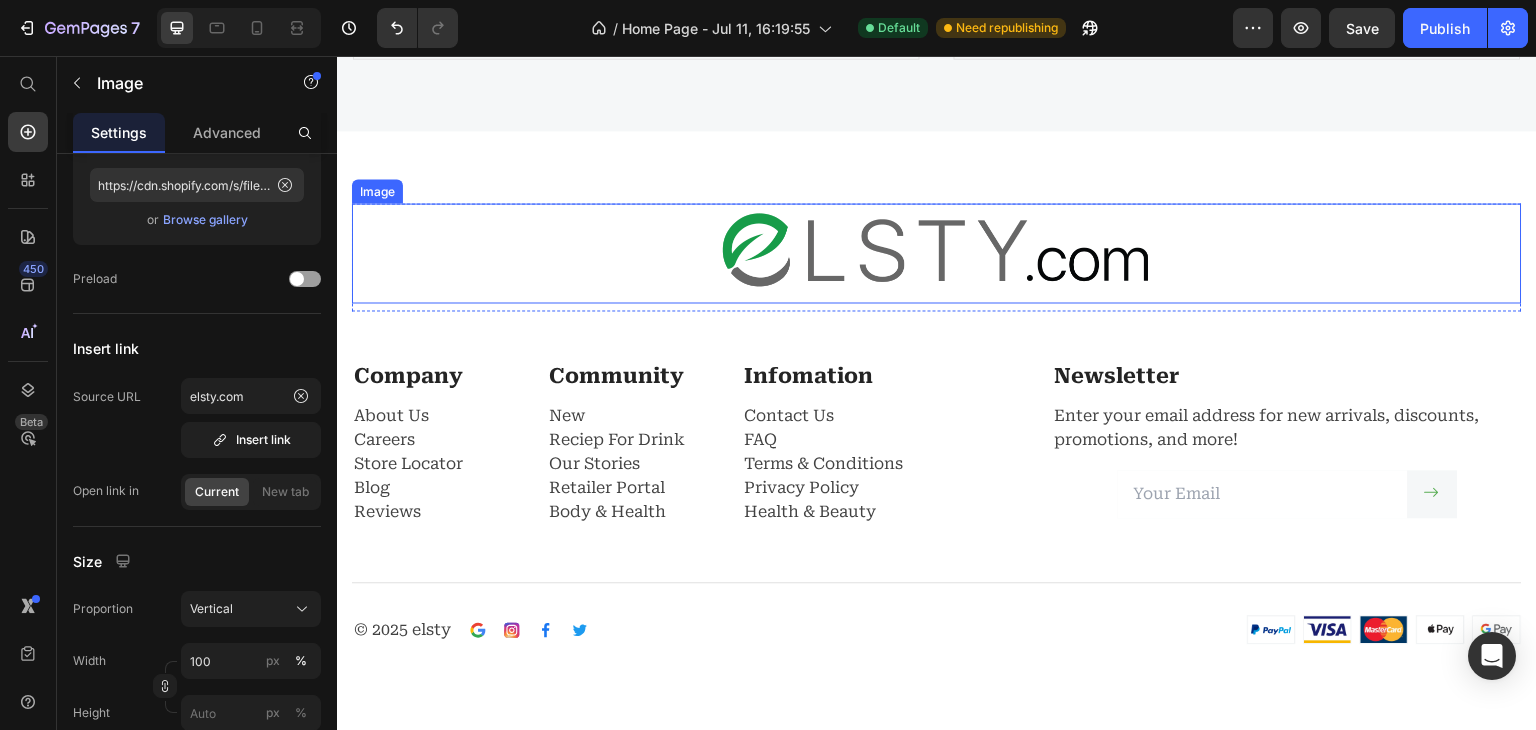 click at bounding box center (937, 253) 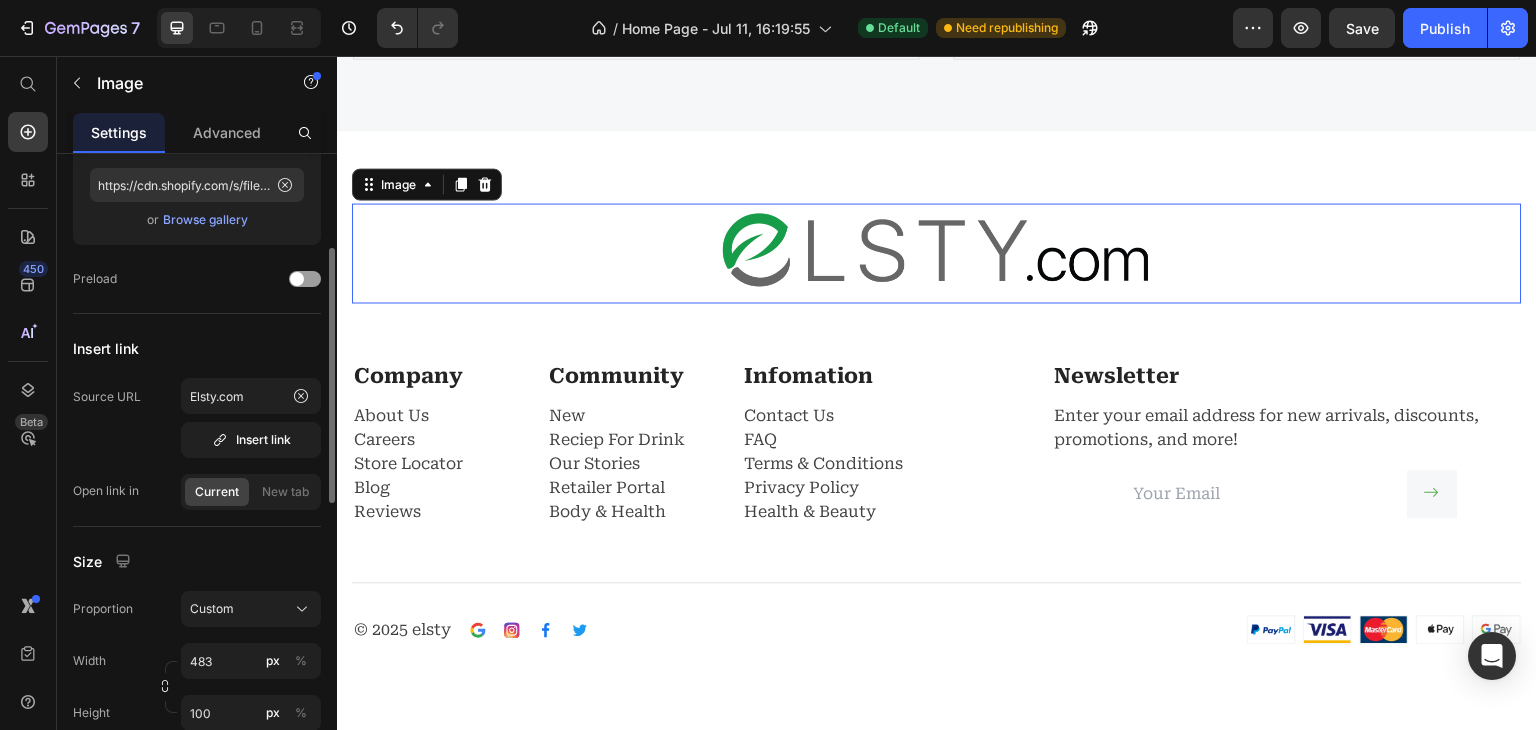 scroll, scrollTop: 236, scrollLeft: 0, axis: vertical 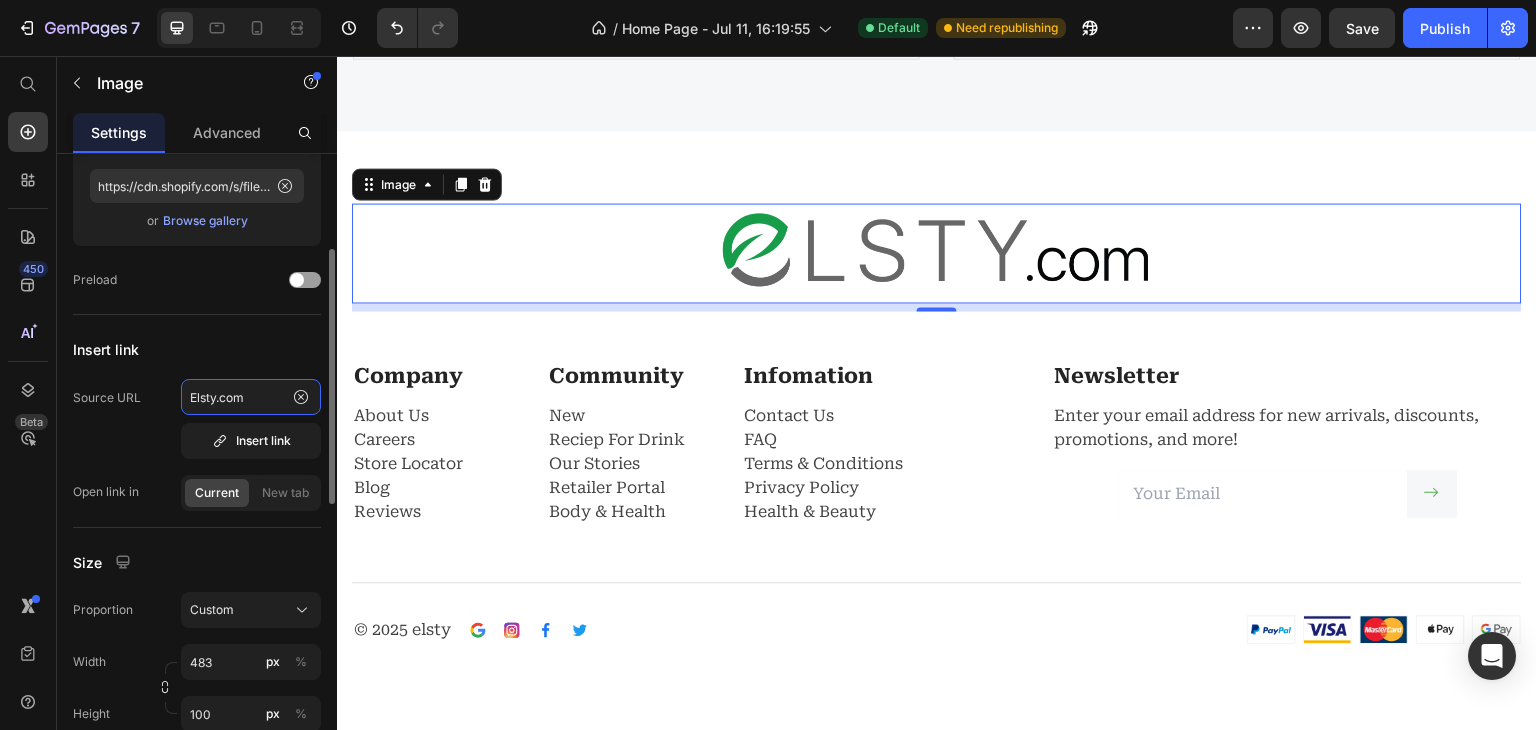 click on "Elsty.com" 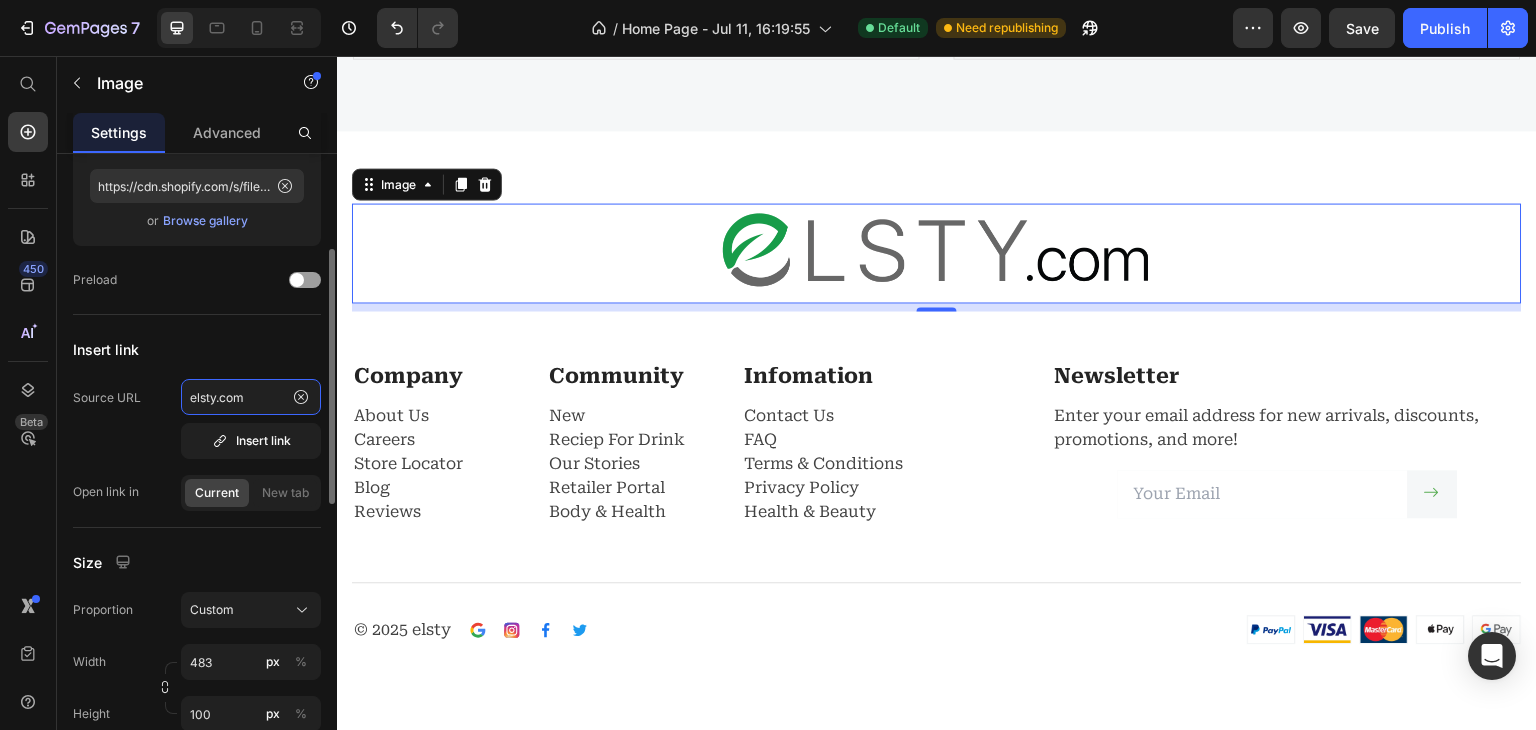 type on "elsty.com" 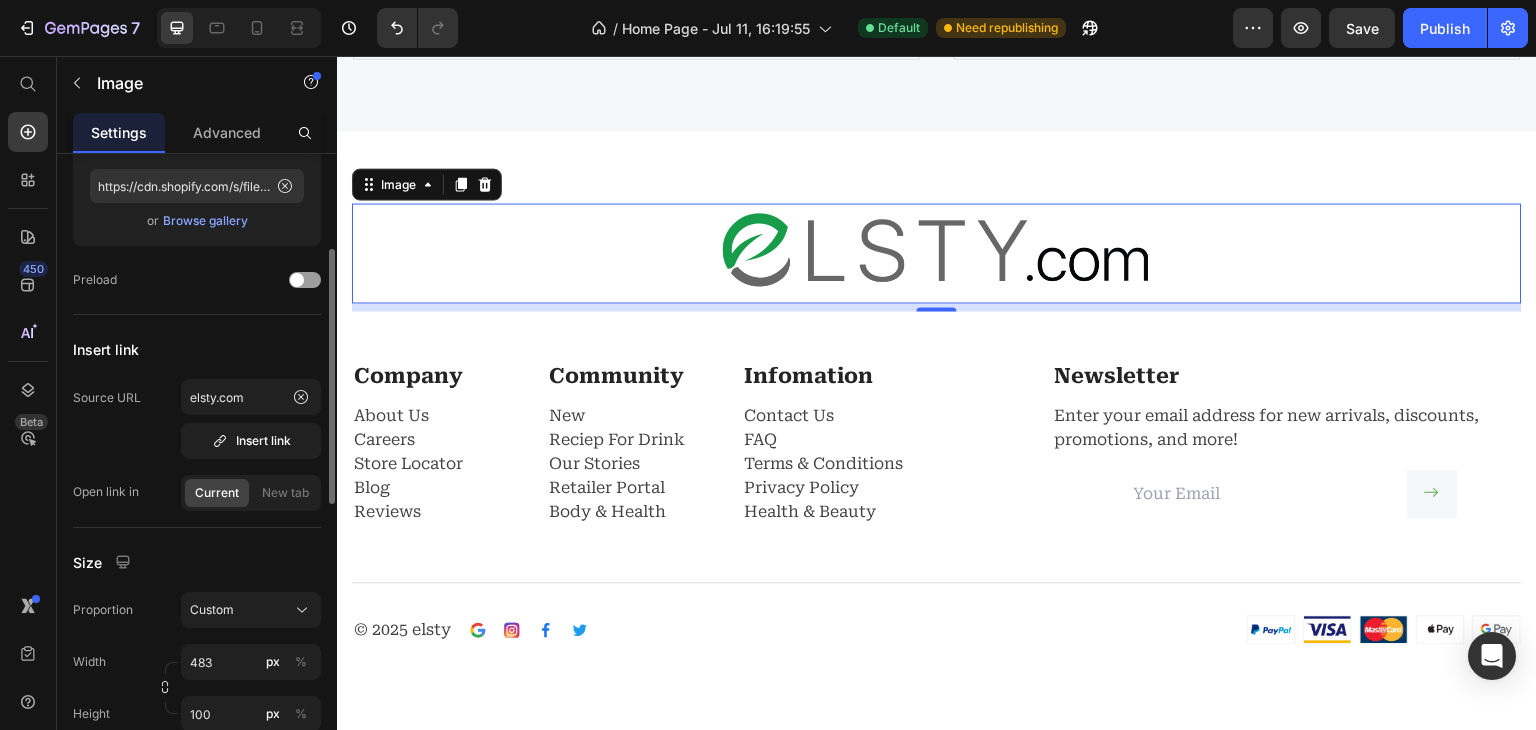 click on "Image Choose Image Upload Image https://cdn.shopify.com/s/files/1/0685/7136/5599/files/gempages_520753888895173696-da32fea0-572a-4bc9-a4e5-393914d621f4.png  or   Browse gallery  Preload Insert link Source URL elsty.com  Insert link   Open link in  Current New tab Size Proportion Custom Width 483 px % Height 100 px % Image scale Shape Border Corner Shadow Align SEO Alt text Alt Image Image title Image Title" at bounding box center [197, 652] 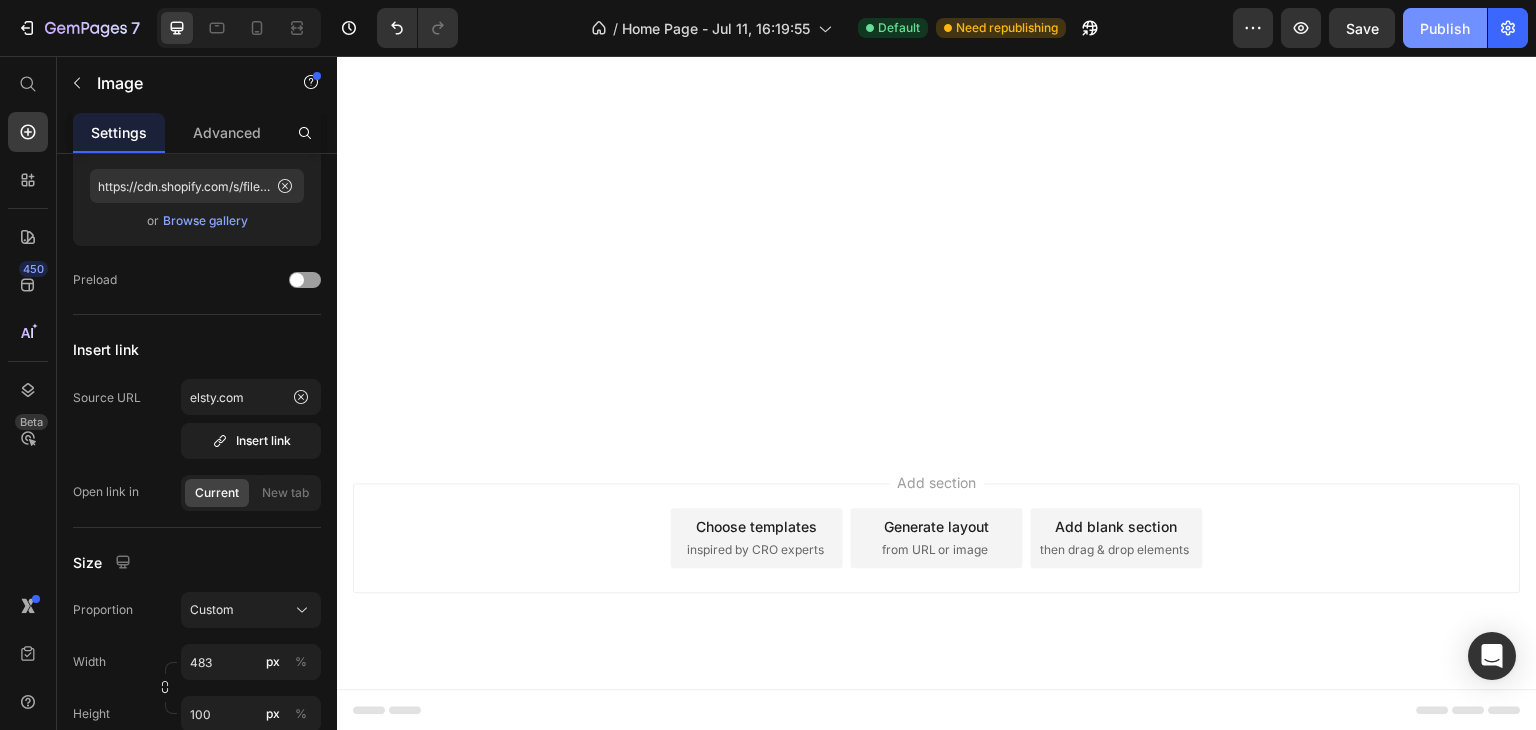 click on "Publish" at bounding box center [1445, 28] 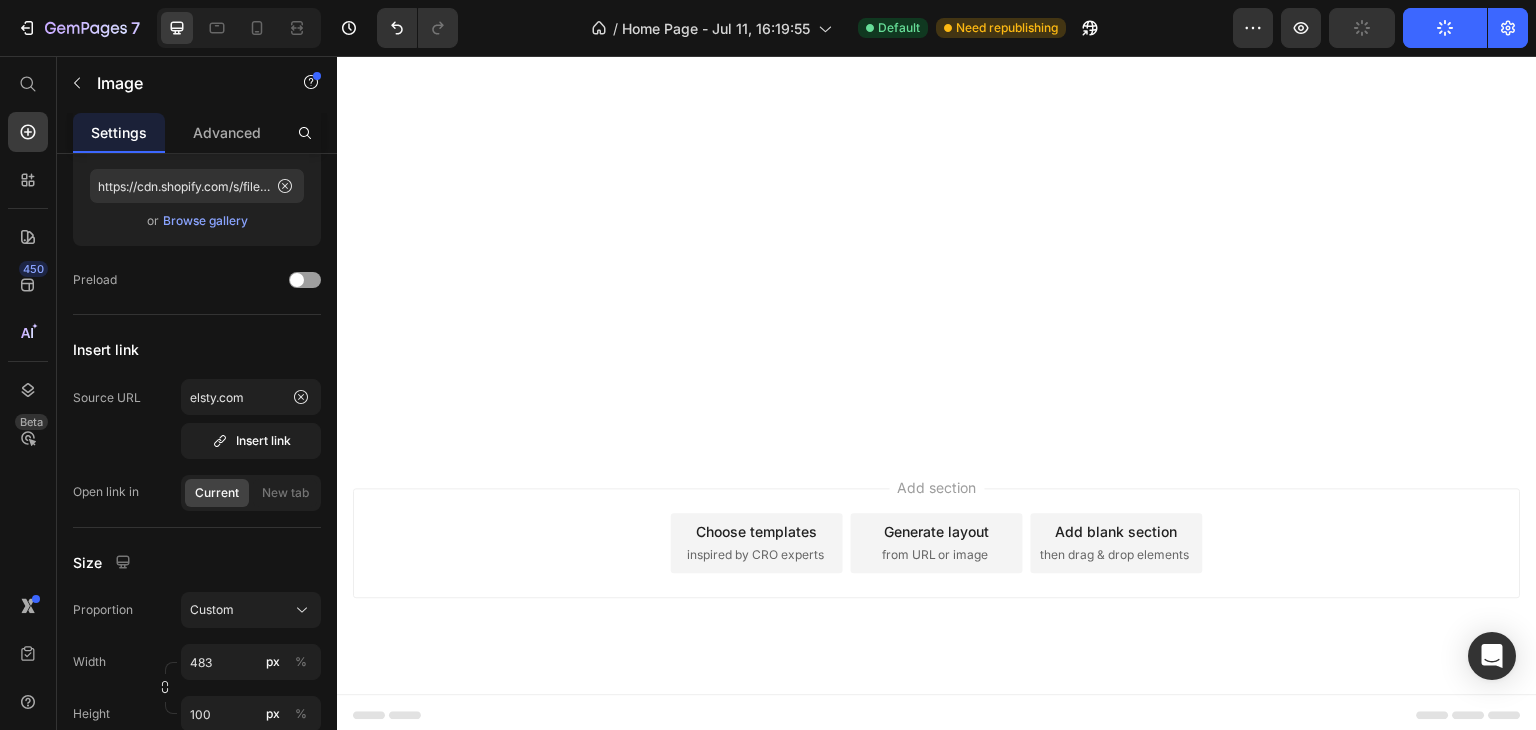 click on "Publish" 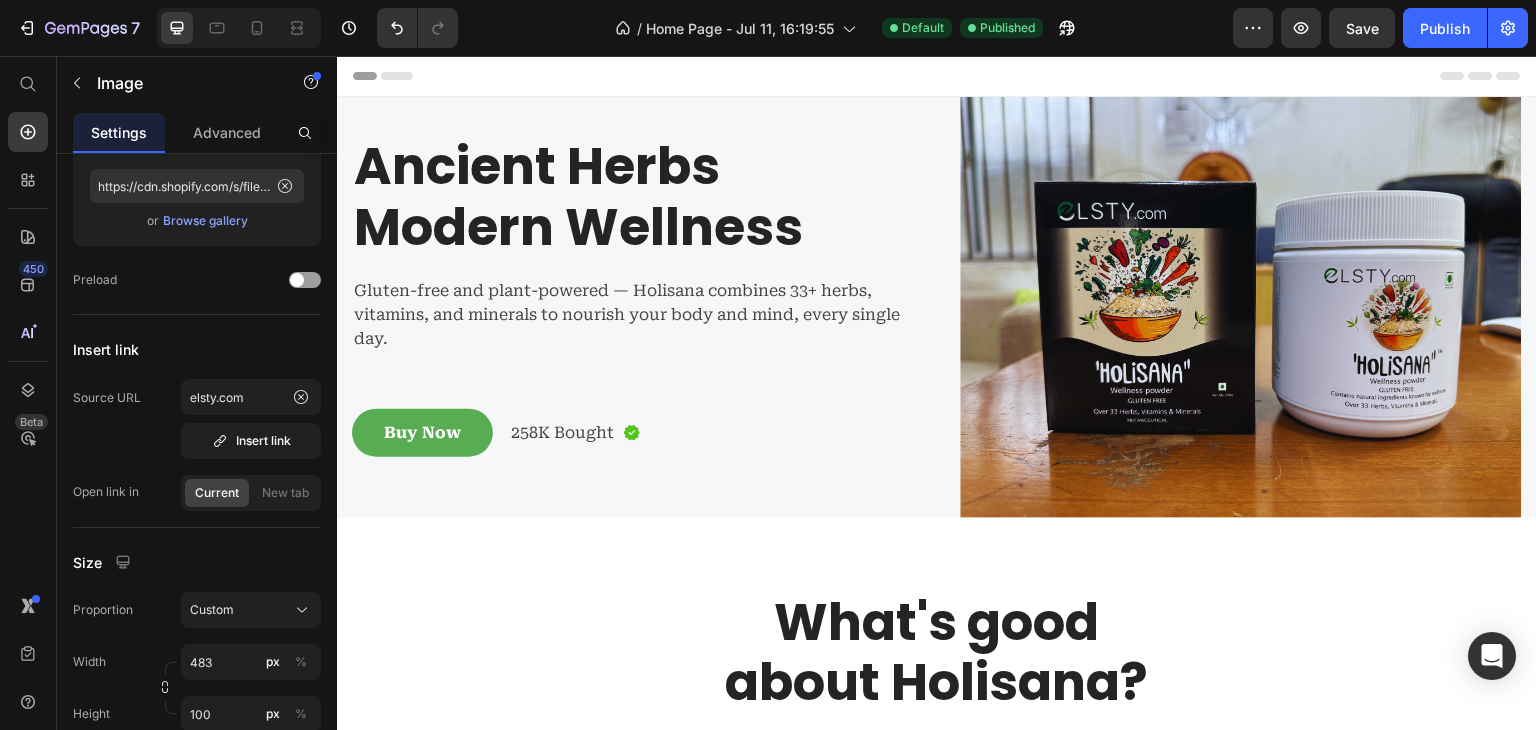 click on "Header" at bounding box center (937, 76) 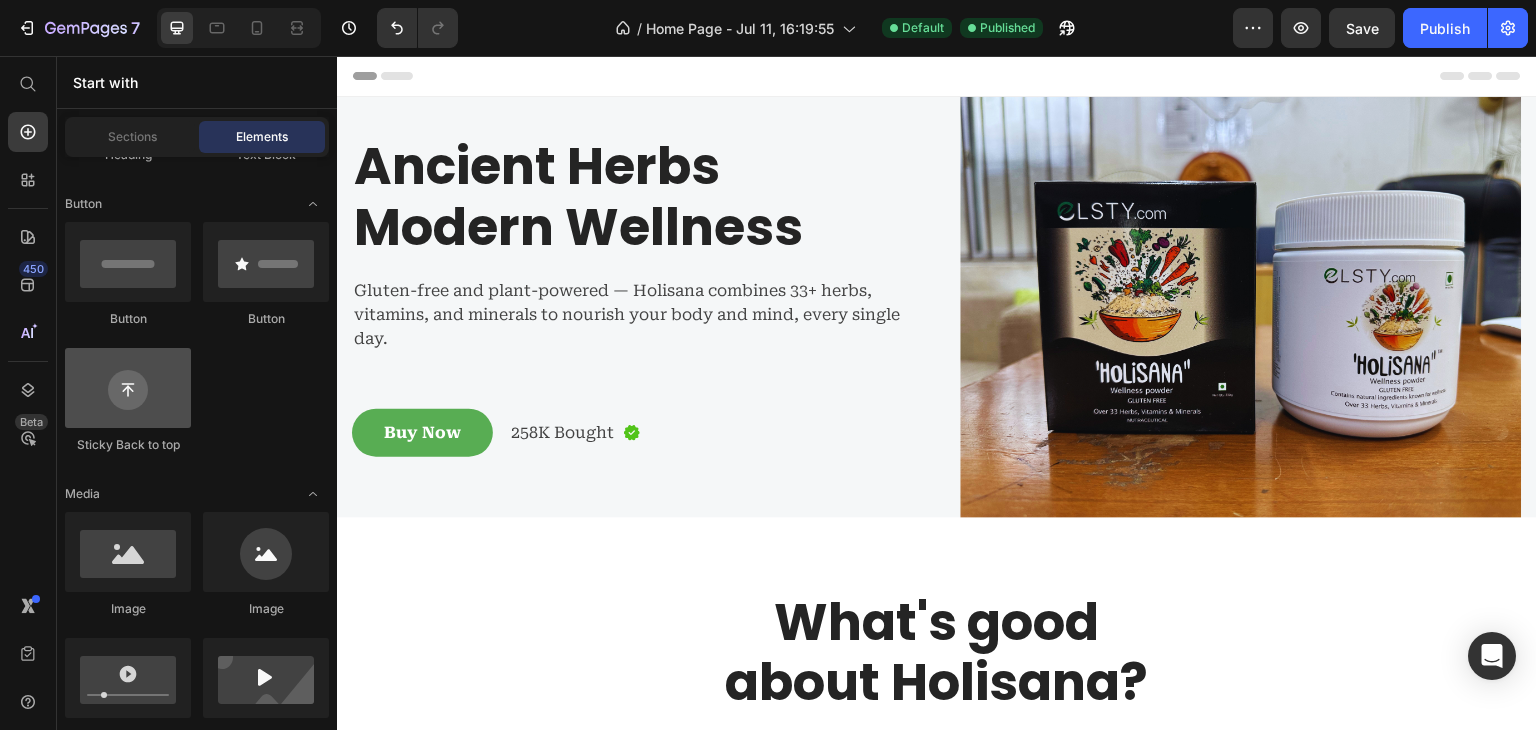scroll, scrollTop: 0, scrollLeft: 0, axis: both 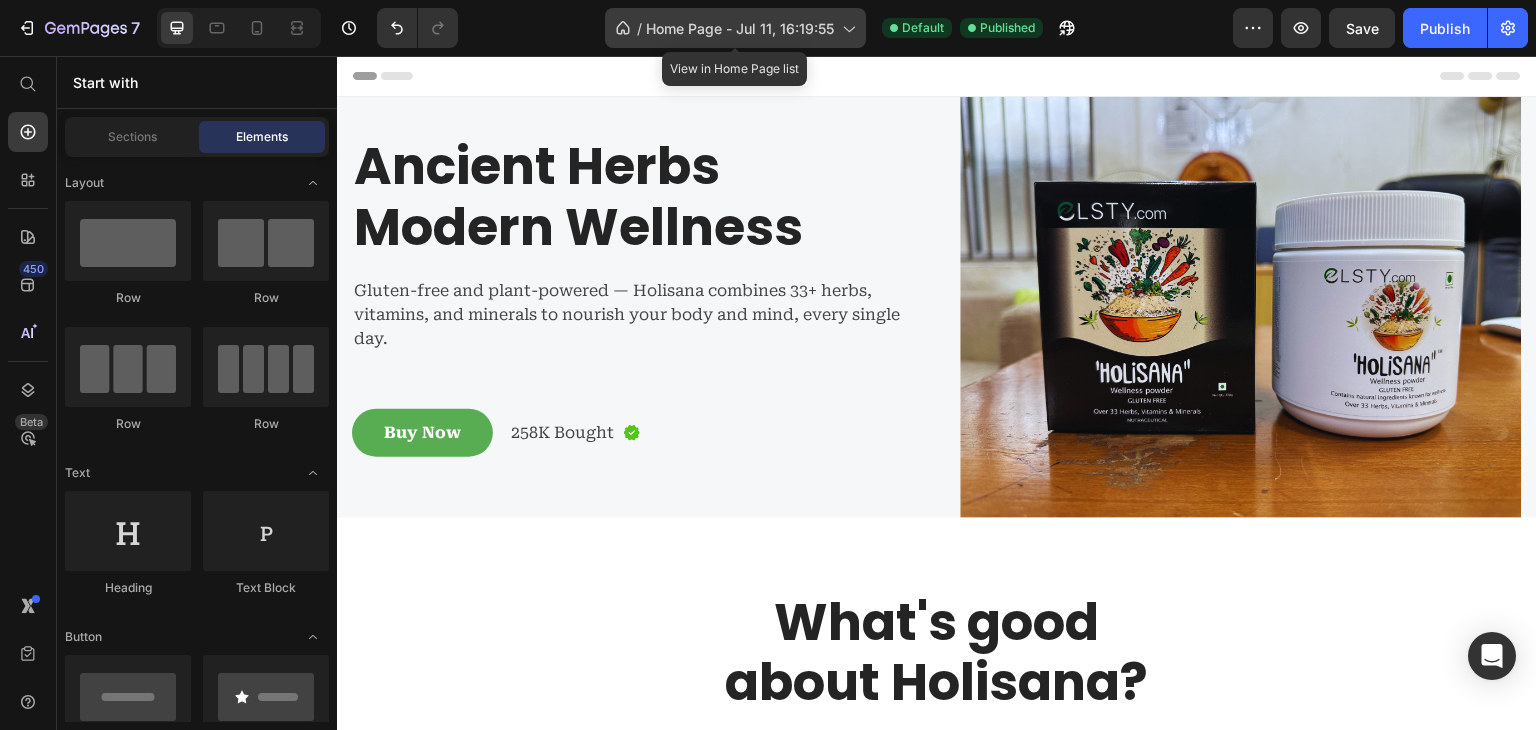 click on "/  Home Page - Jul 11, 16:19:55" 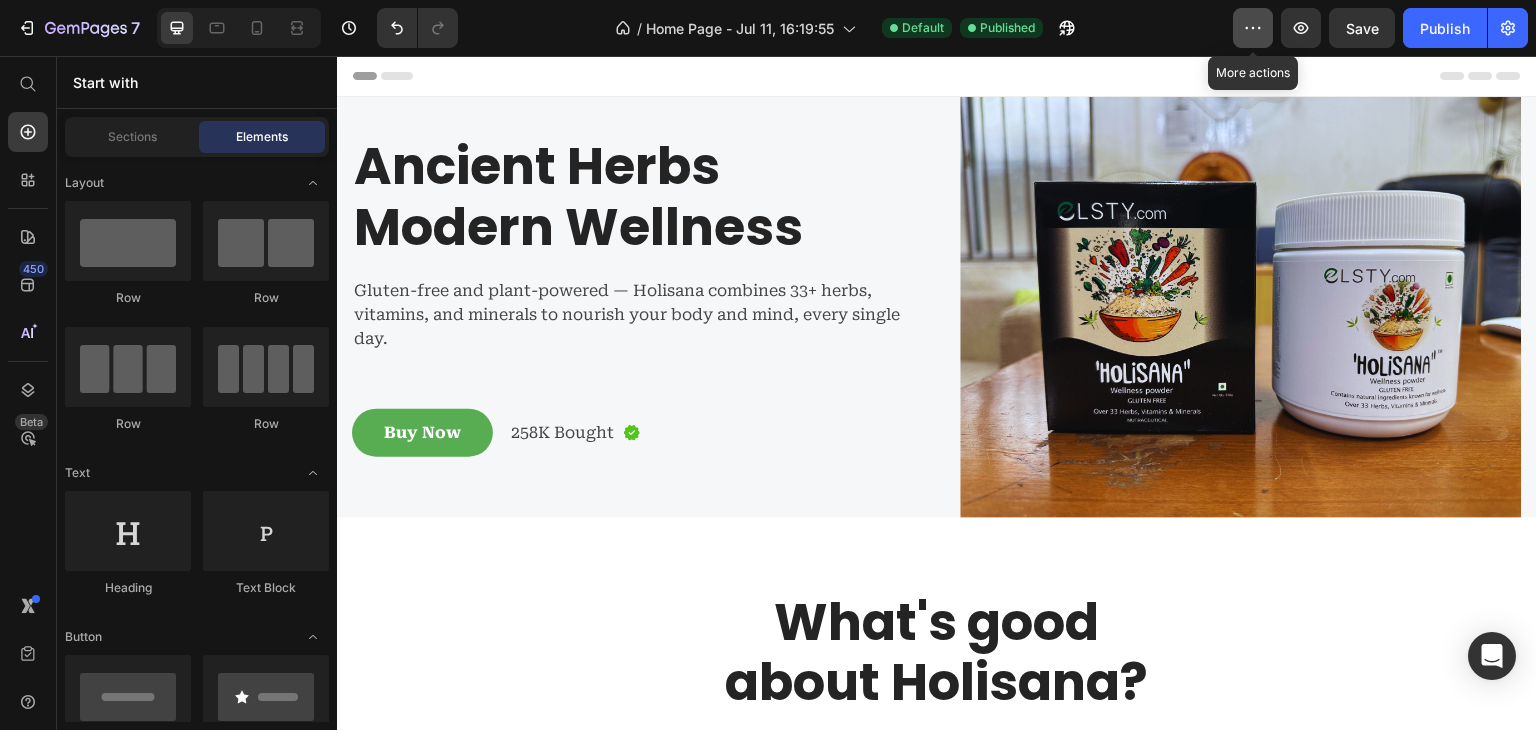 click 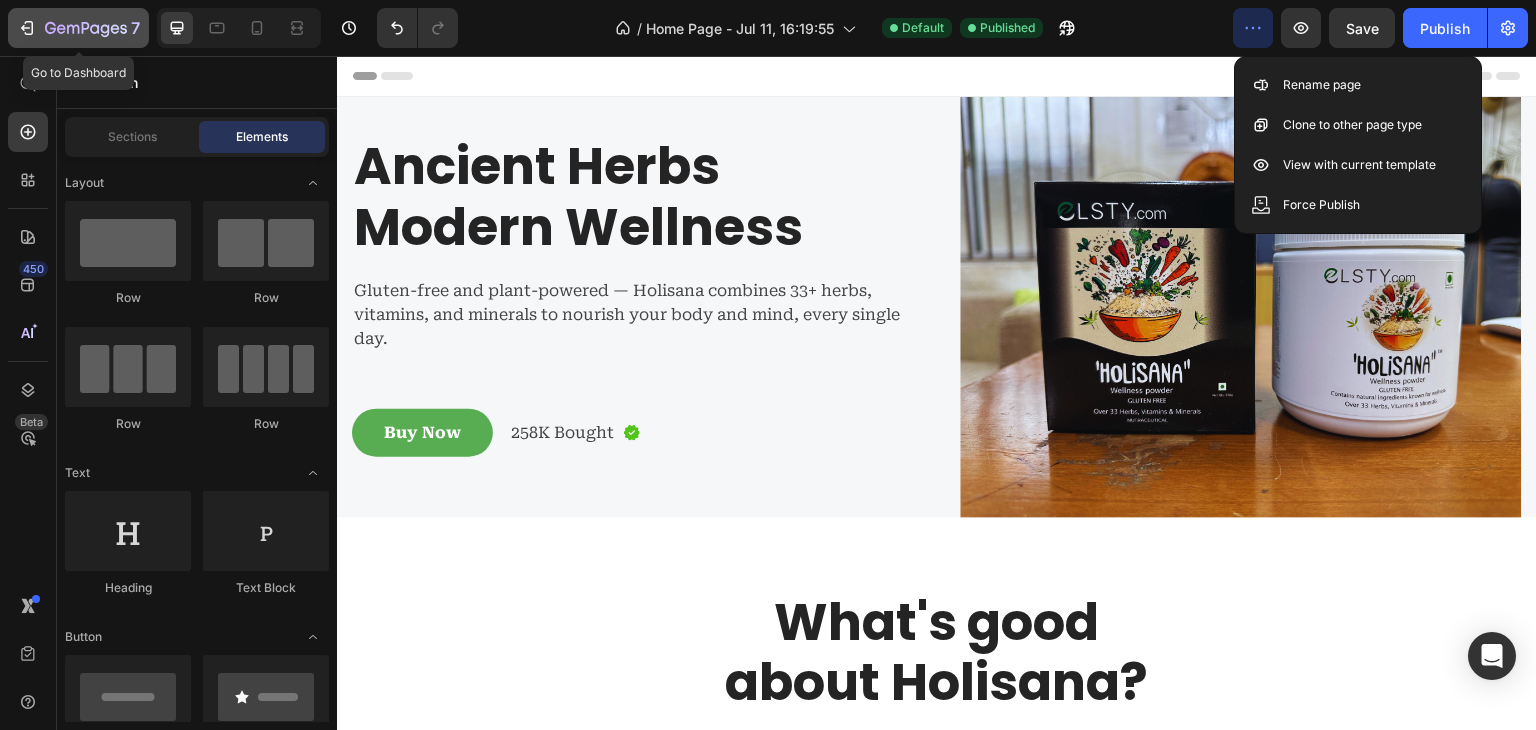 type 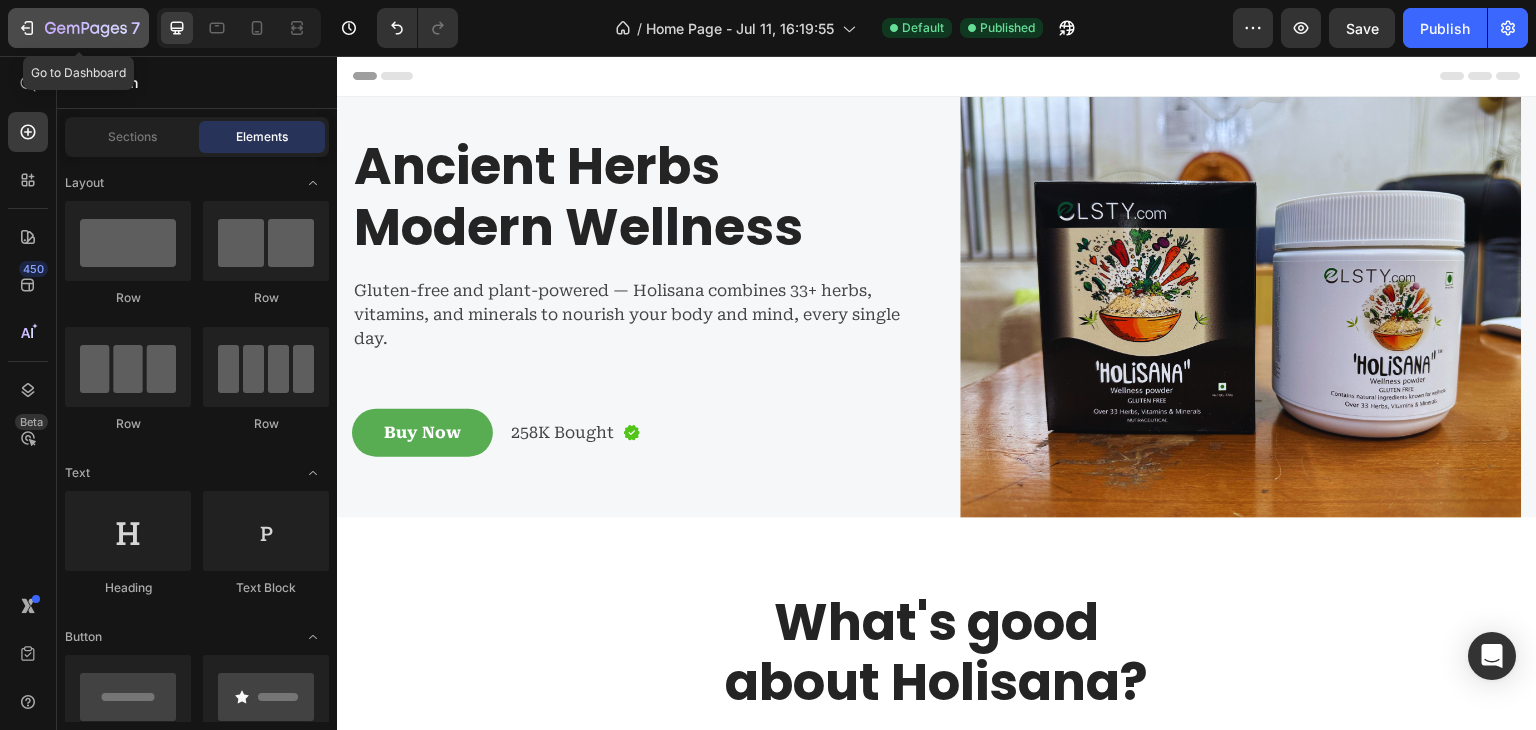 click 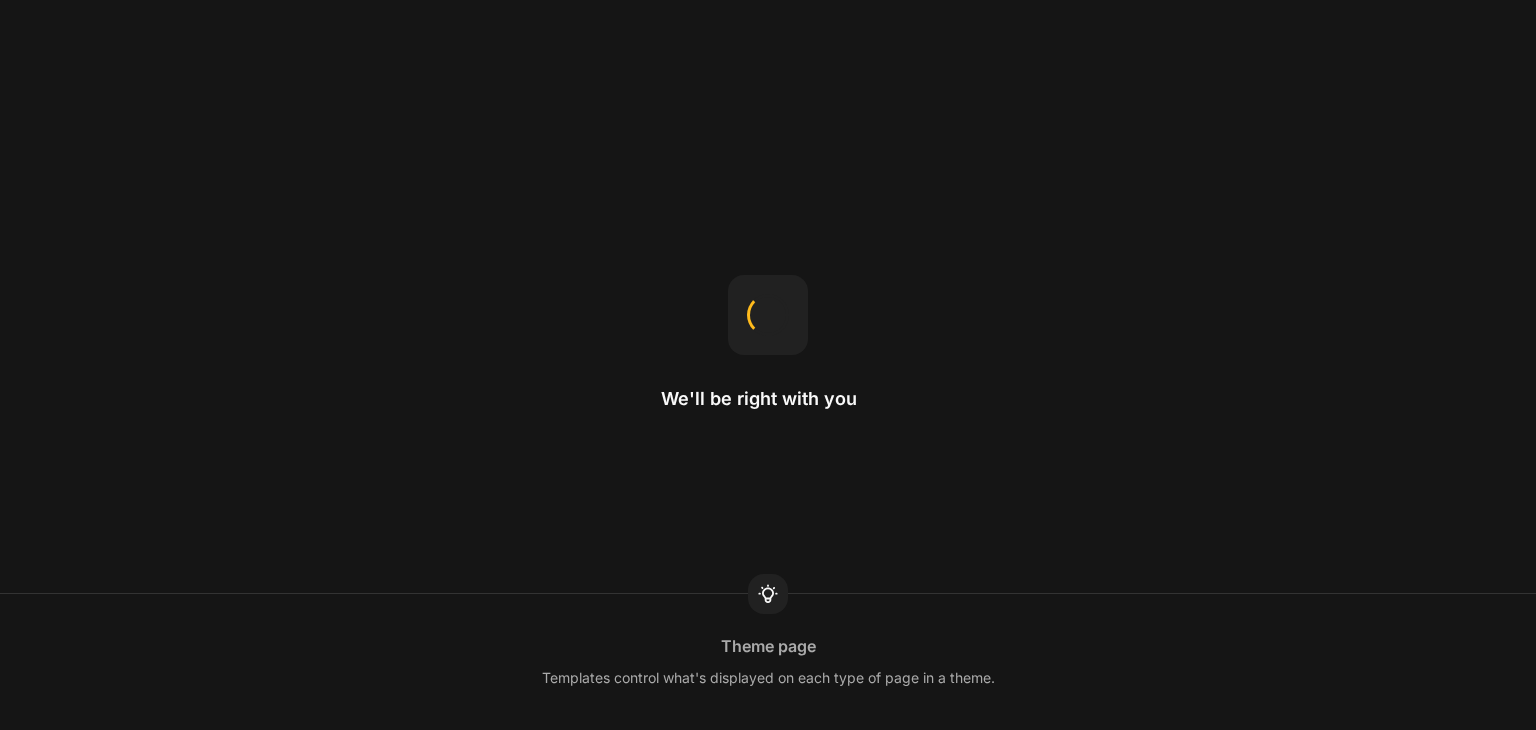 scroll, scrollTop: 0, scrollLeft: 0, axis: both 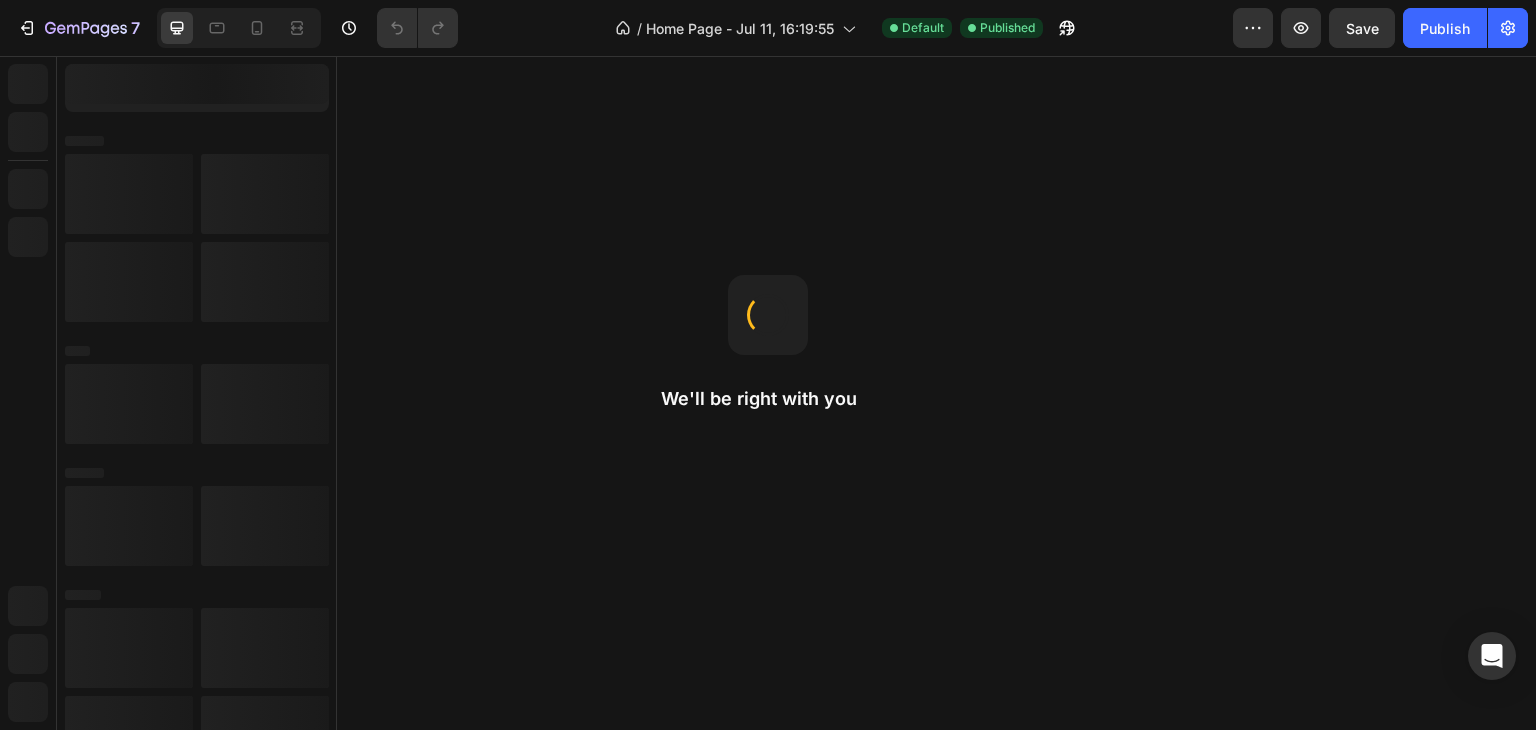 click on "Sections" 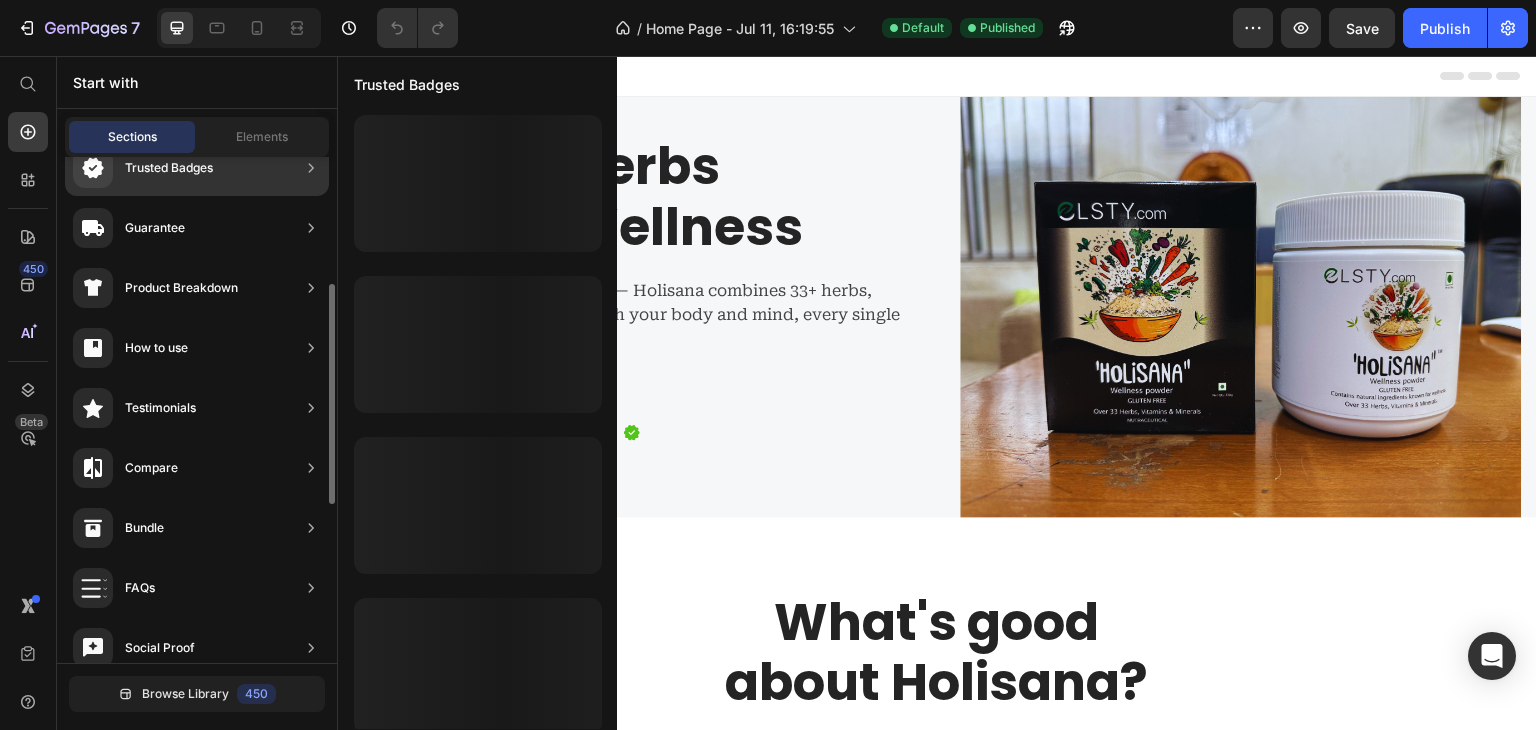 scroll, scrollTop: 248, scrollLeft: 0, axis: vertical 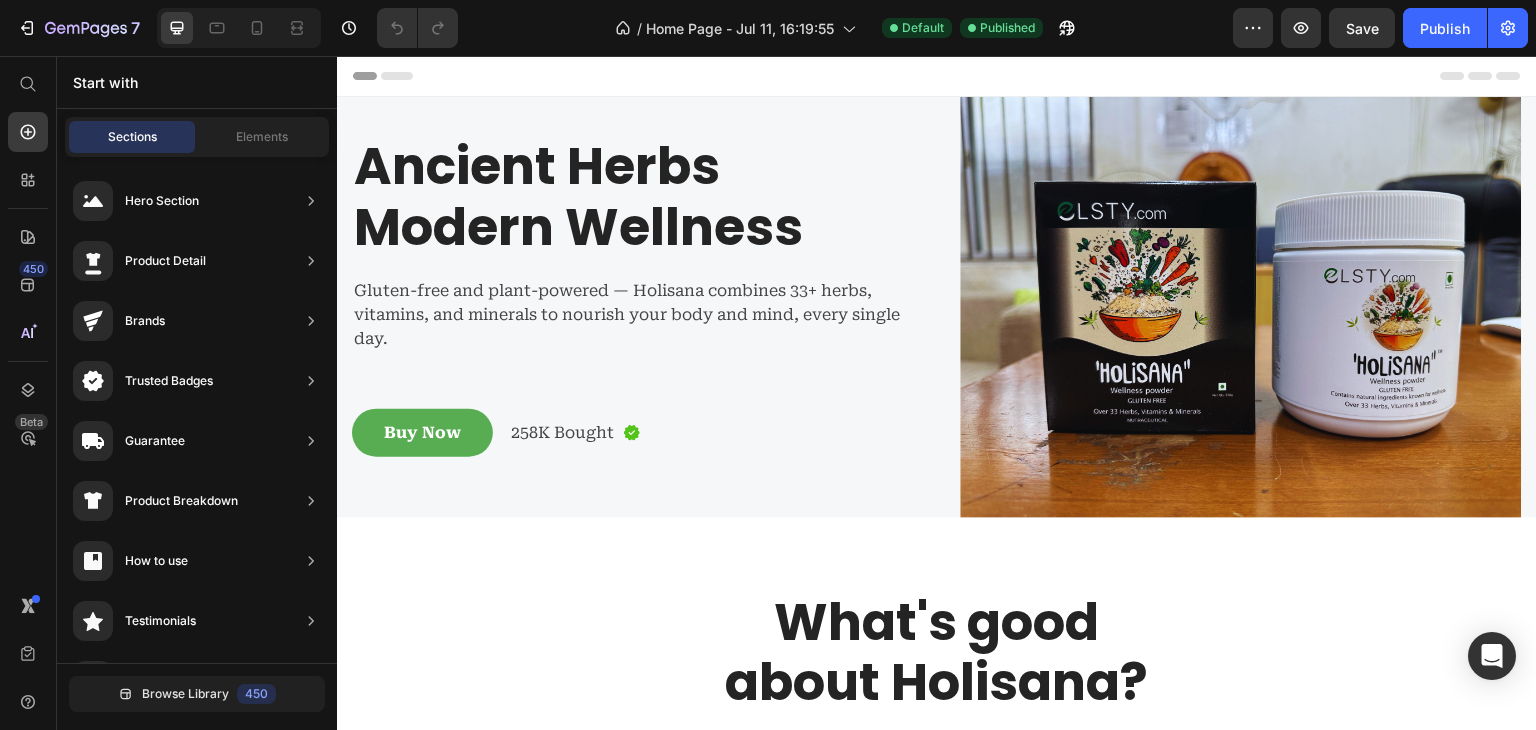 click on "Header" at bounding box center (394, 76) 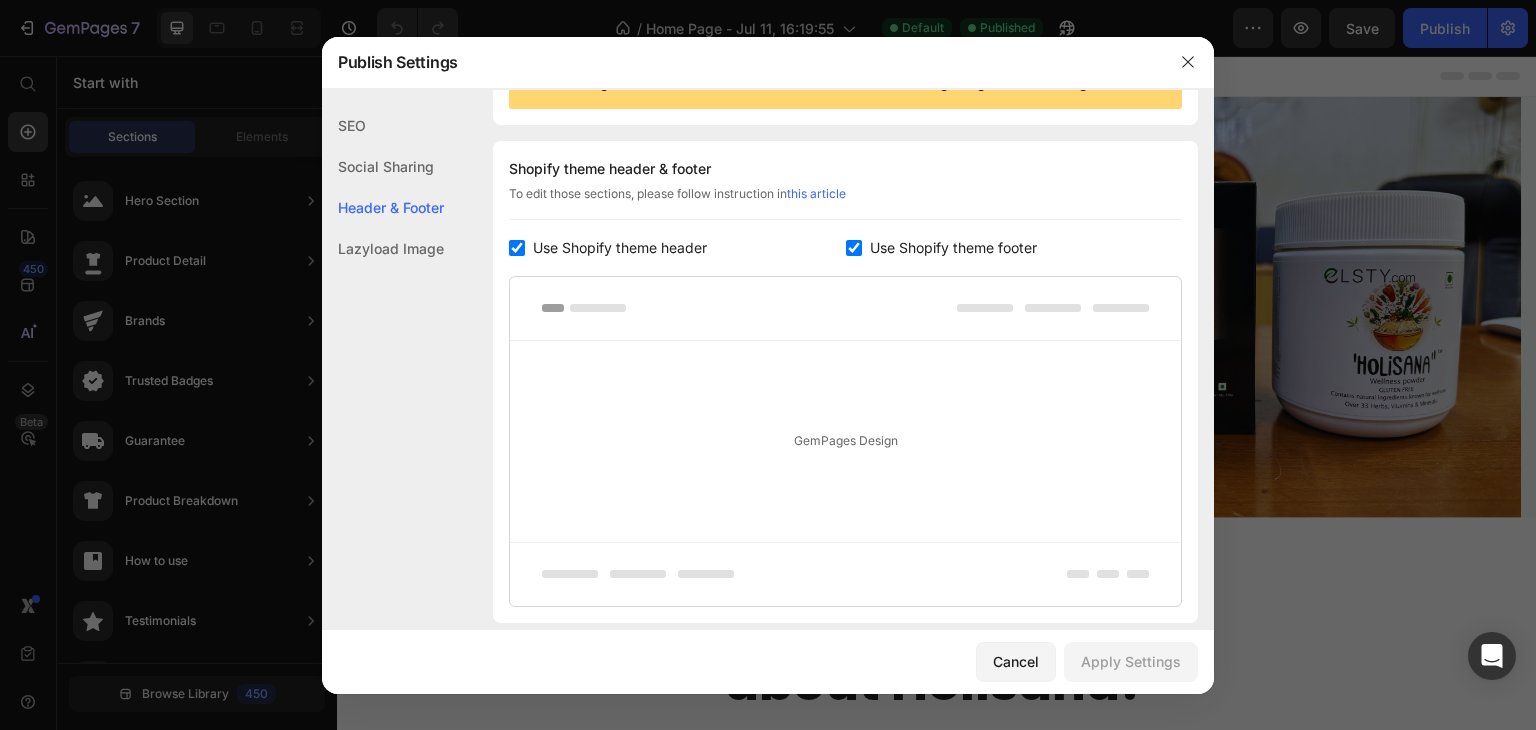 scroll, scrollTop: 270, scrollLeft: 0, axis: vertical 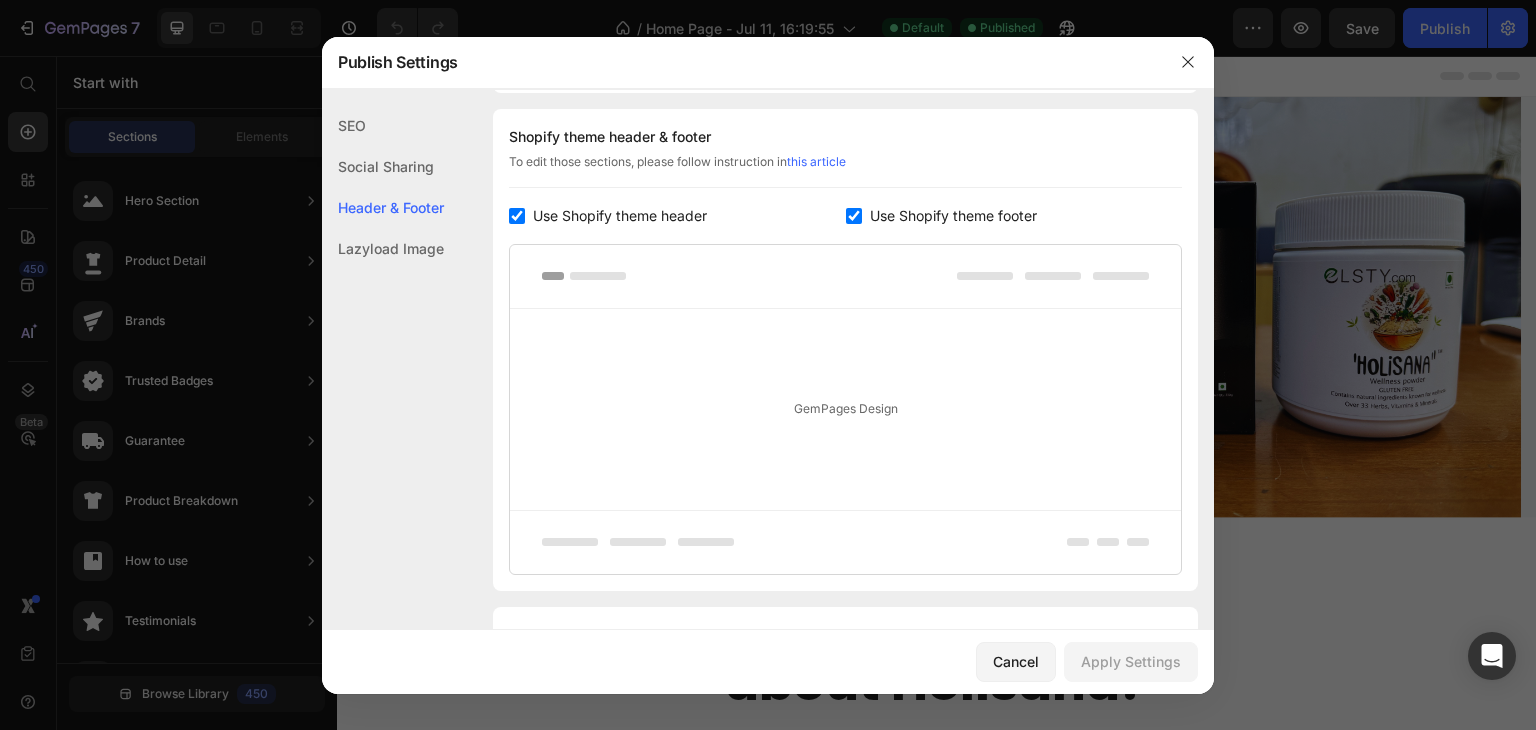 click at bounding box center [854, 216] 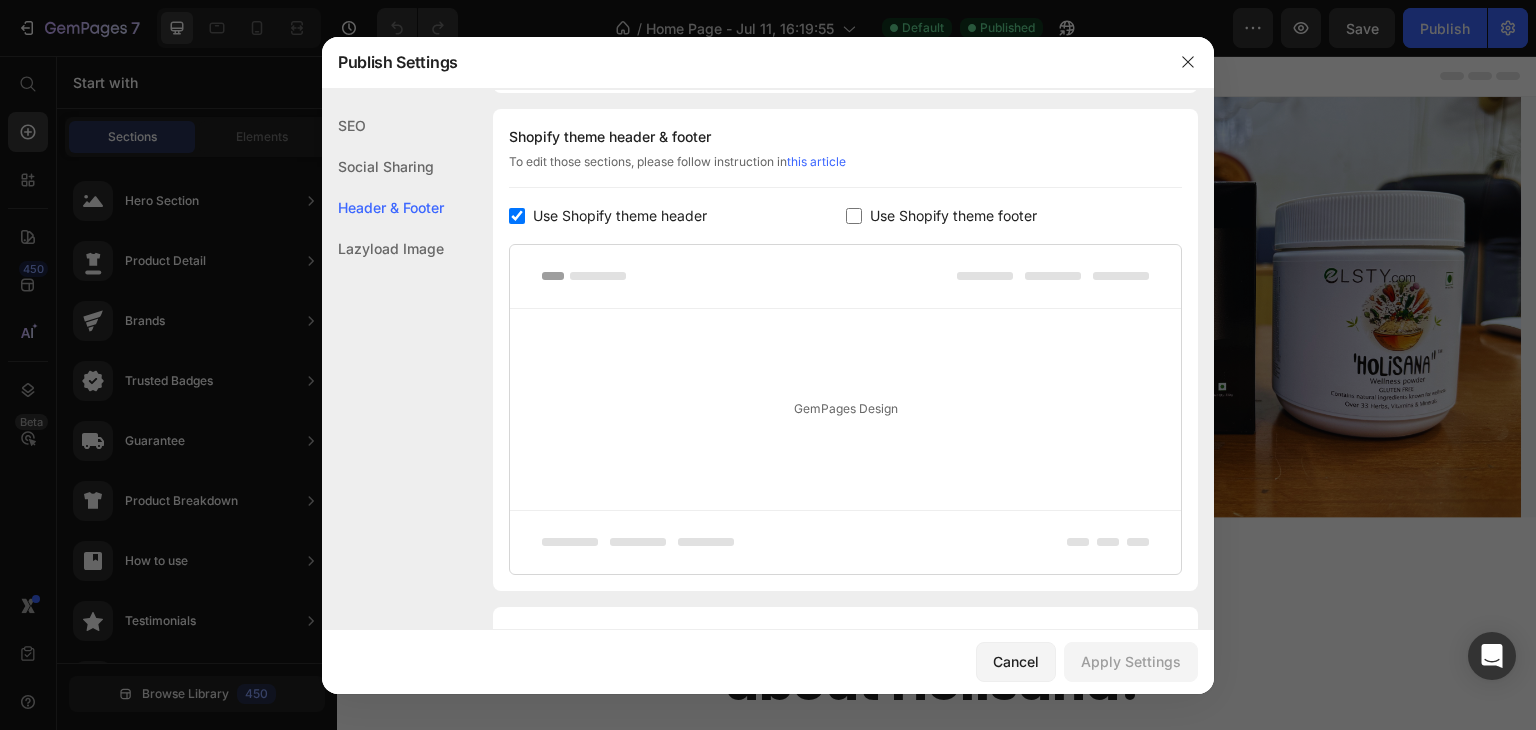 checkbox on "false" 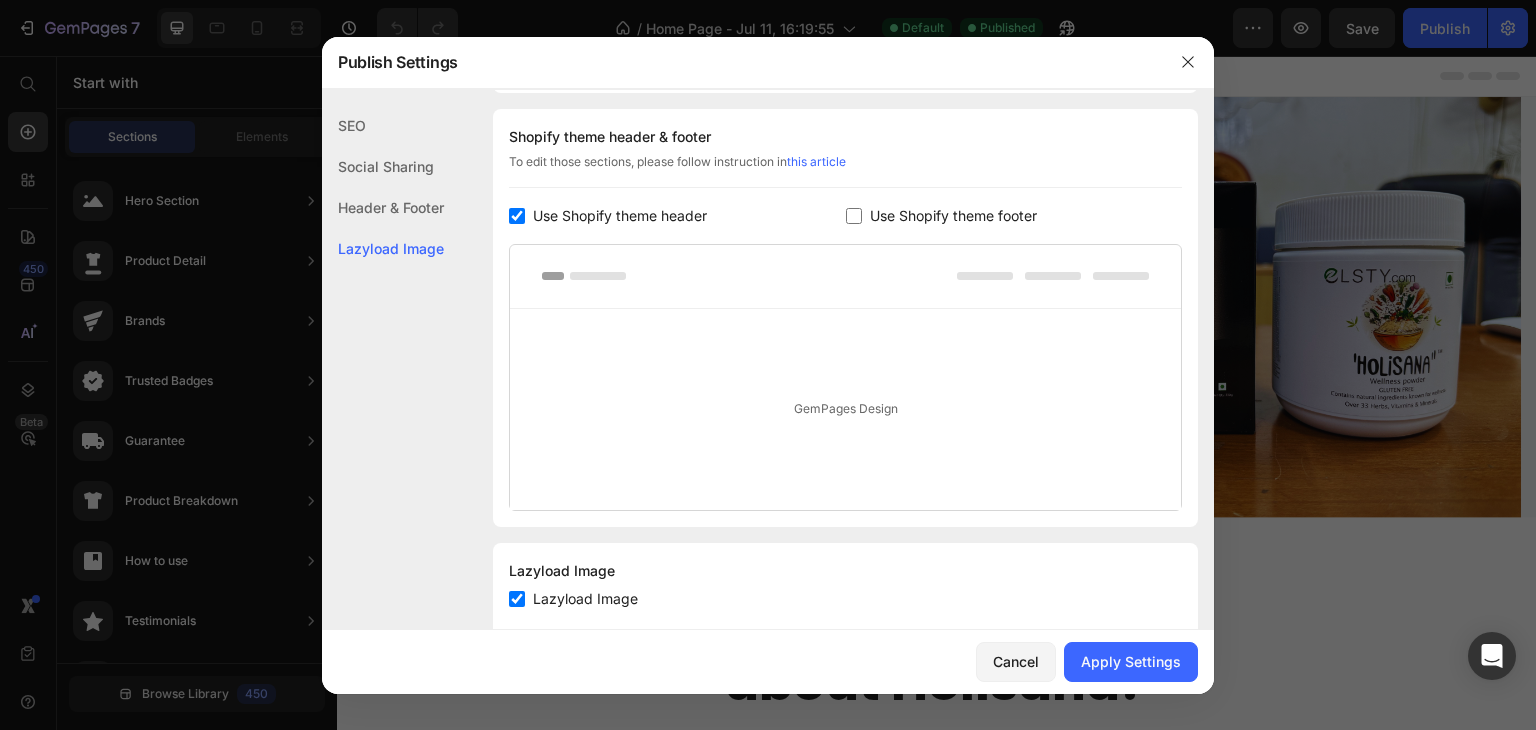 click at bounding box center (517, 216) 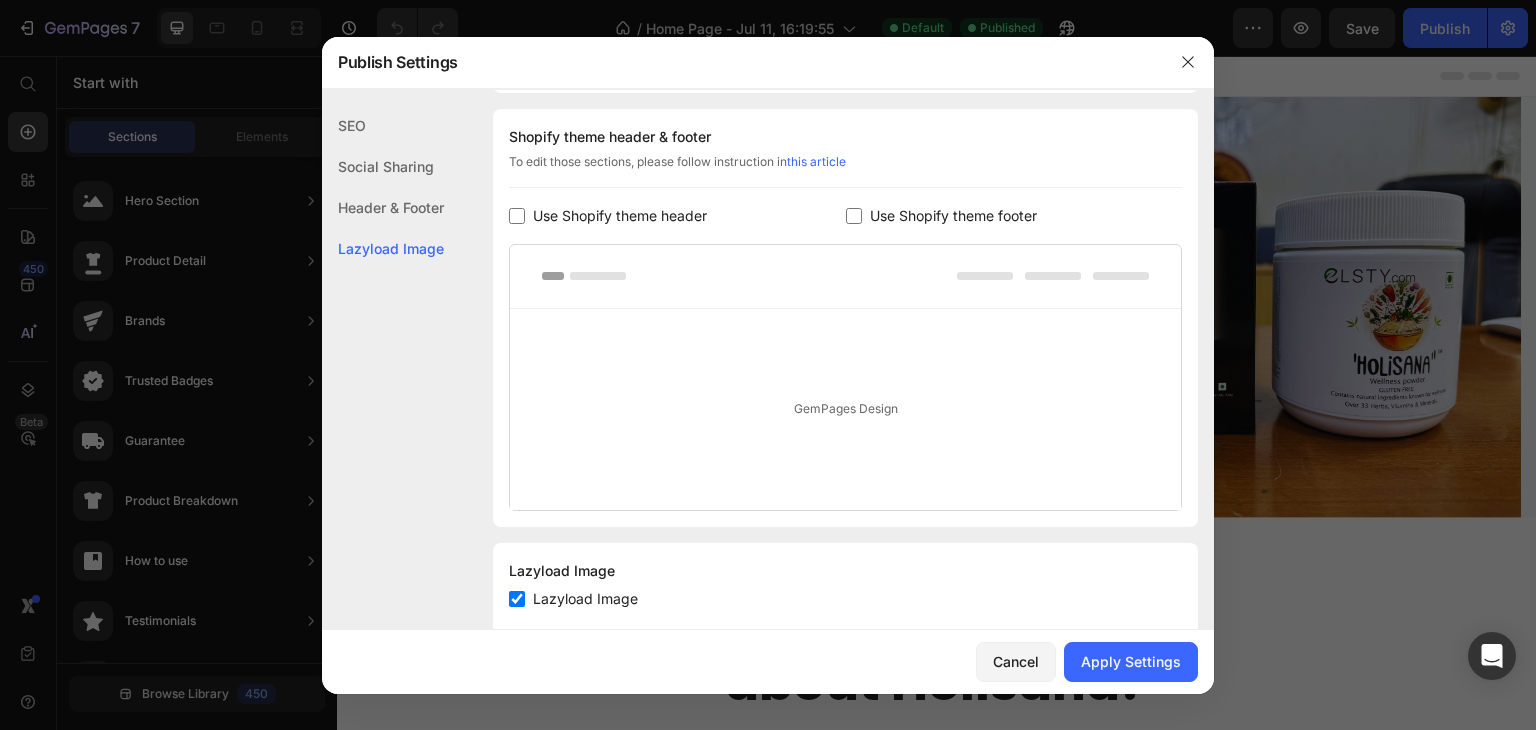 checkbox on "false" 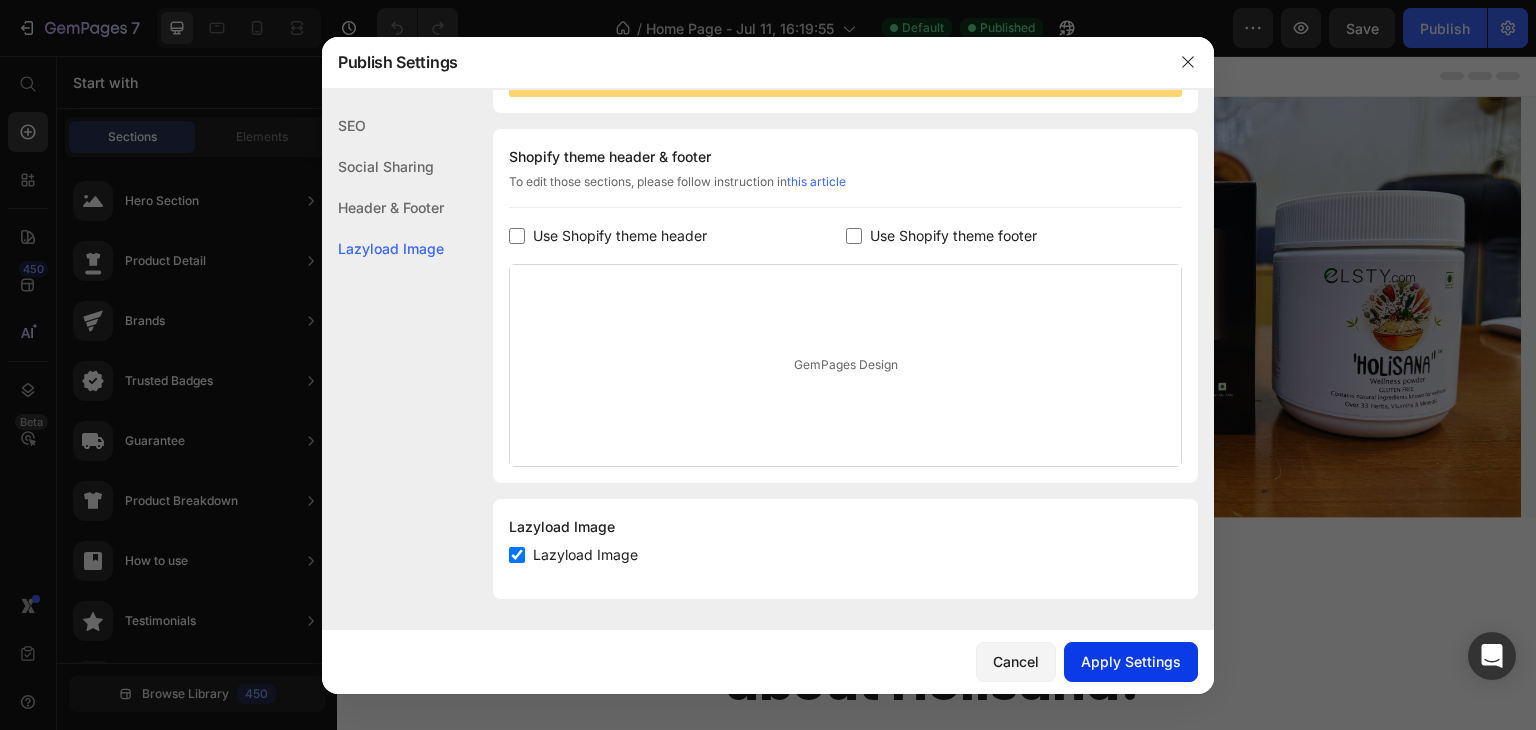 click on "Apply Settings" at bounding box center (1131, 661) 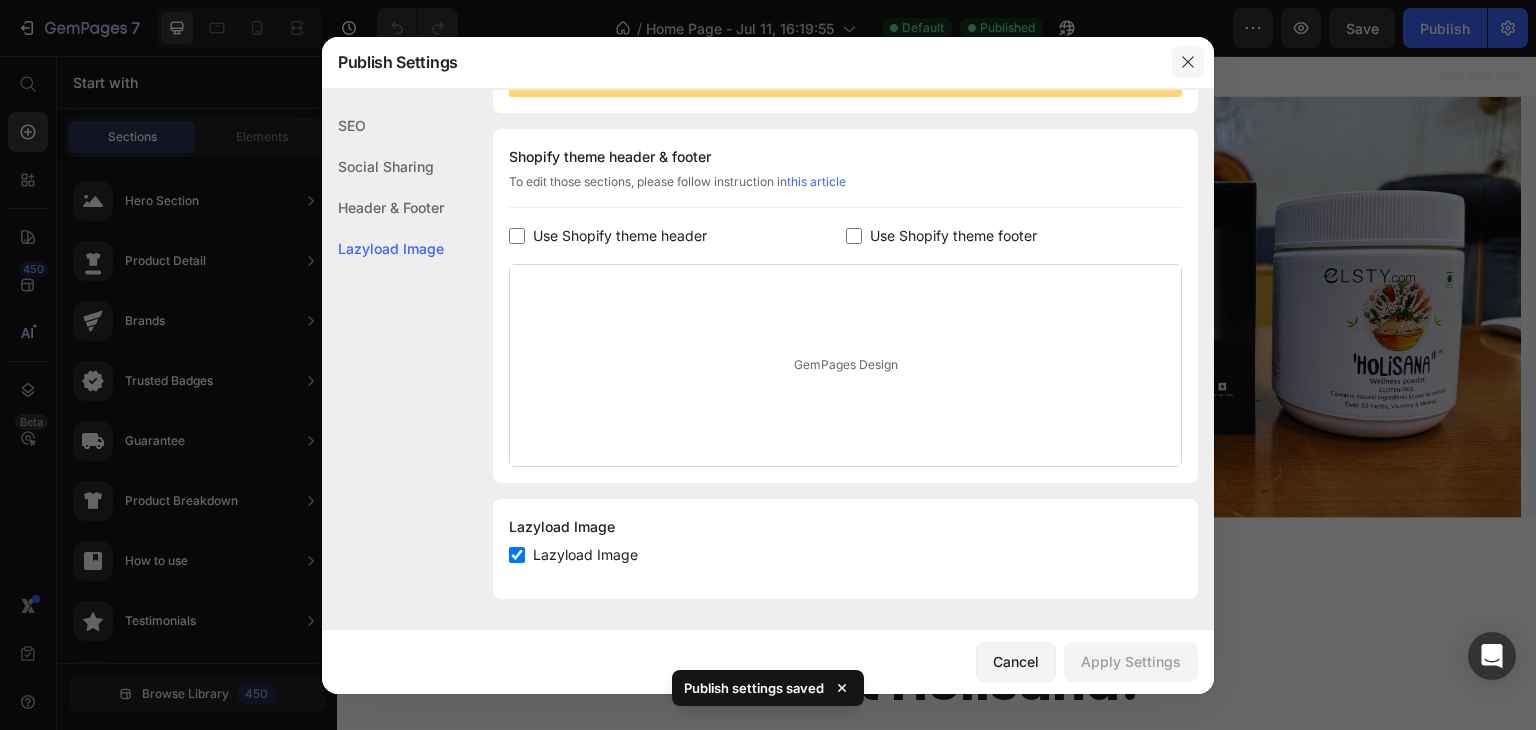 click 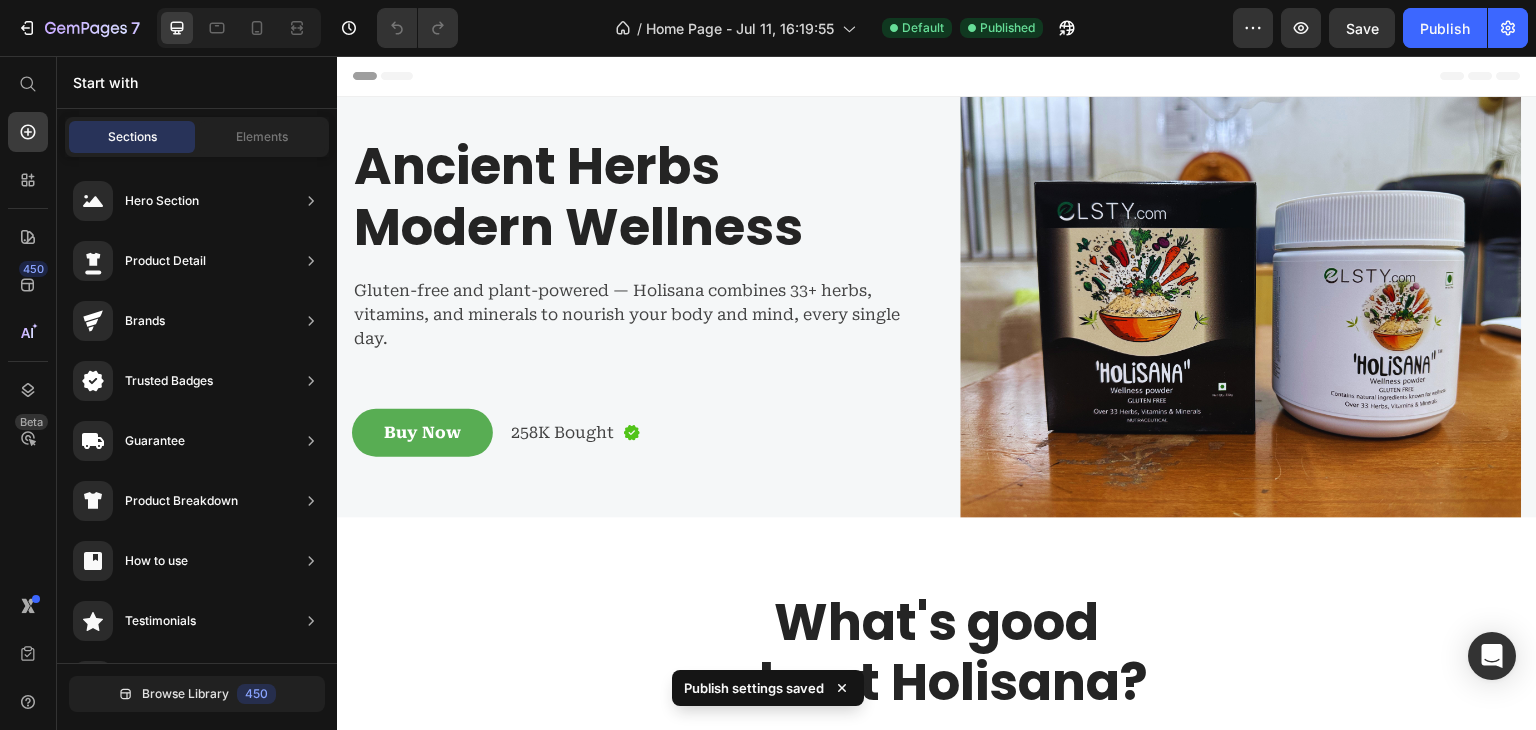 click on "Header" at bounding box center [937, 76] 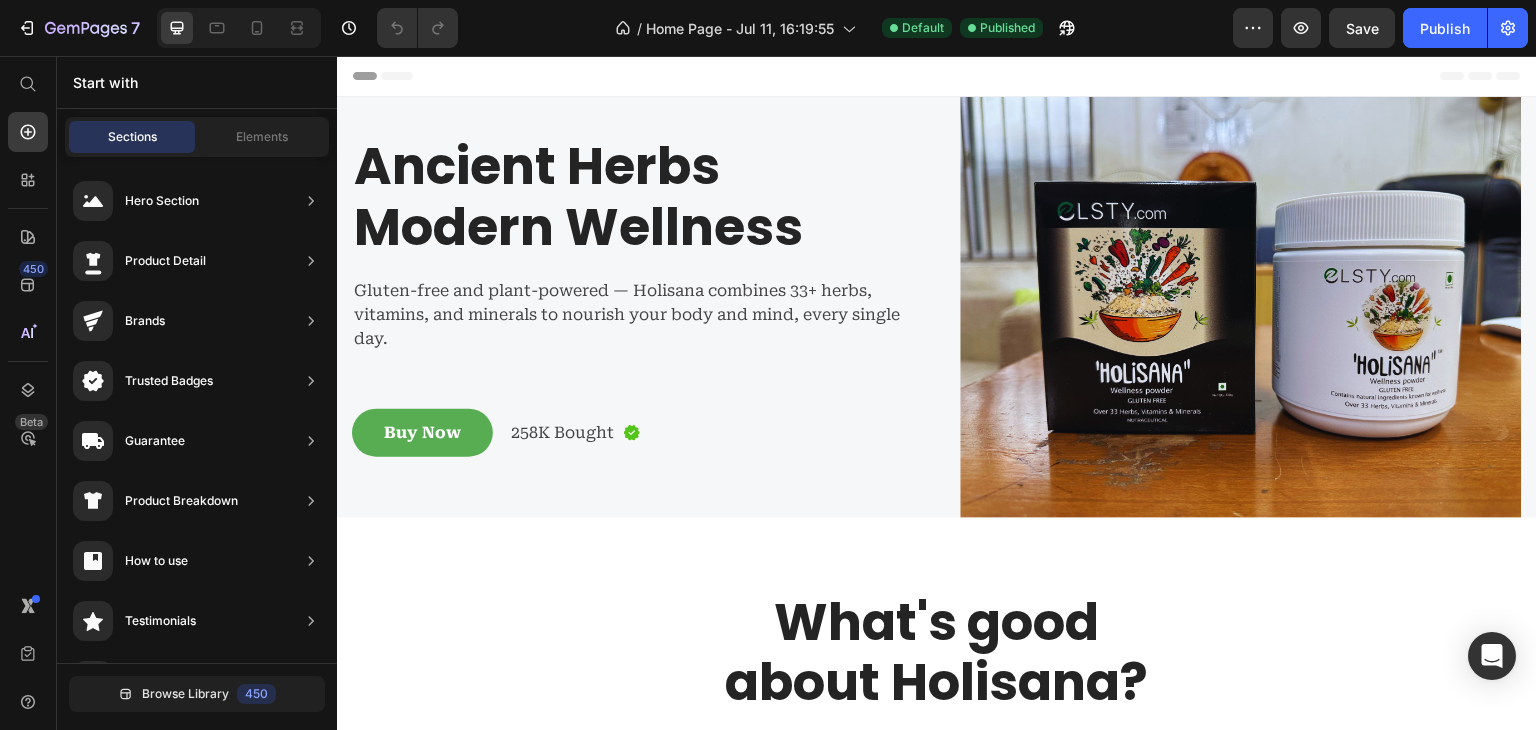 click 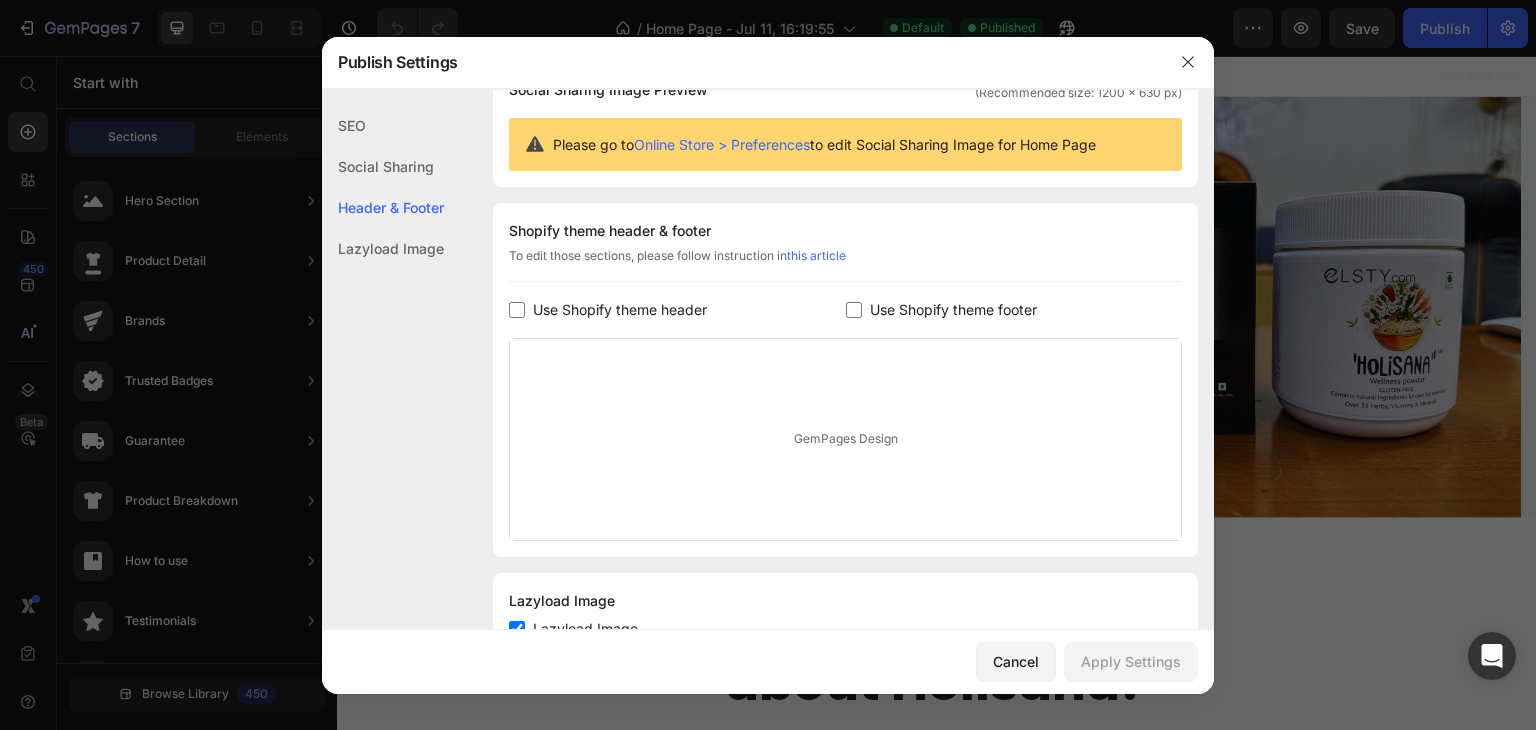 scroll, scrollTop: 250, scrollLeft: 0, axis: vertical 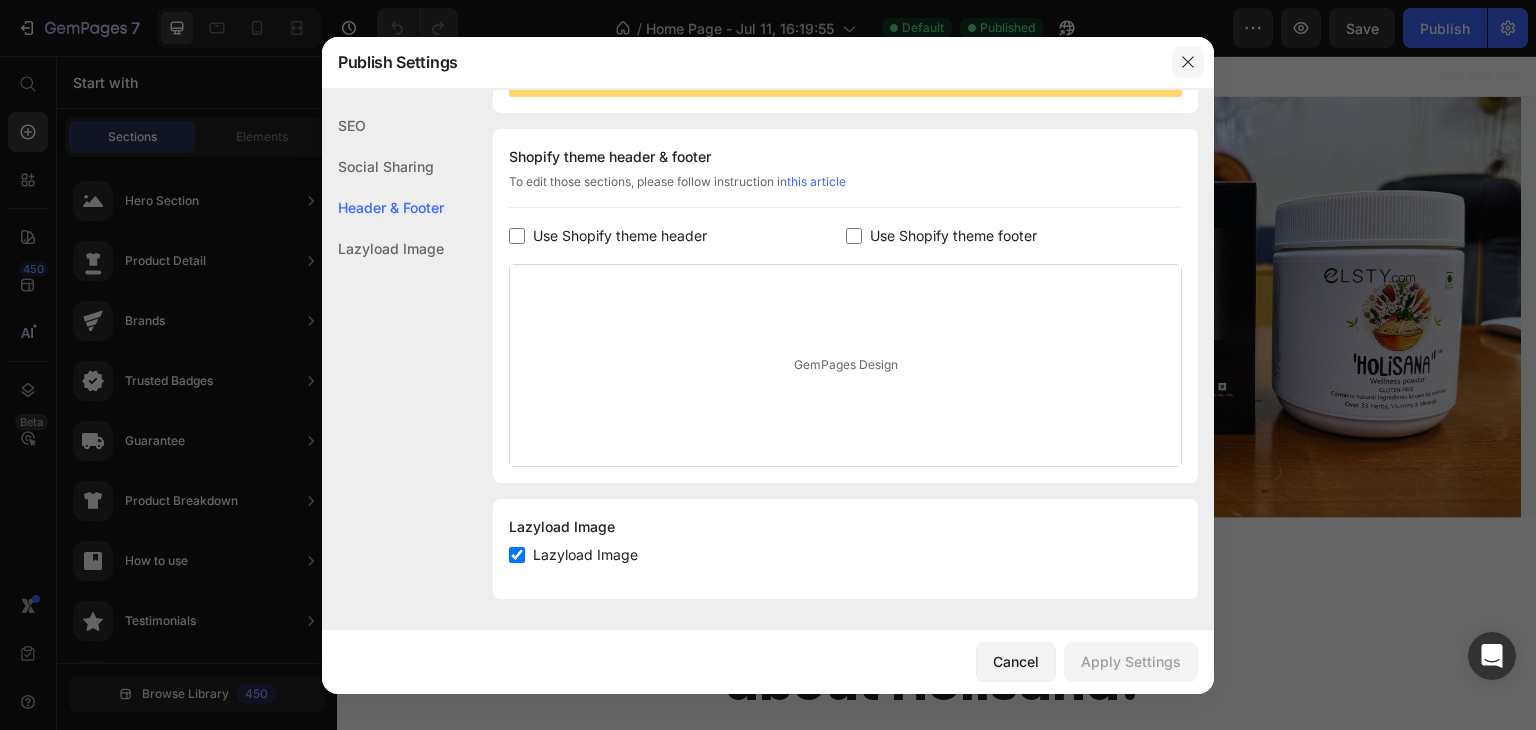 click 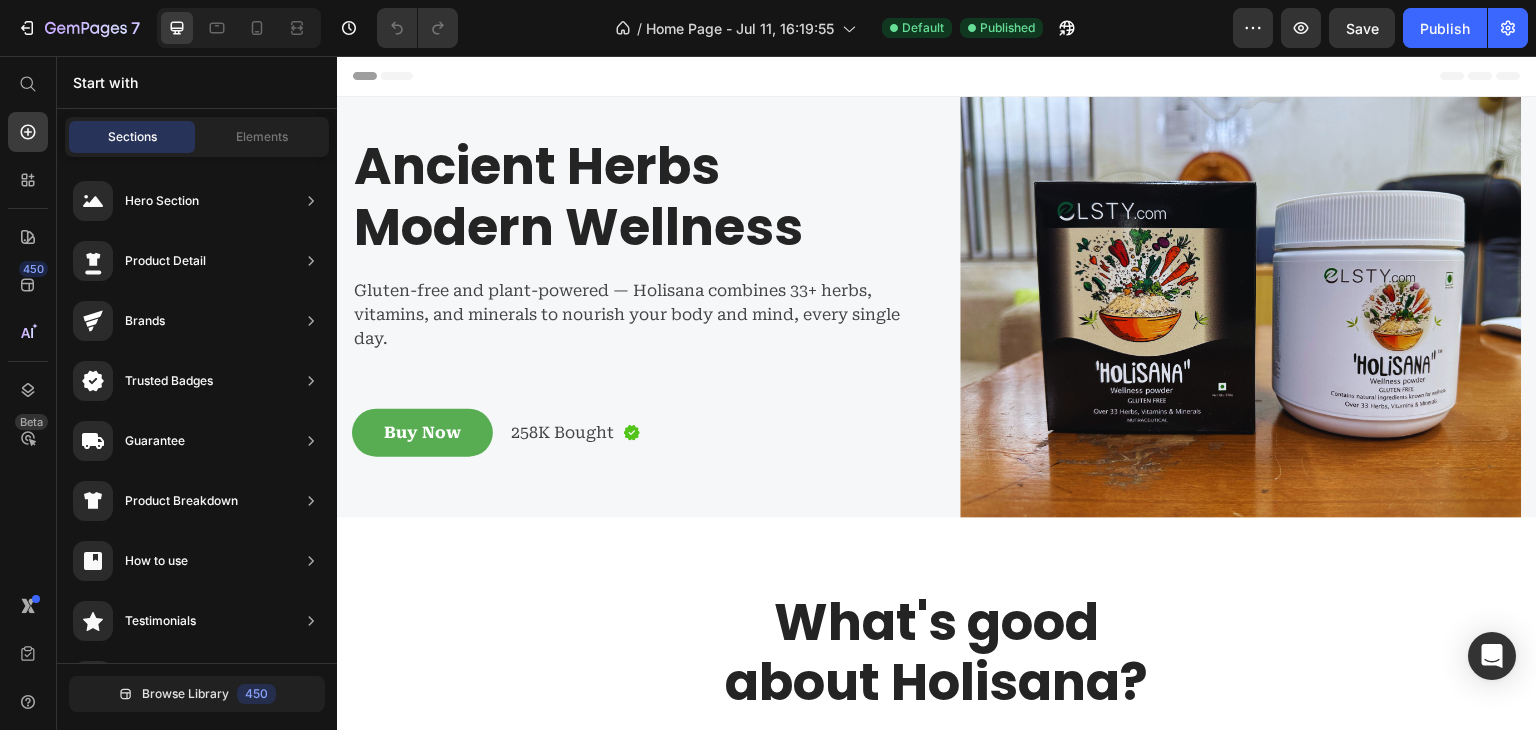 click on "Start with" at bounding box center (197, 82) 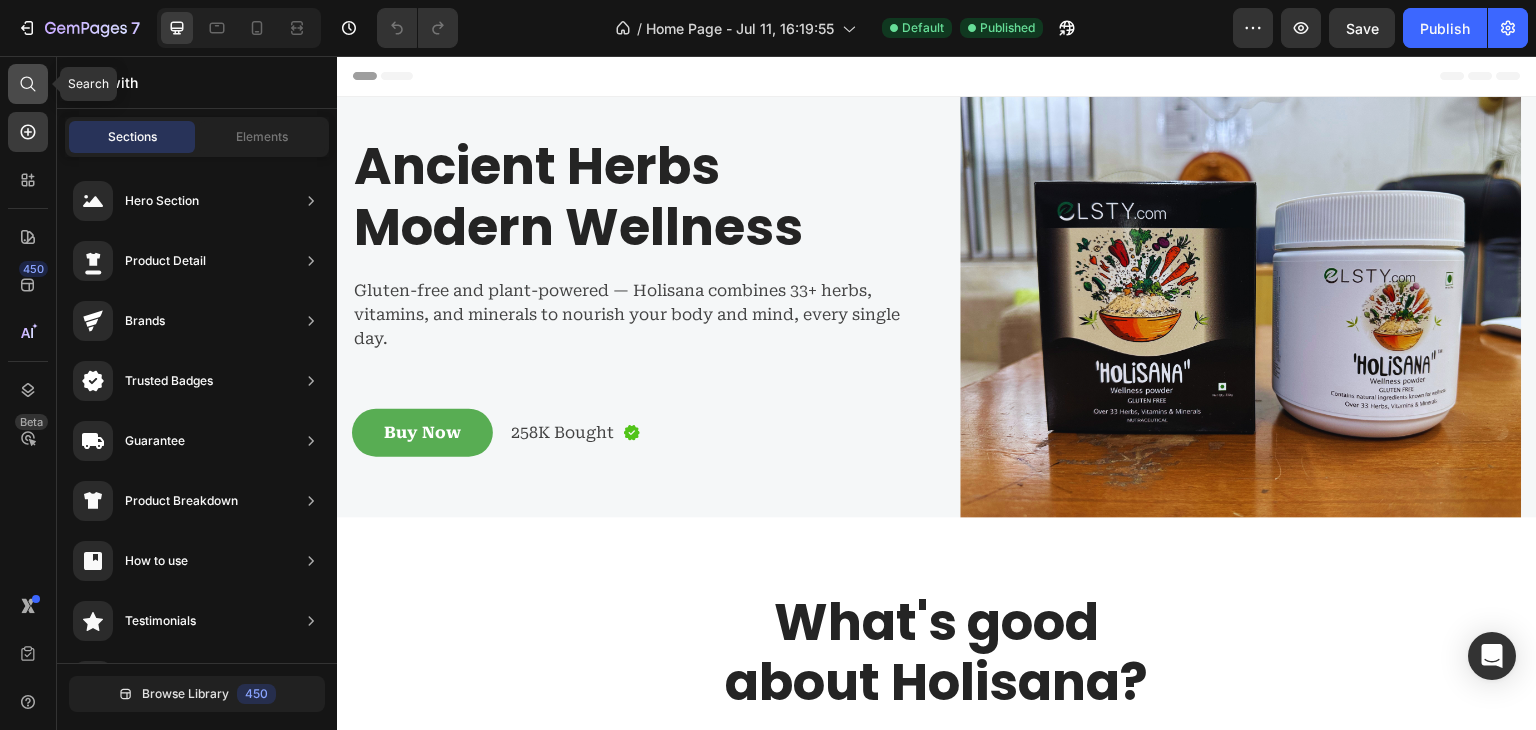 click 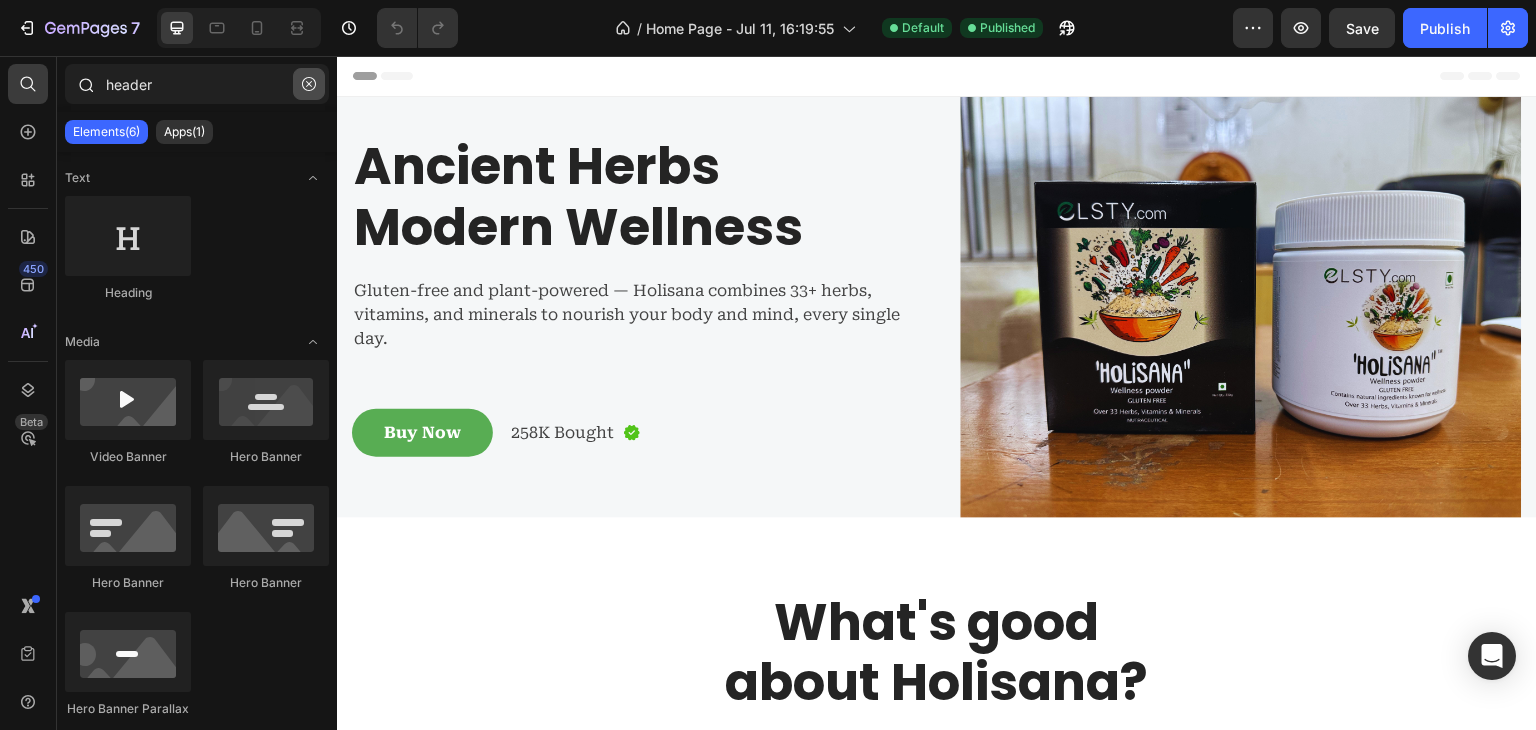 type on "header" 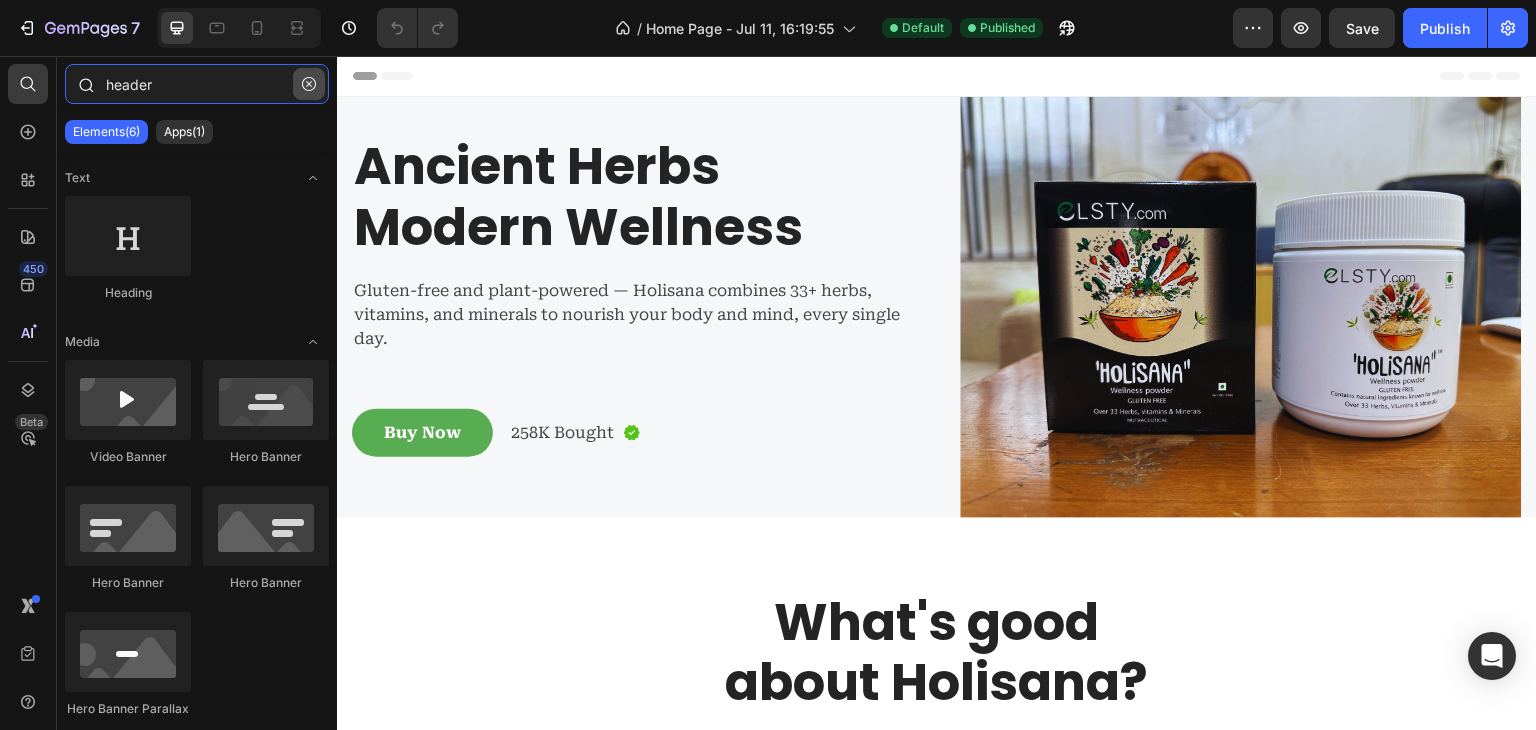 type 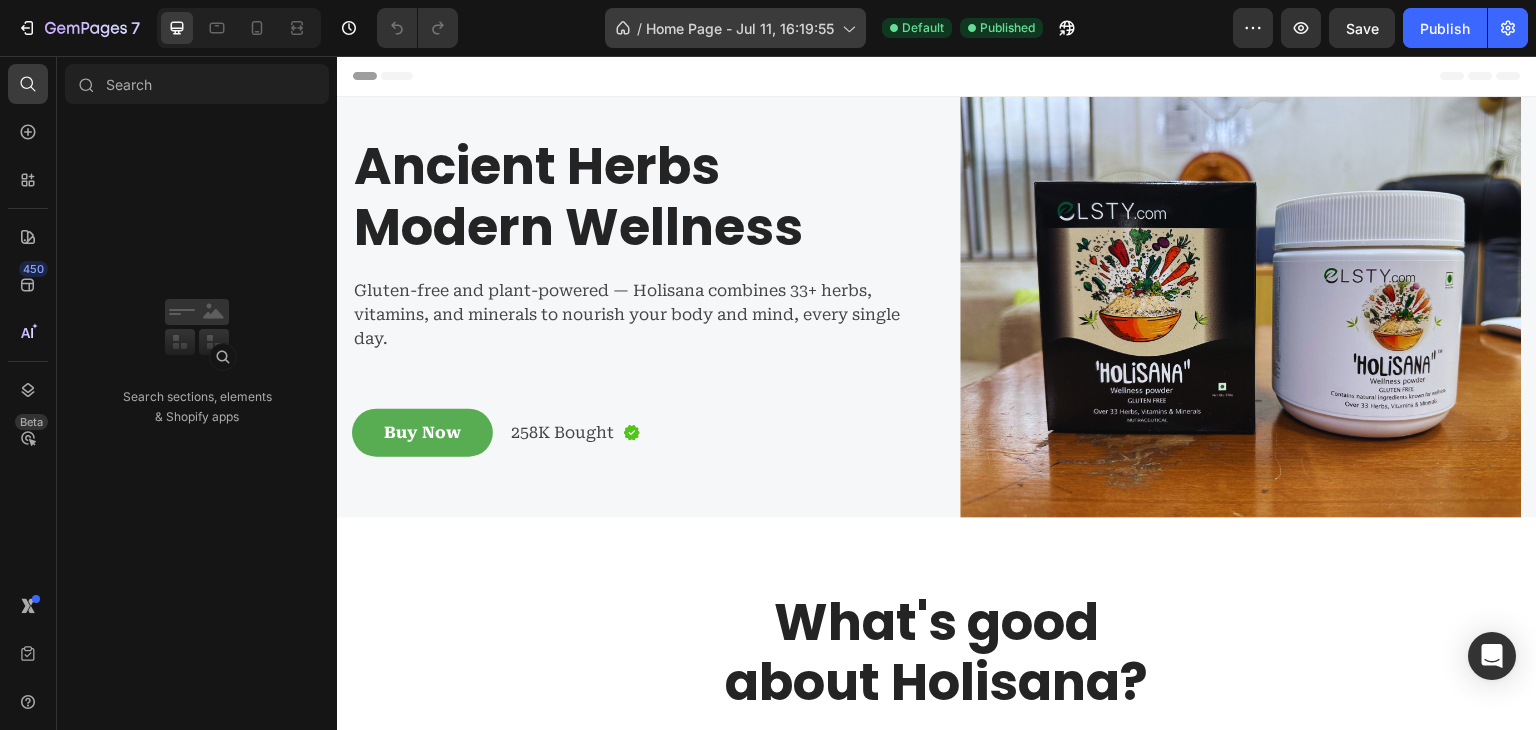 click 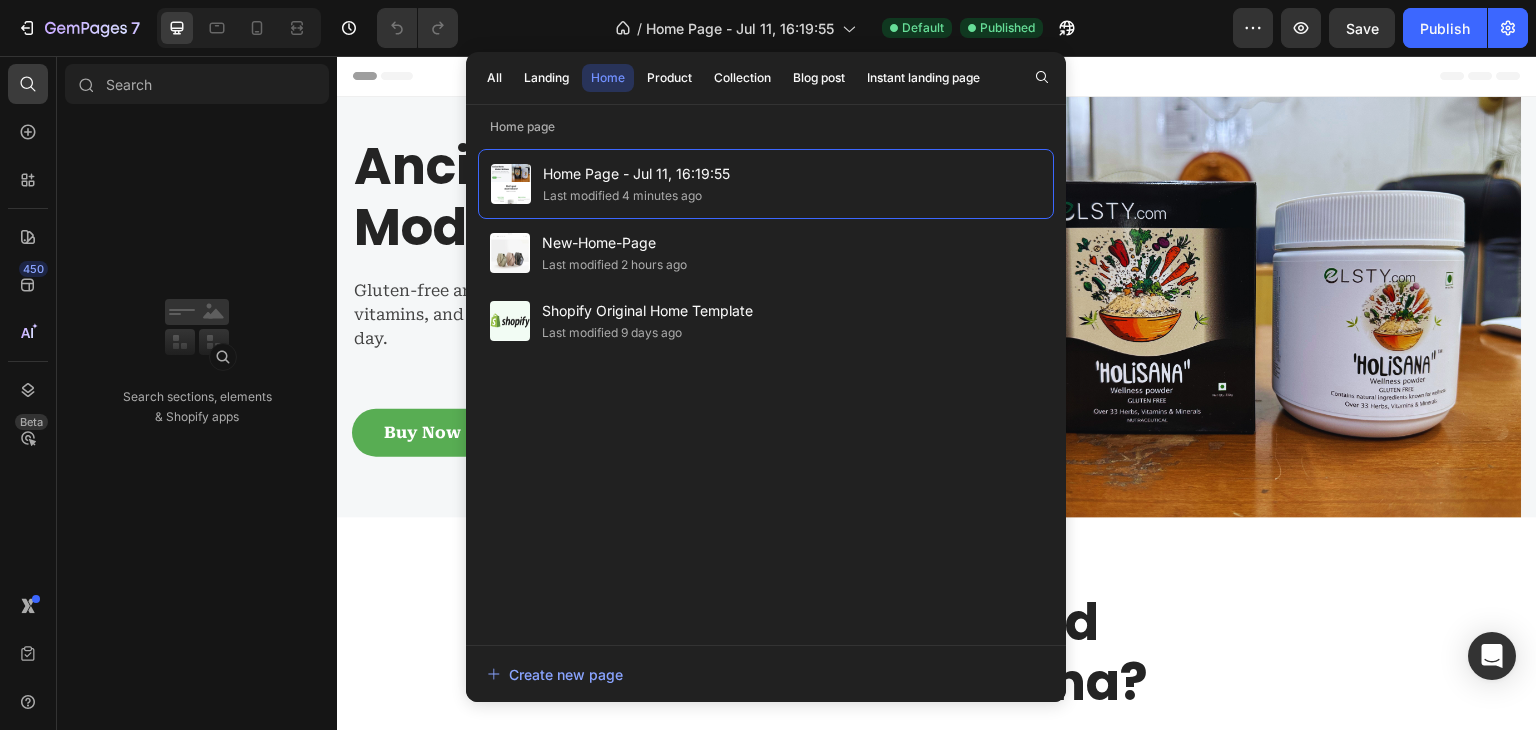 click on "Header" at bounding box center (937, 76) 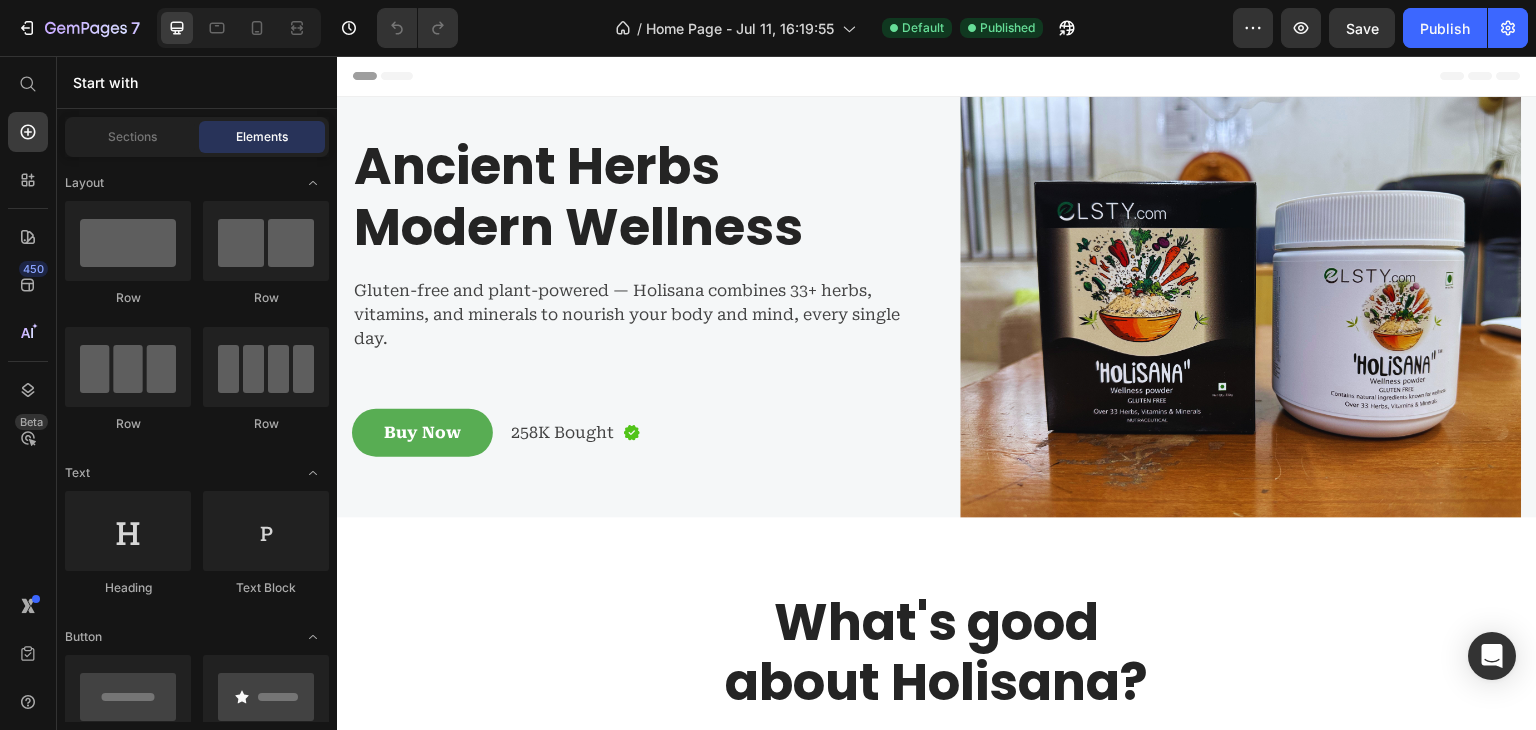 click on "/  Home Page - Jul 11, 16:19:55 Default Published" 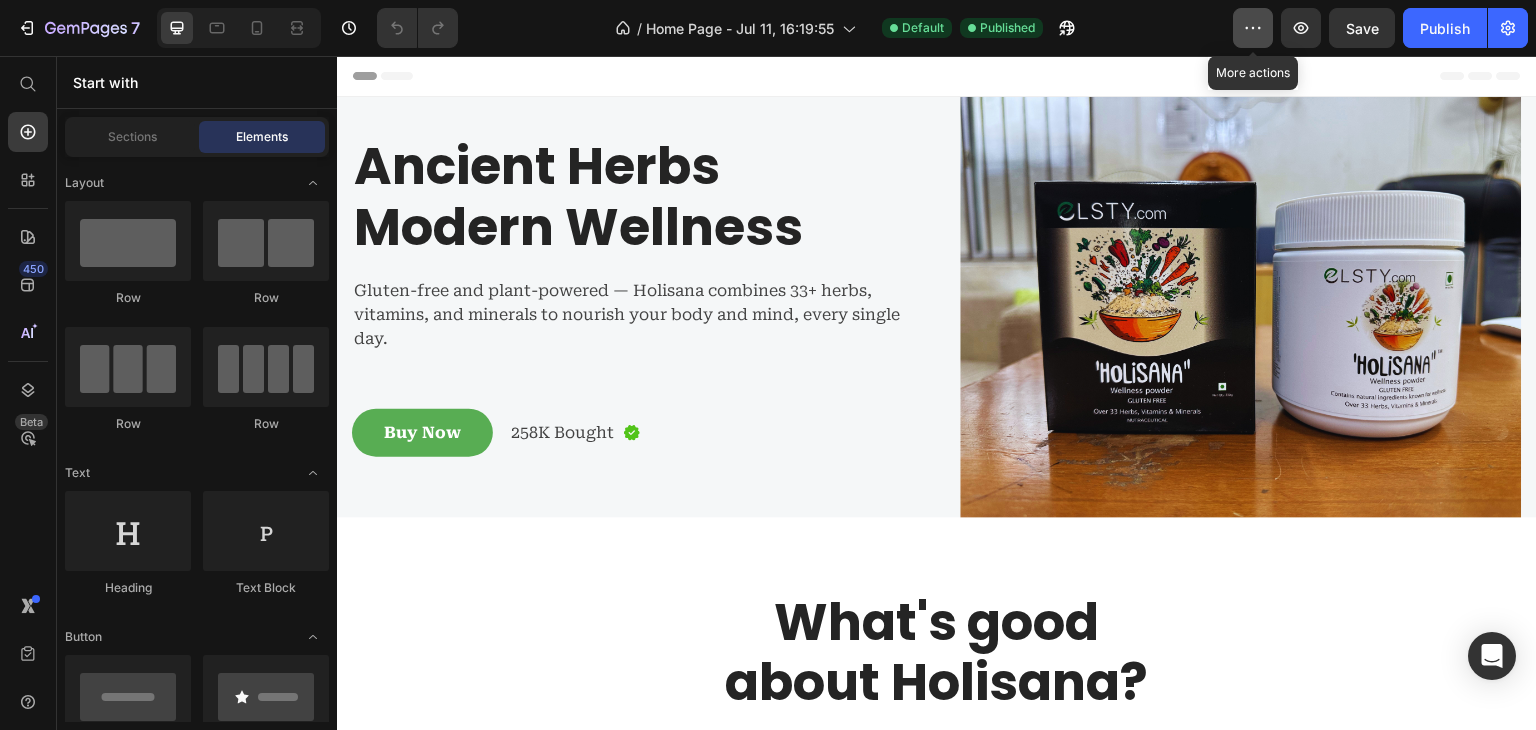 click 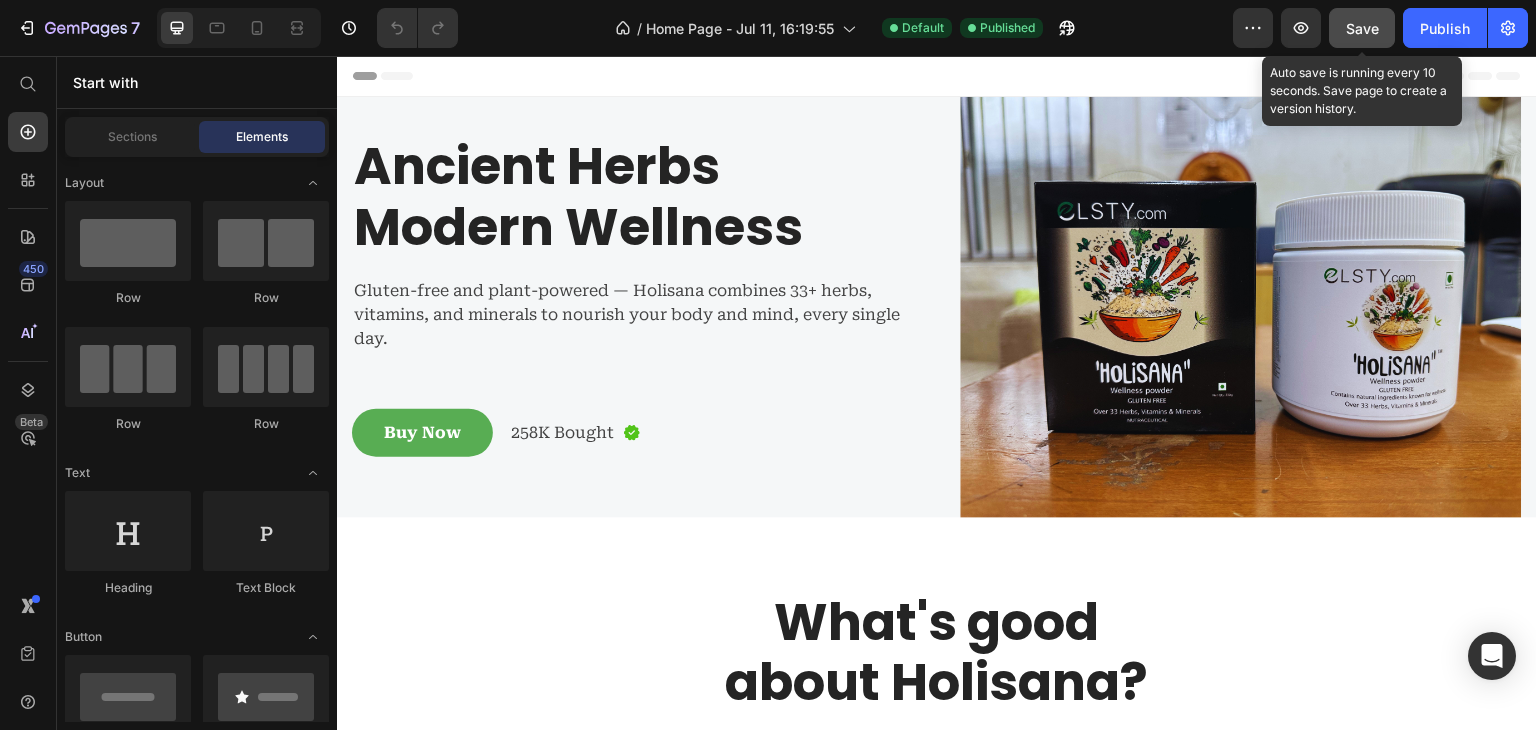 click on "Save" 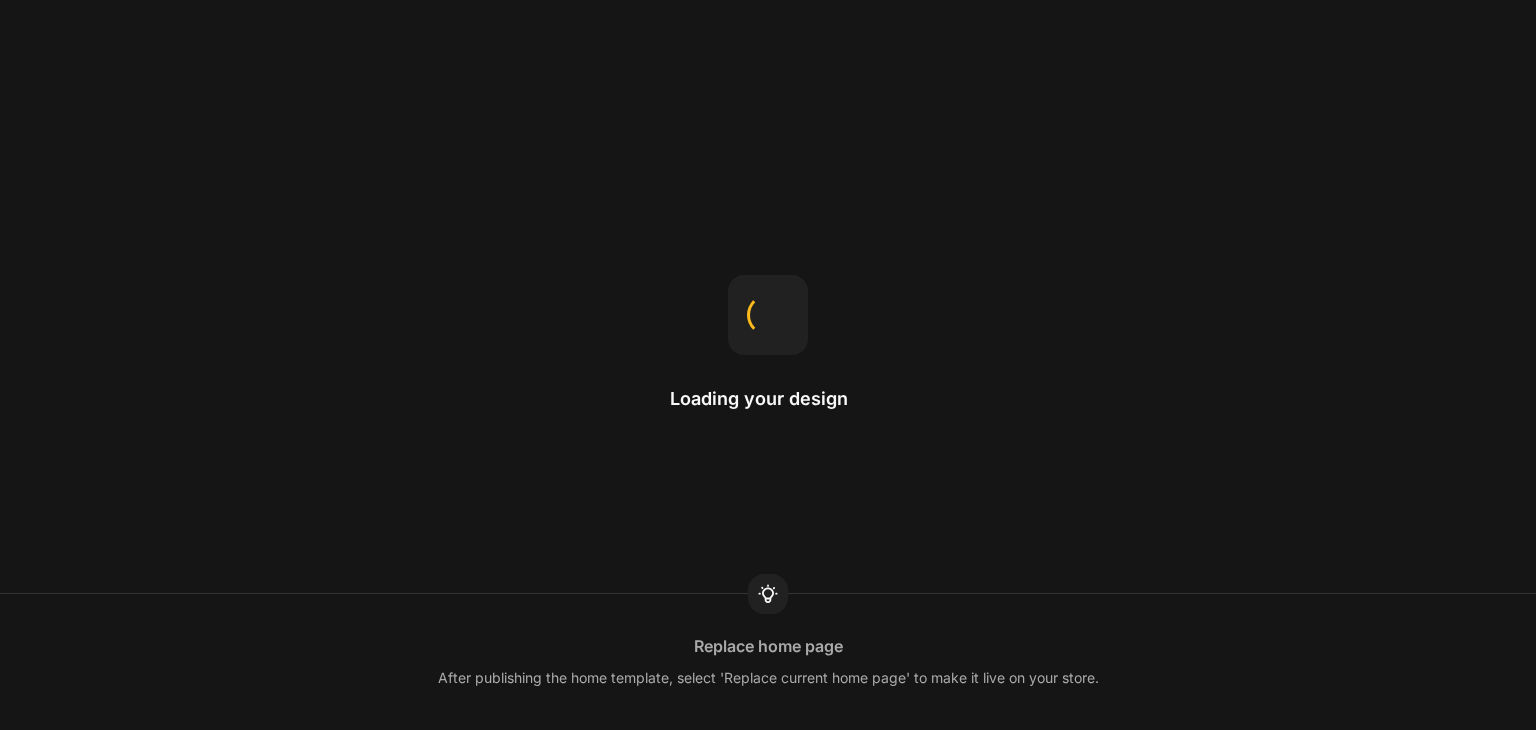 scroll, scrollTop: 0, scrollLeft: 0, axis: both 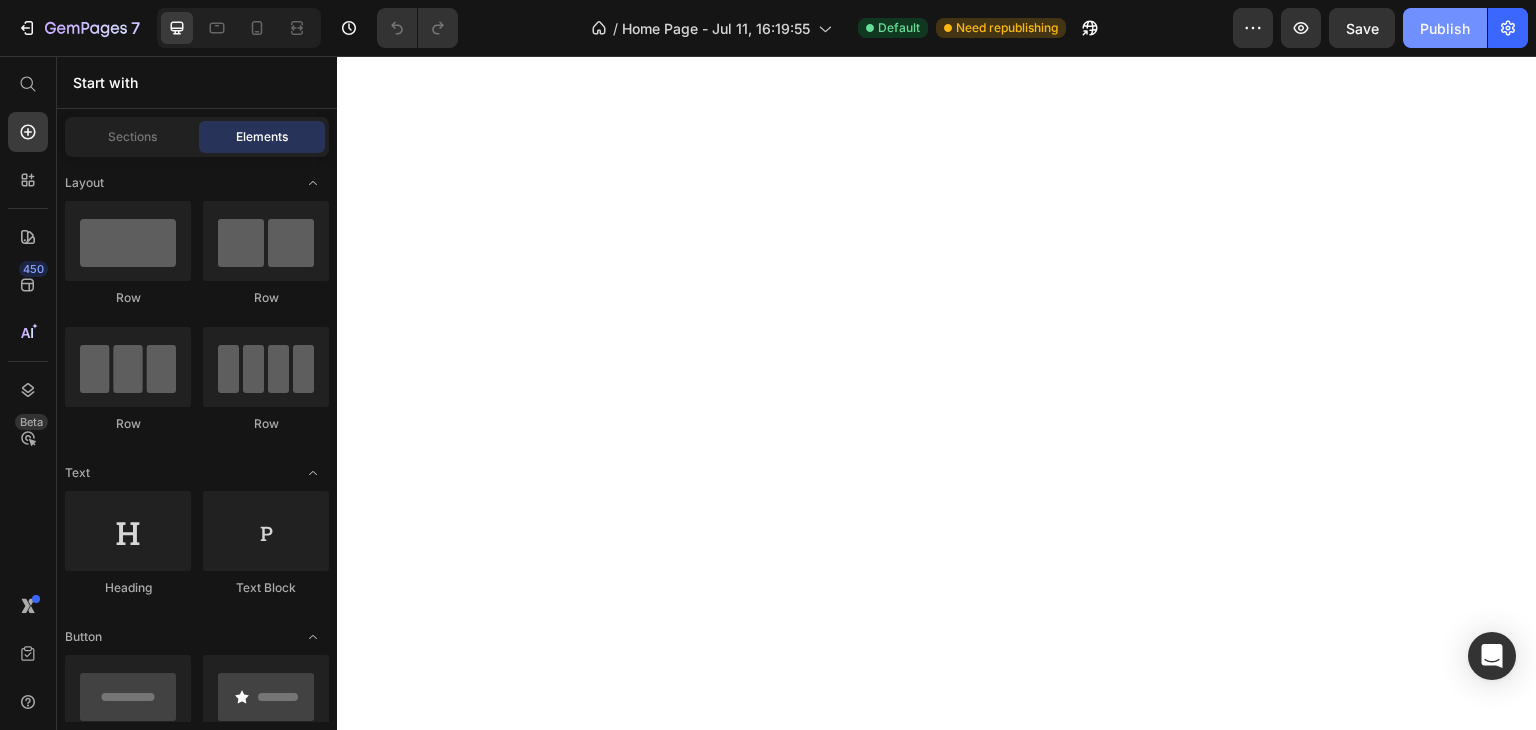 click on "Publish" 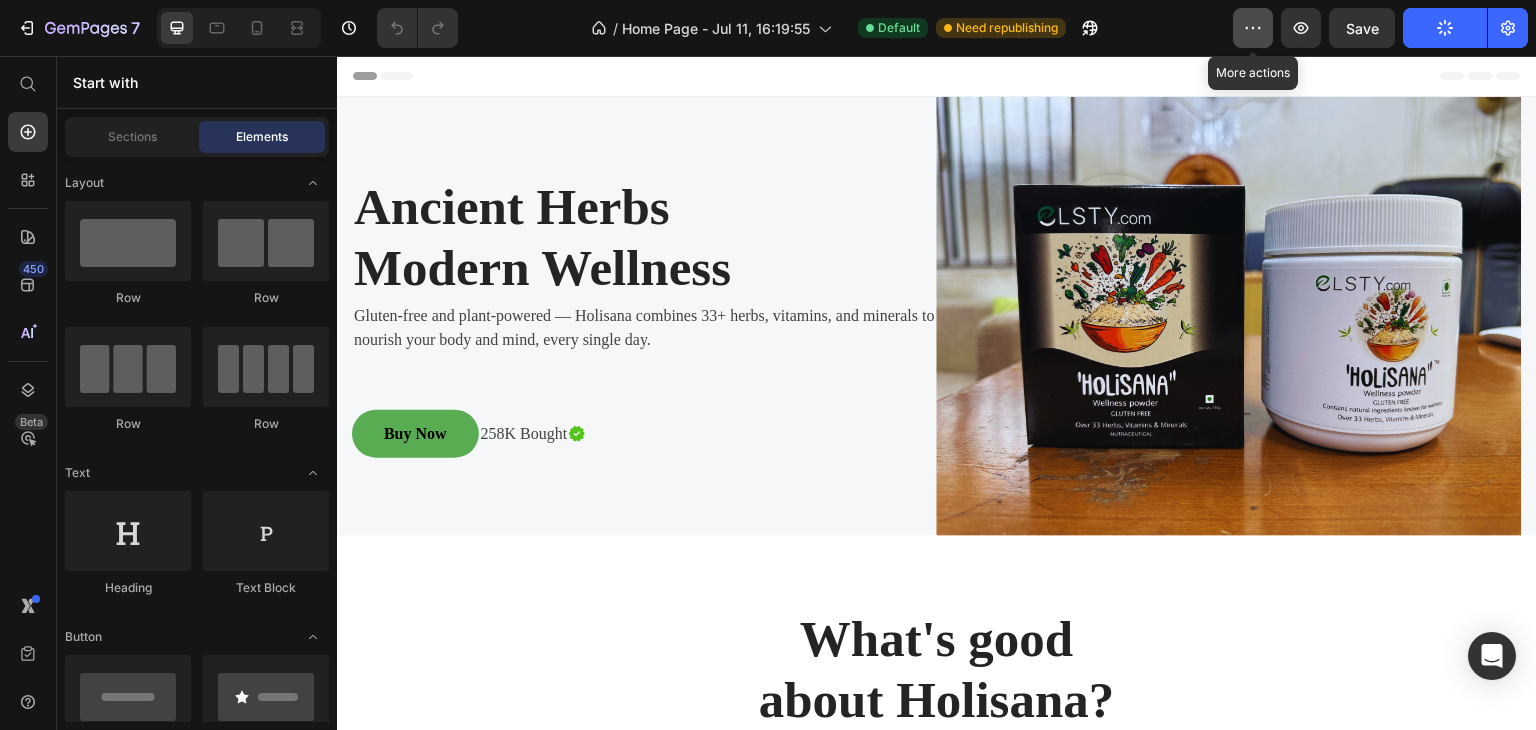 scroll, scrollTop: 0, scrollLeft: 0, axis: both 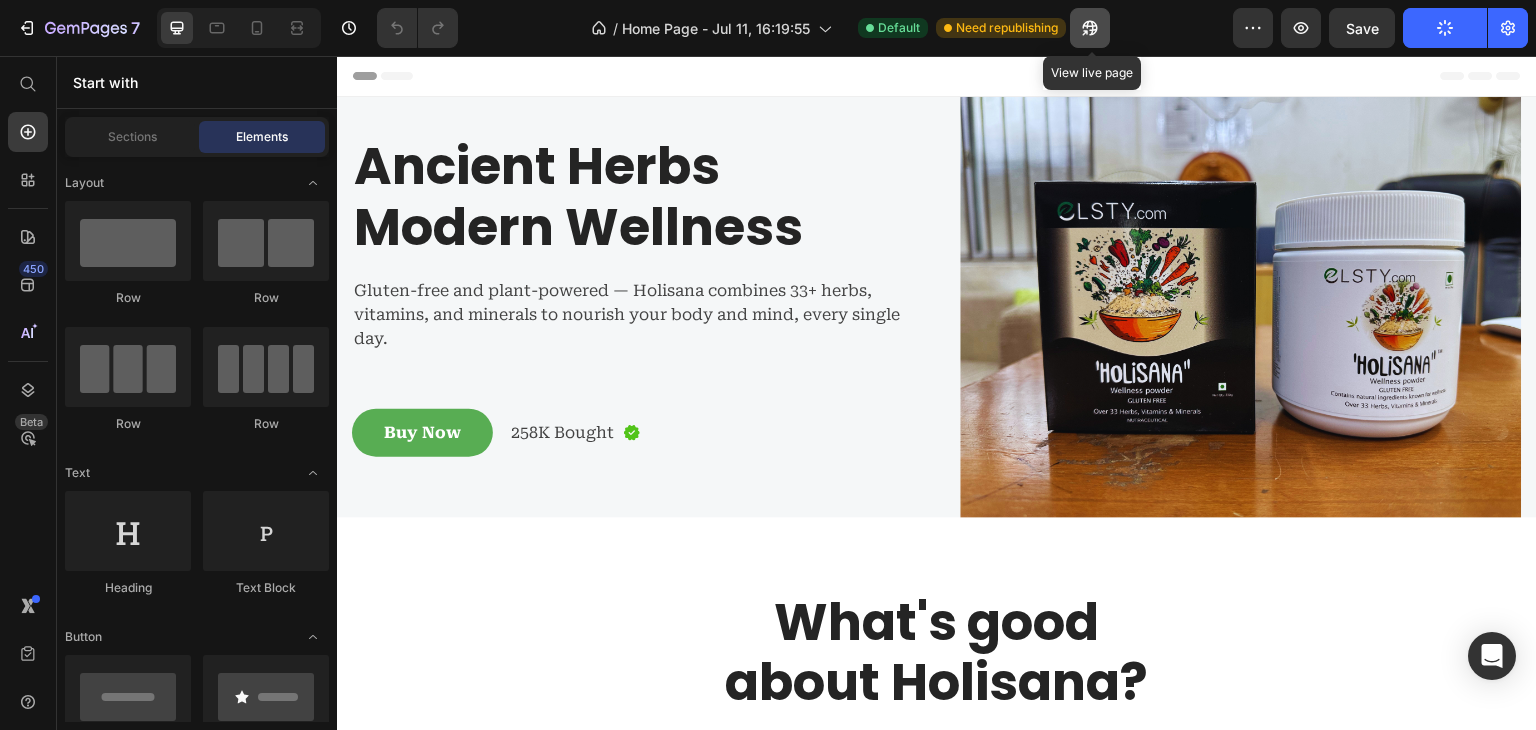 click 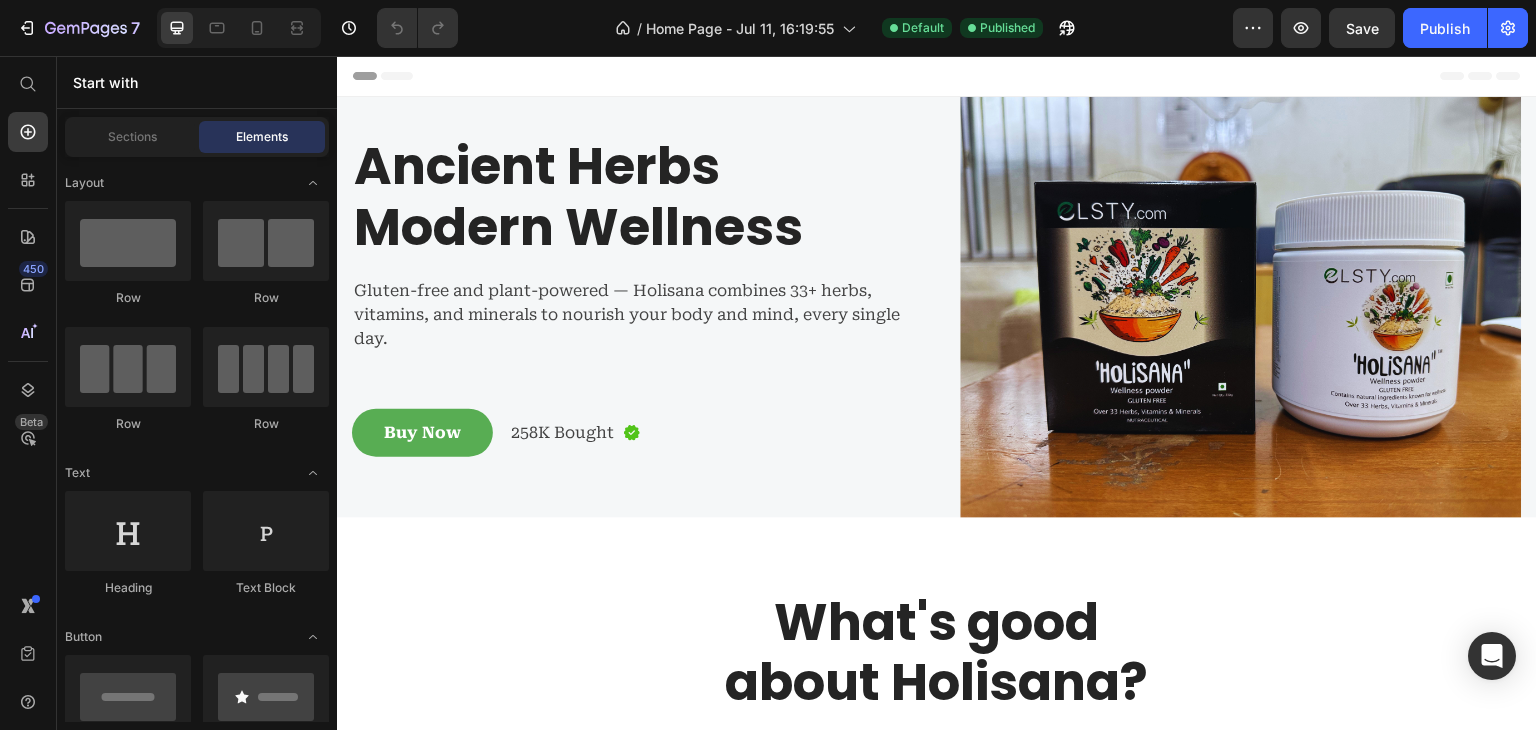 click on "Header" at bounding box center [394, 76] 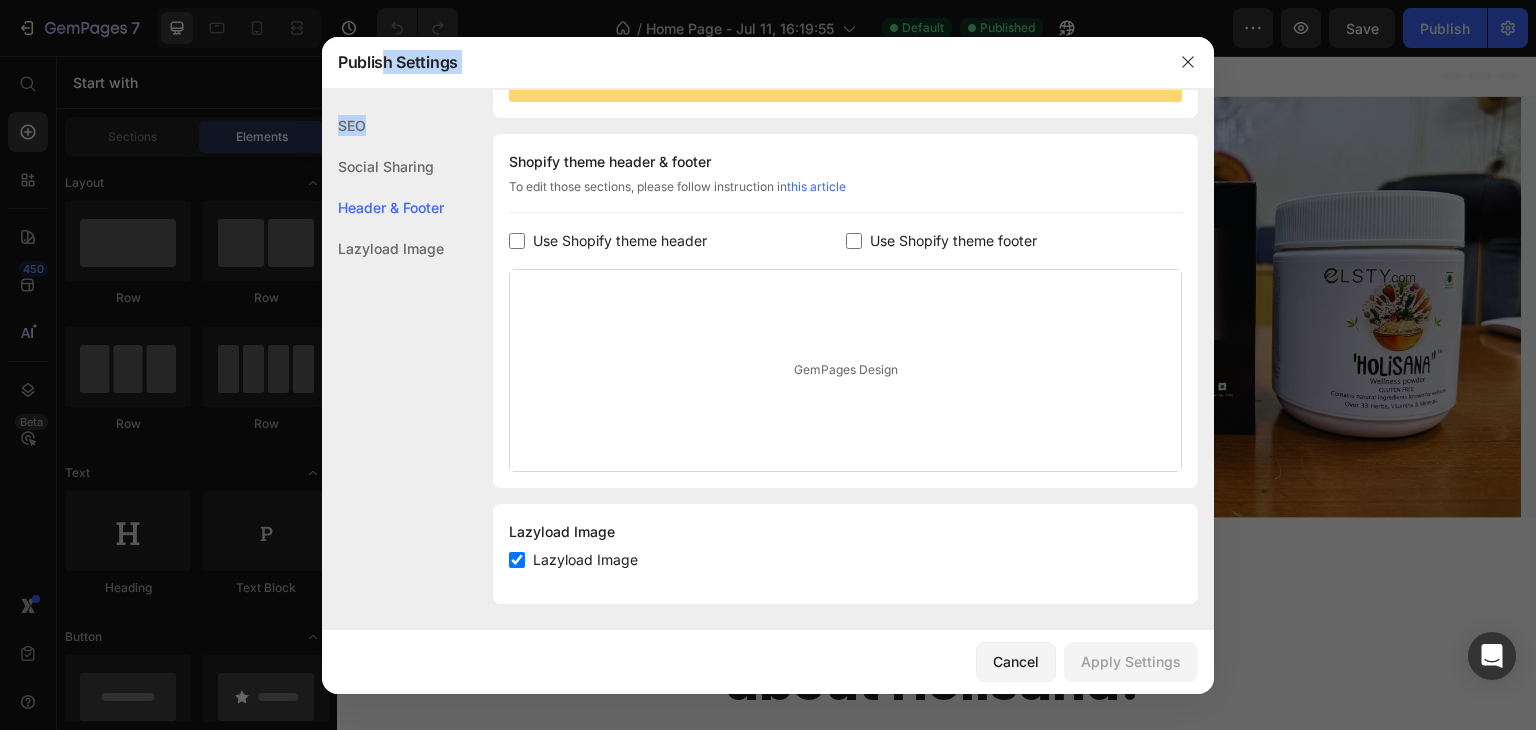 scroll, scrollTop: 250, scrollLeft: 0, axis: vertical 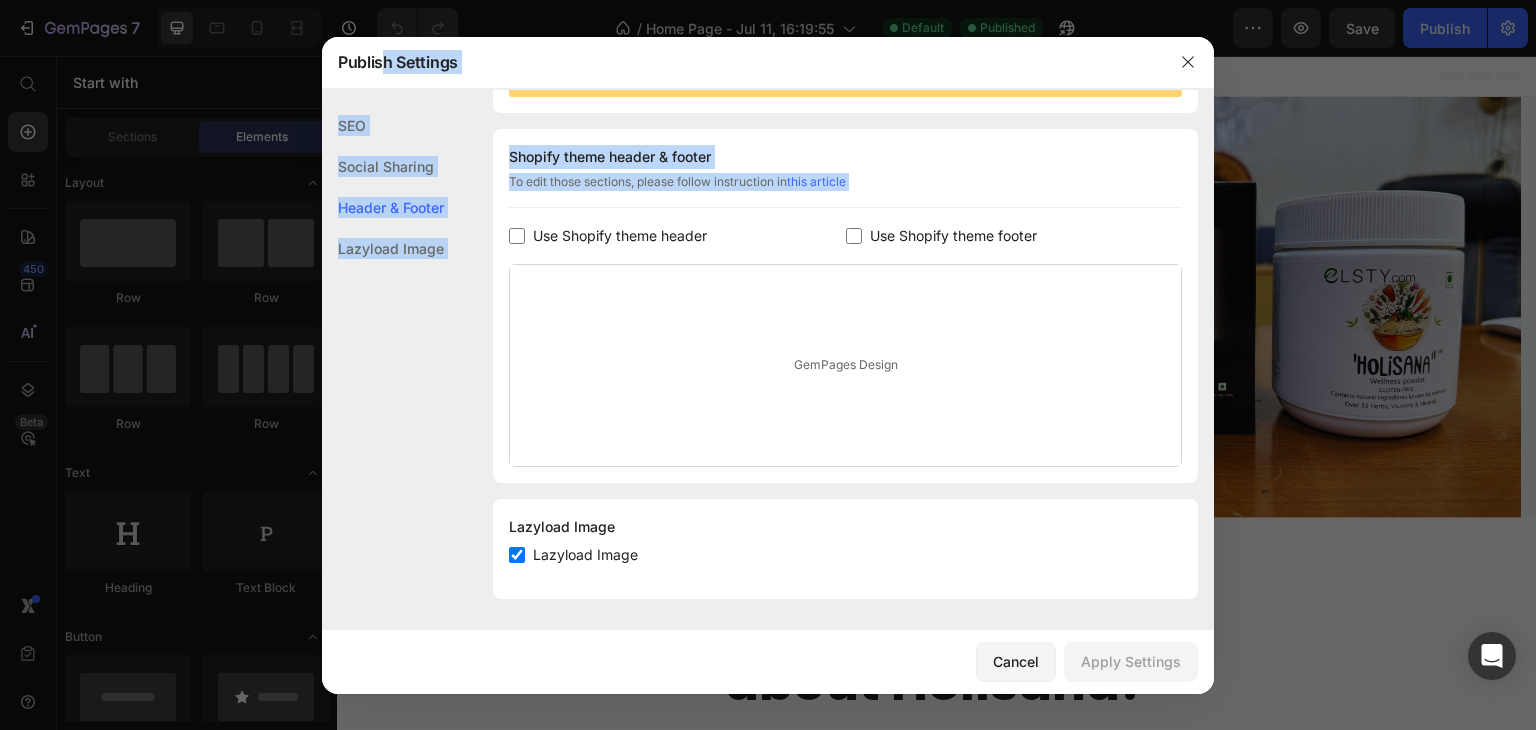 click on "Publish Settings SEO Social Sharing Header & Footer Lazyload Image SEO Search Result Preview Please go to  Online Store > Preferences  to edit SEO info for Home Page Social Sharing Social Sharing Image Preview (Recommended size: 1200 x 630 px) Please go to  Online Store > Preferences  to edit Social Sharing Image for Home Page Header & Footer Shopify theme header & footer  To edit those sections, please follow instruction in  this article Use Shopify theme header Use Shopify theme footer GemPages Design Lazyload Image Lazyload Image Lazyload Image Cancel Apply Settings" at bounding box center (768, 365) 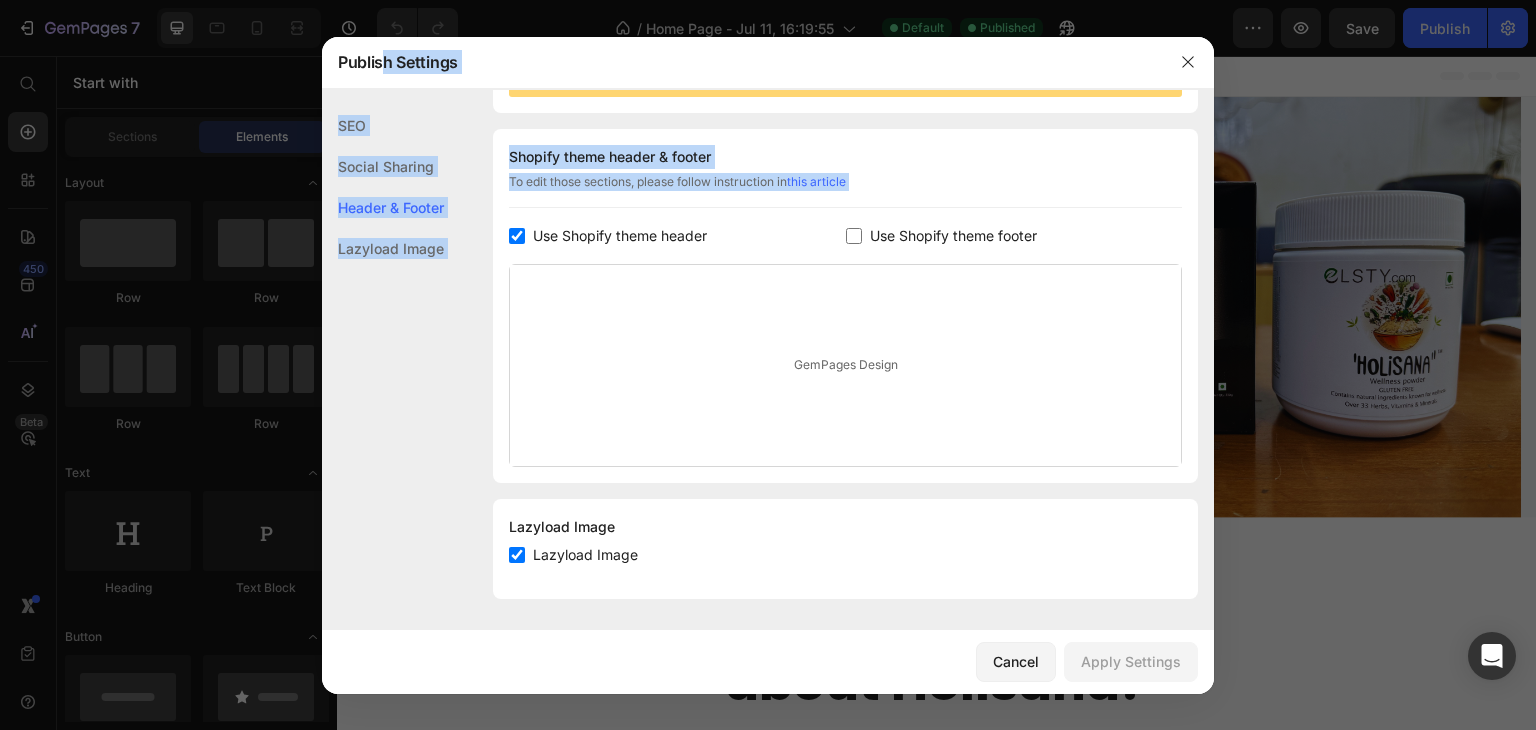 checkbox on "true" 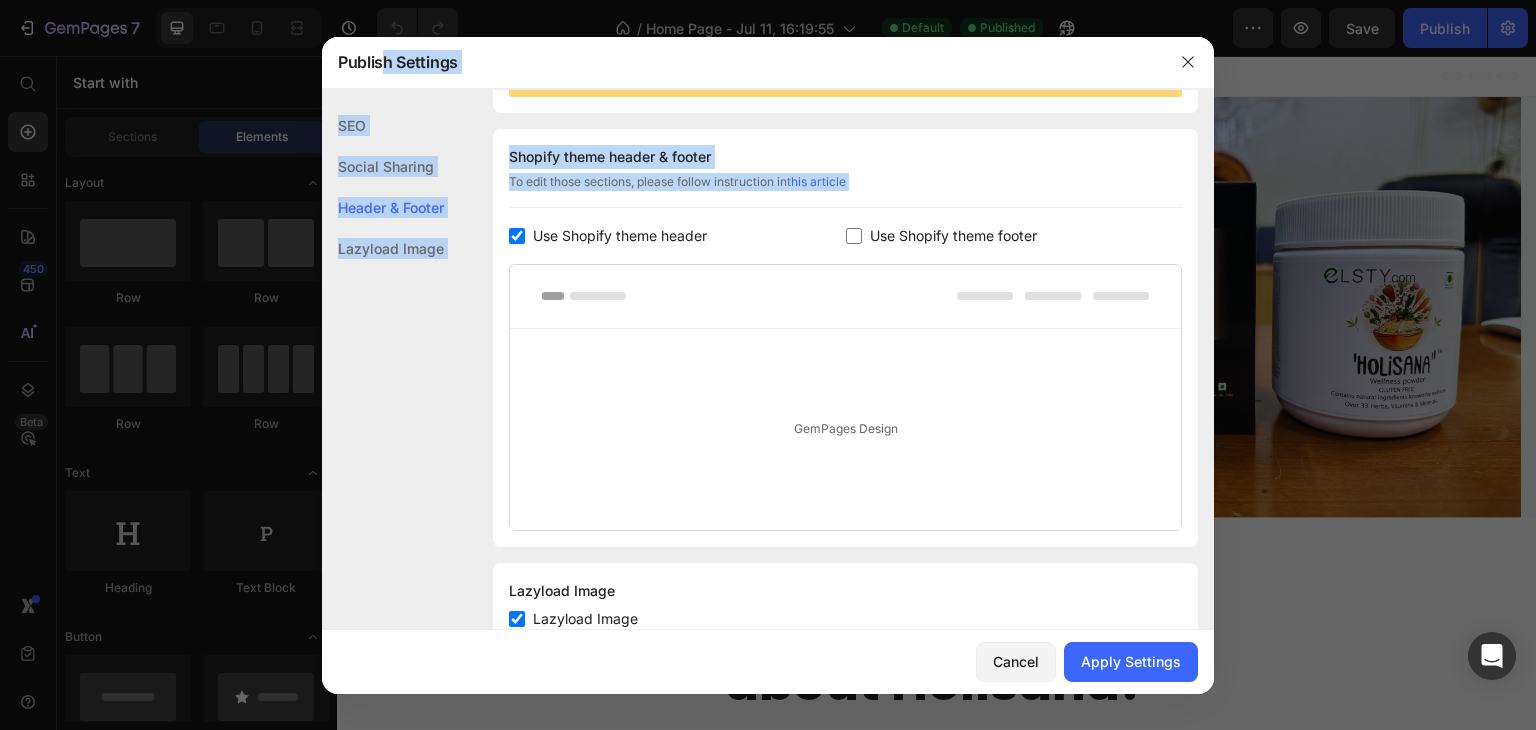 click on "Shopify theme header & footer" at bounding box center (845, 157) 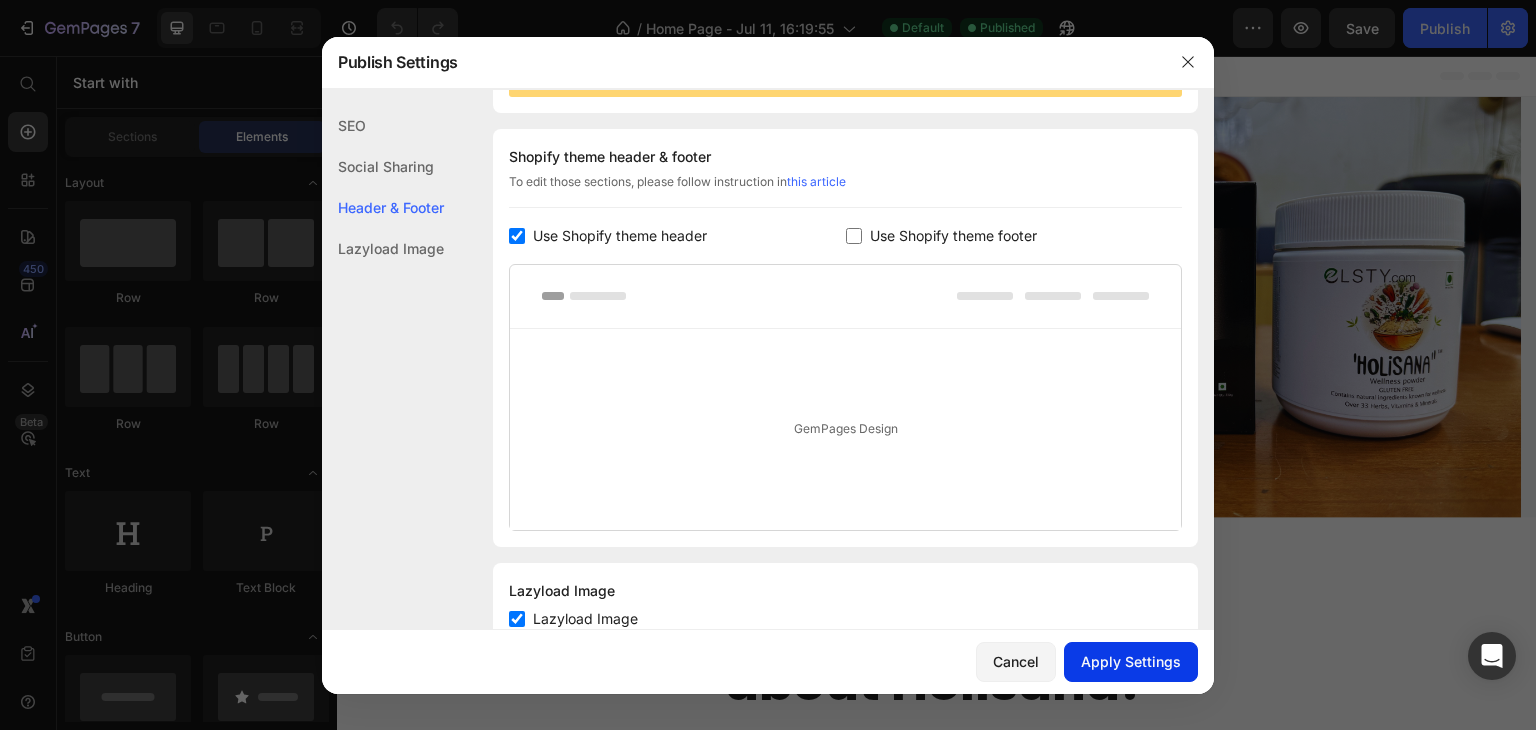 click on "Apply Settings" 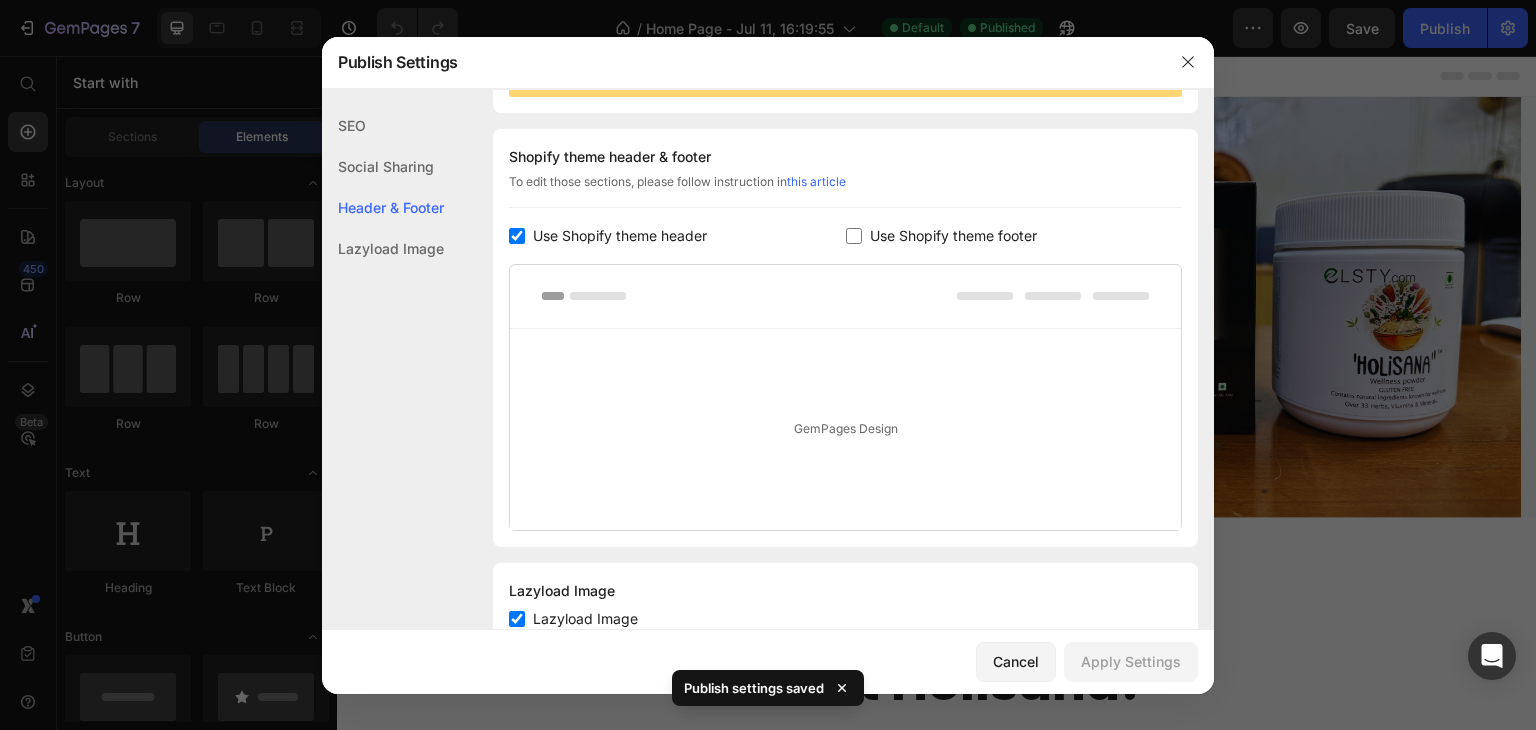 click at bounding box center [768, 365] 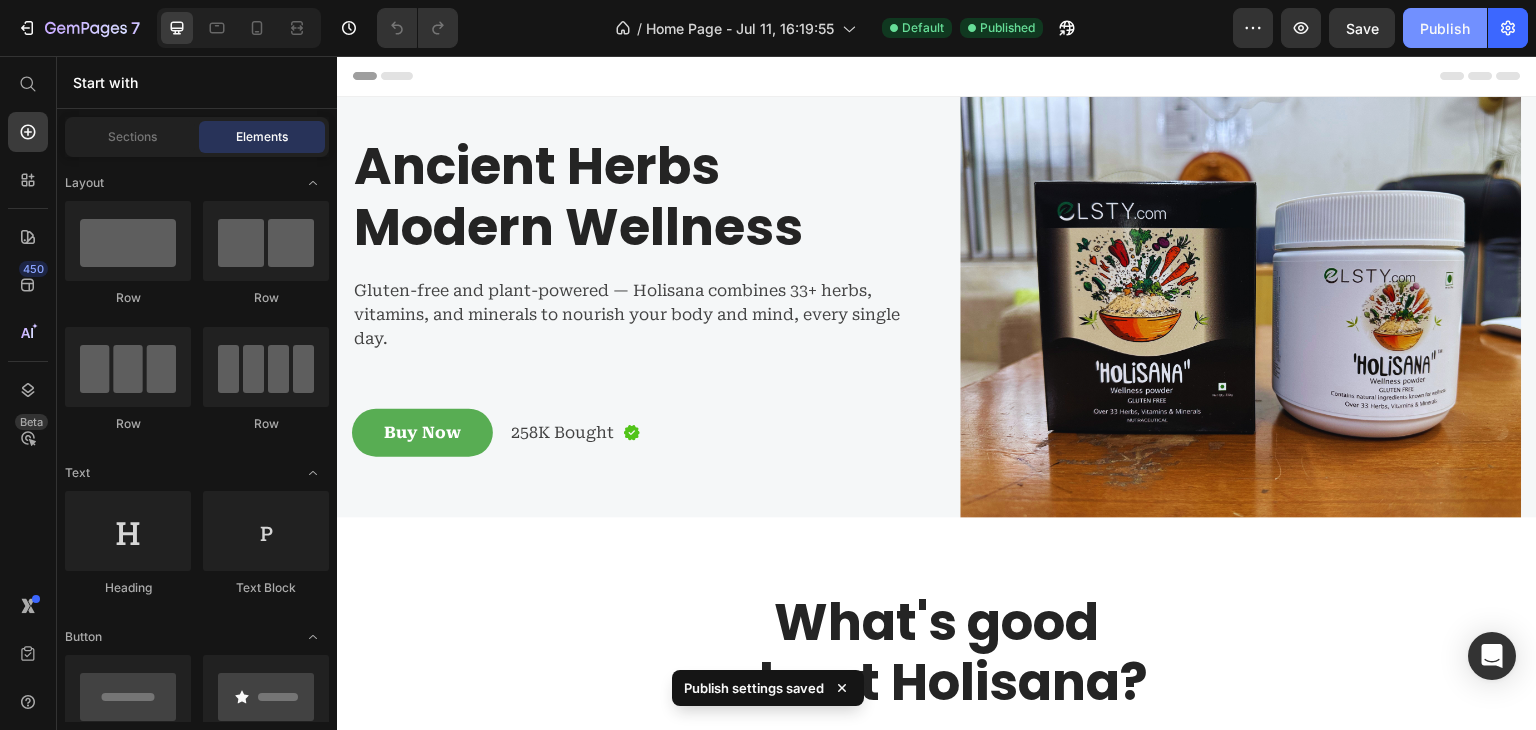 click on "Publish" at bounding box center [1445, 28] 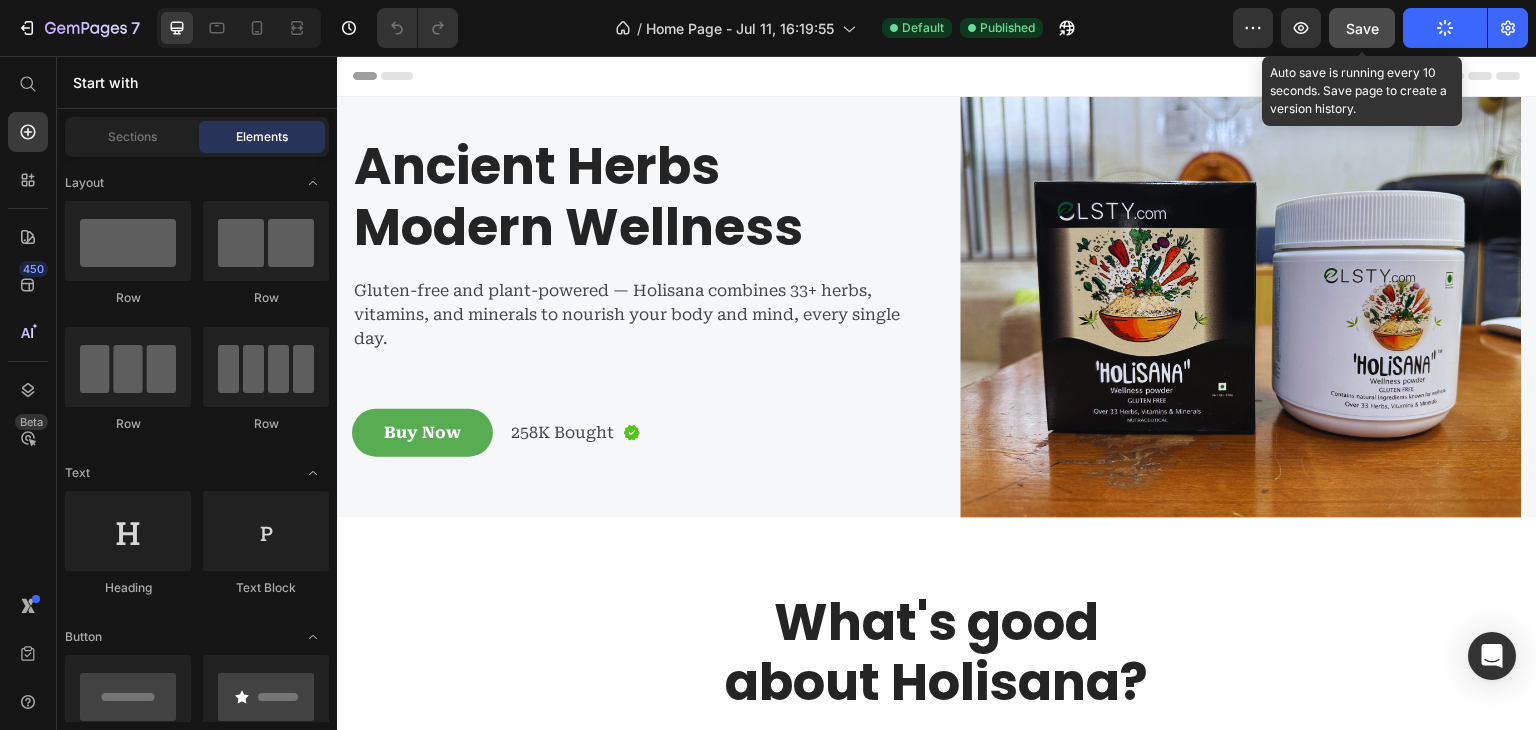 click on "Save" at bounding box center [1362, 28] 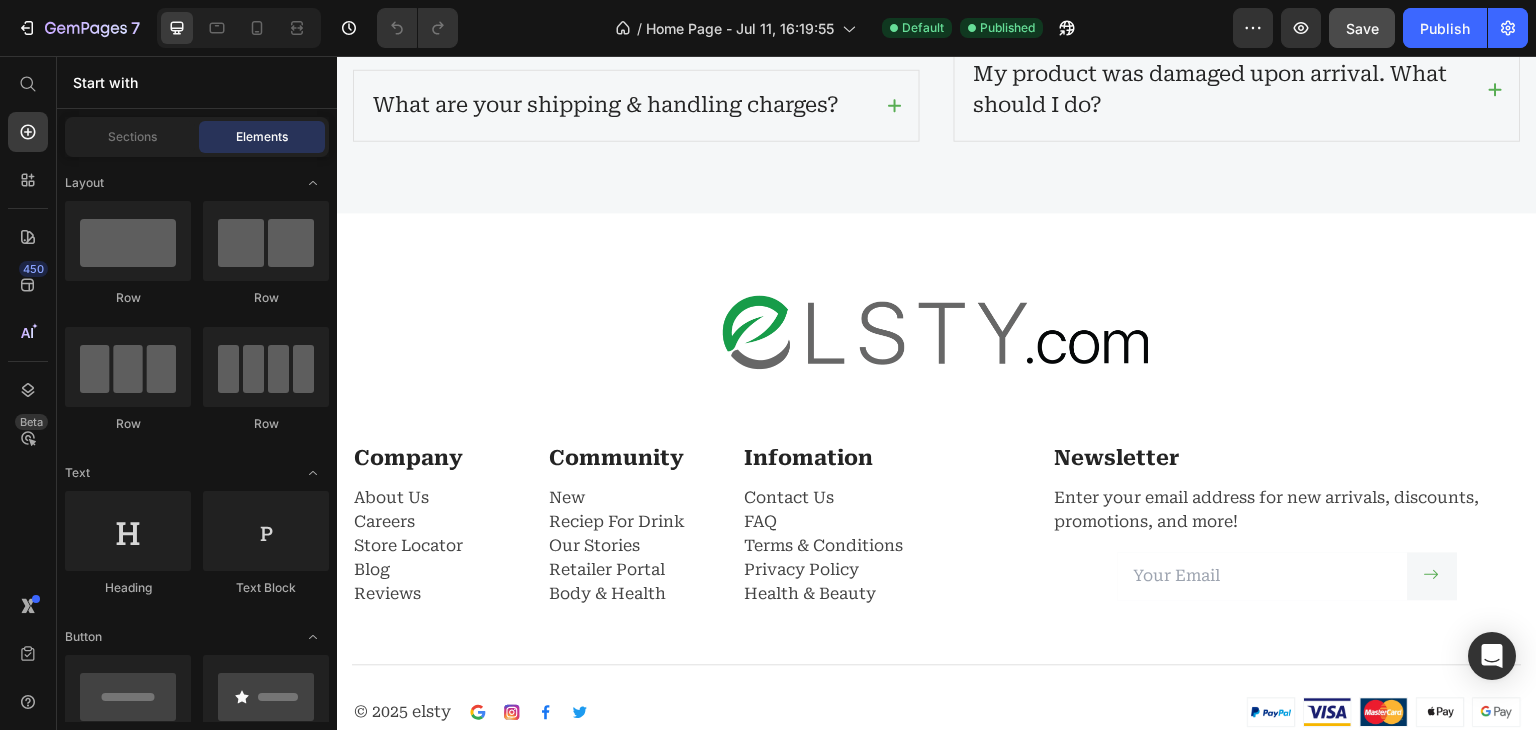 scroll, scrollTop: 3998, scrollLeft: 0, axis: vertical 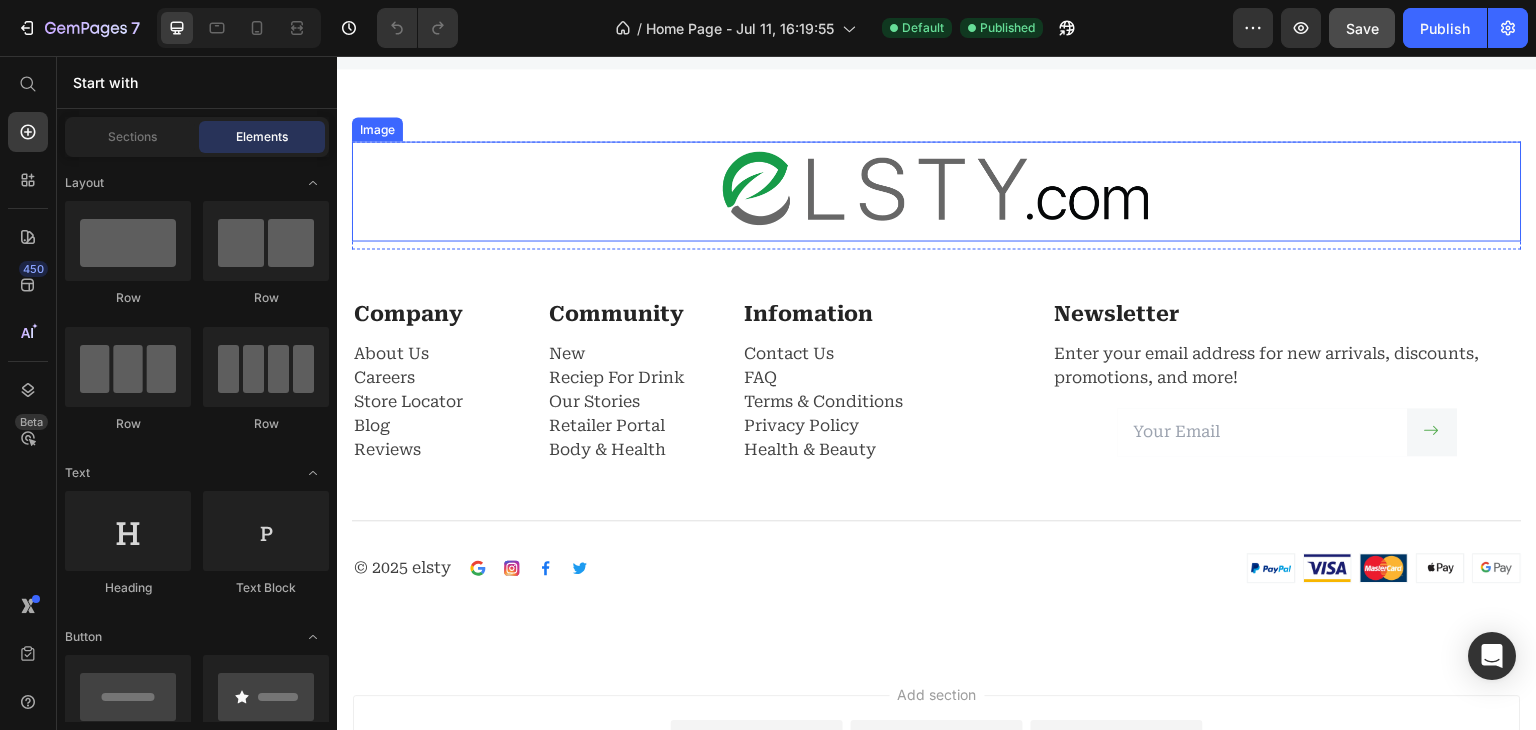 click at bounding box center [937, 191] 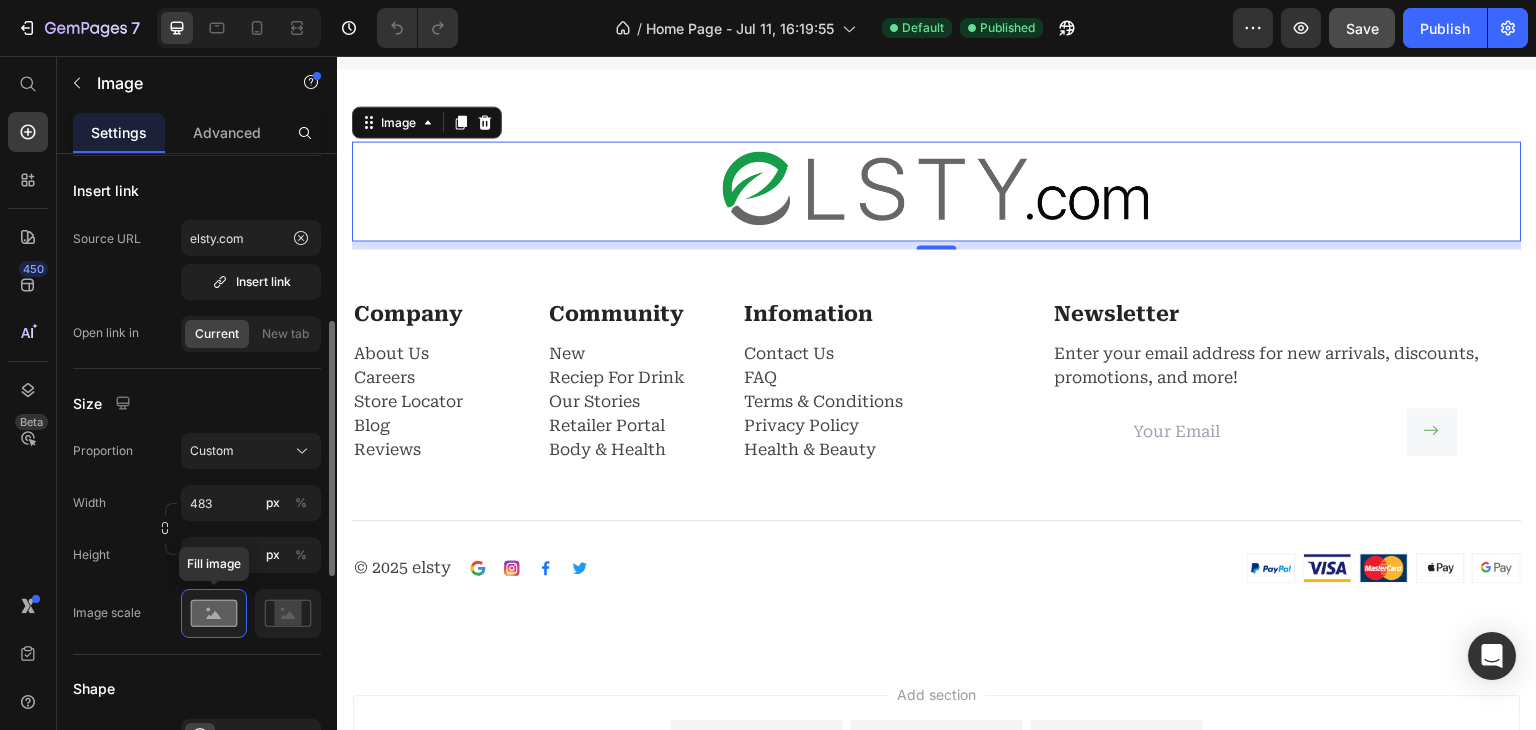scroll, scrollTop: 400, scrollLeft: 0, axis: vertical 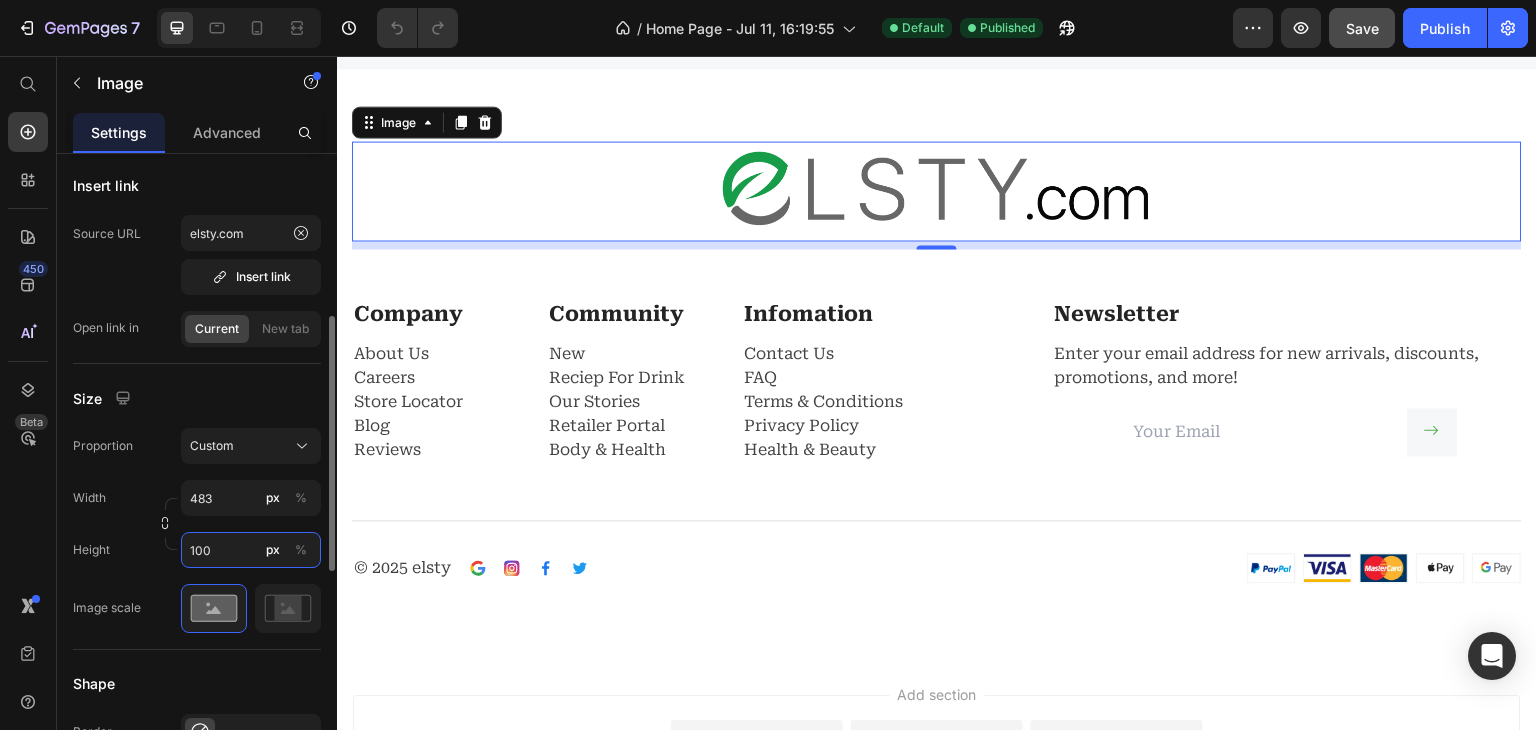click on "100" at bounding box center [251, 550] 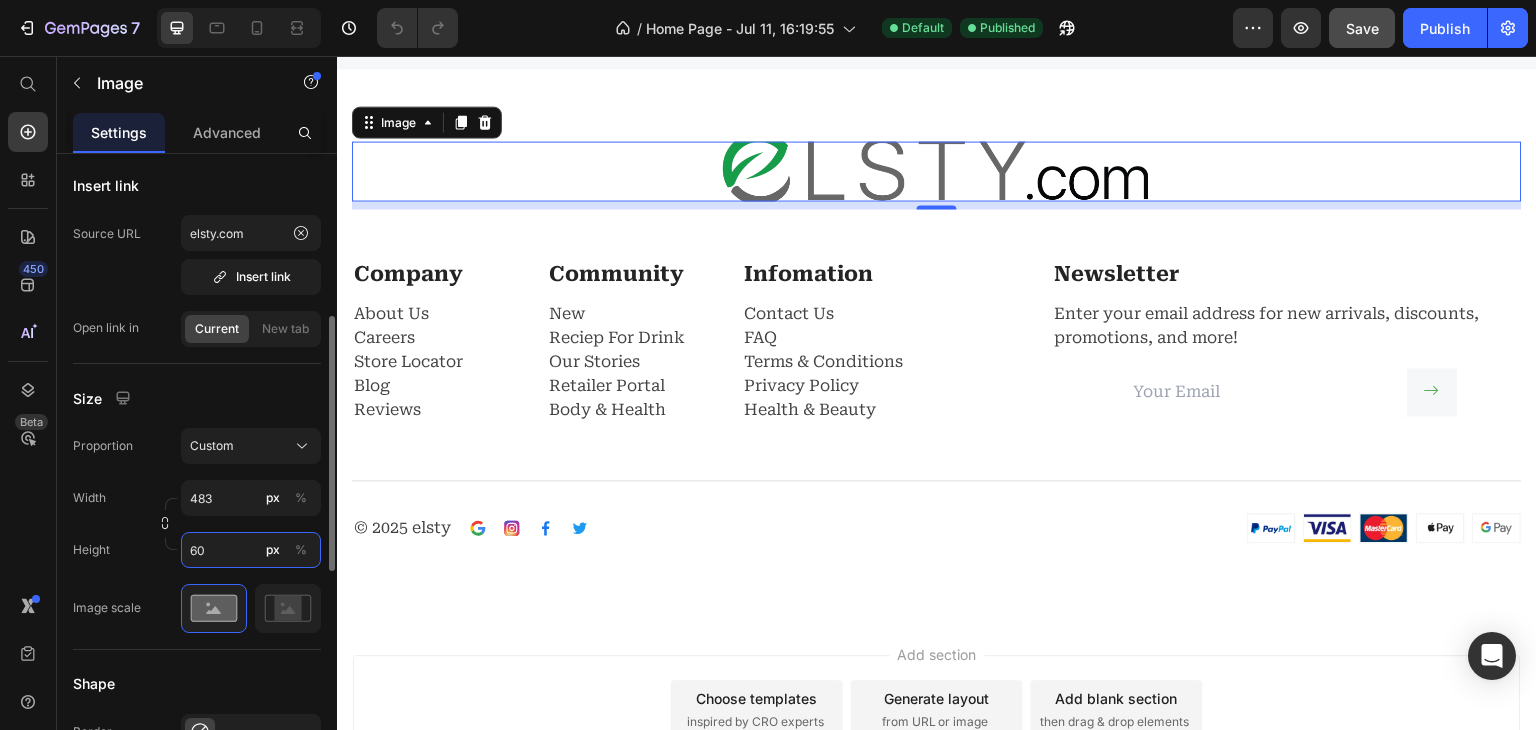type on "6" 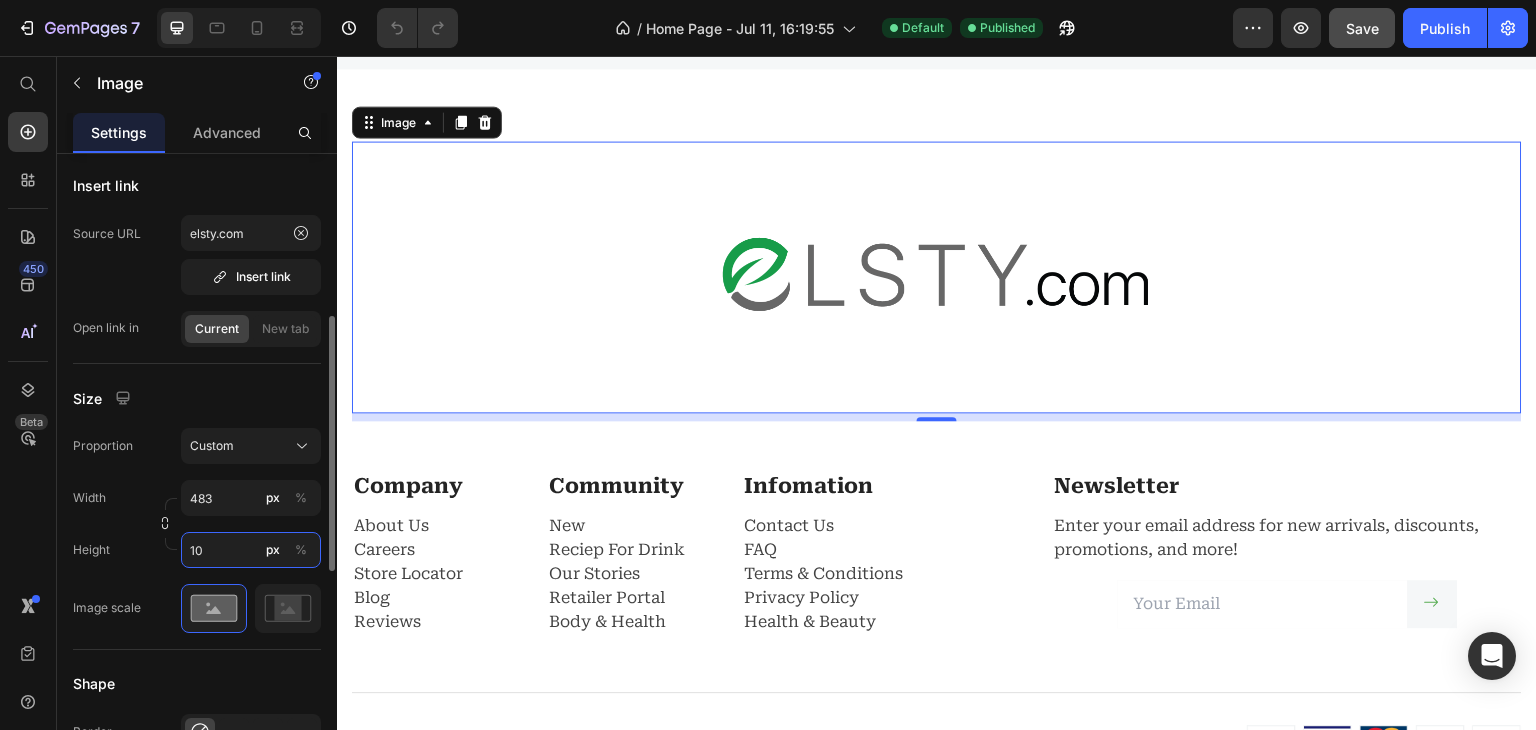type on "100" 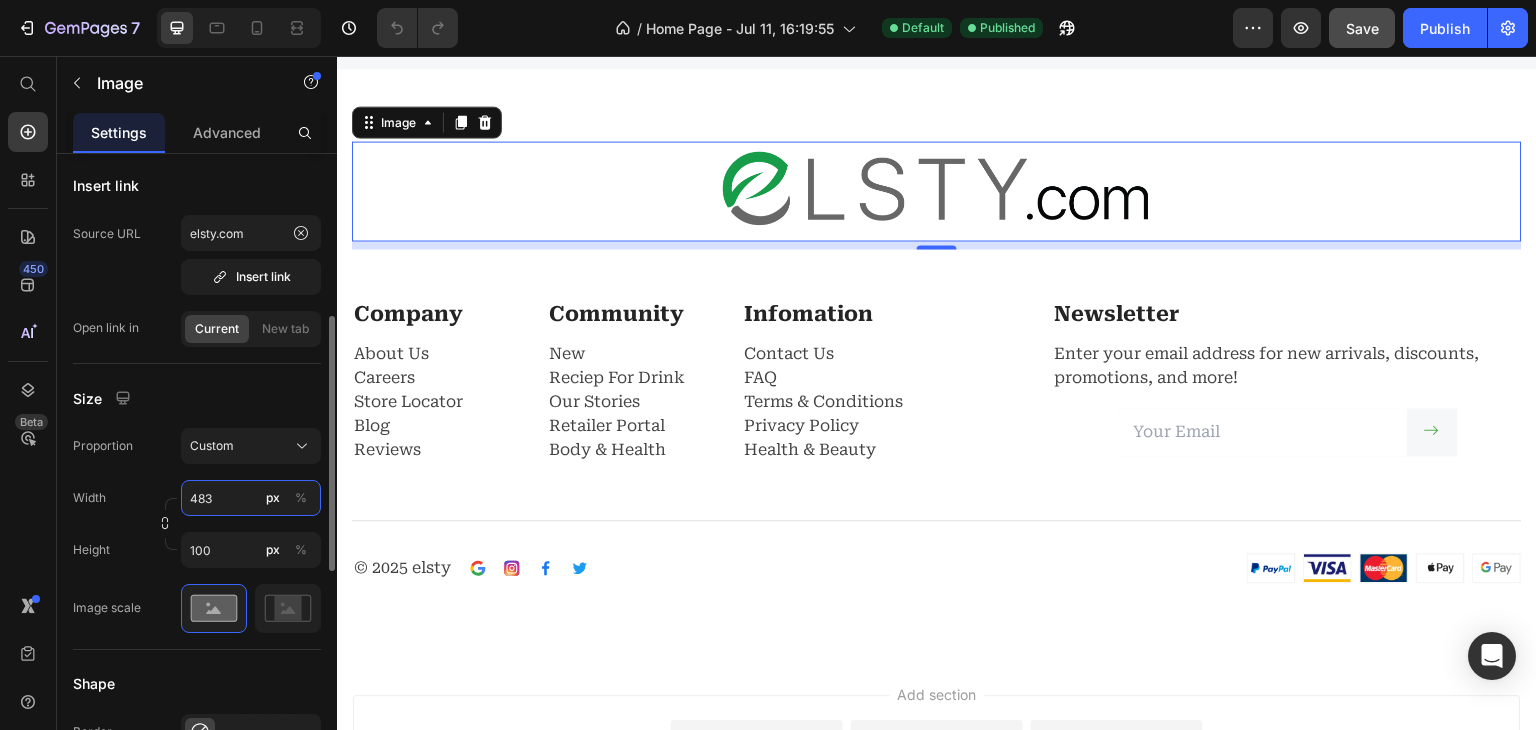 click on "483" at bounding box center [251, 498] 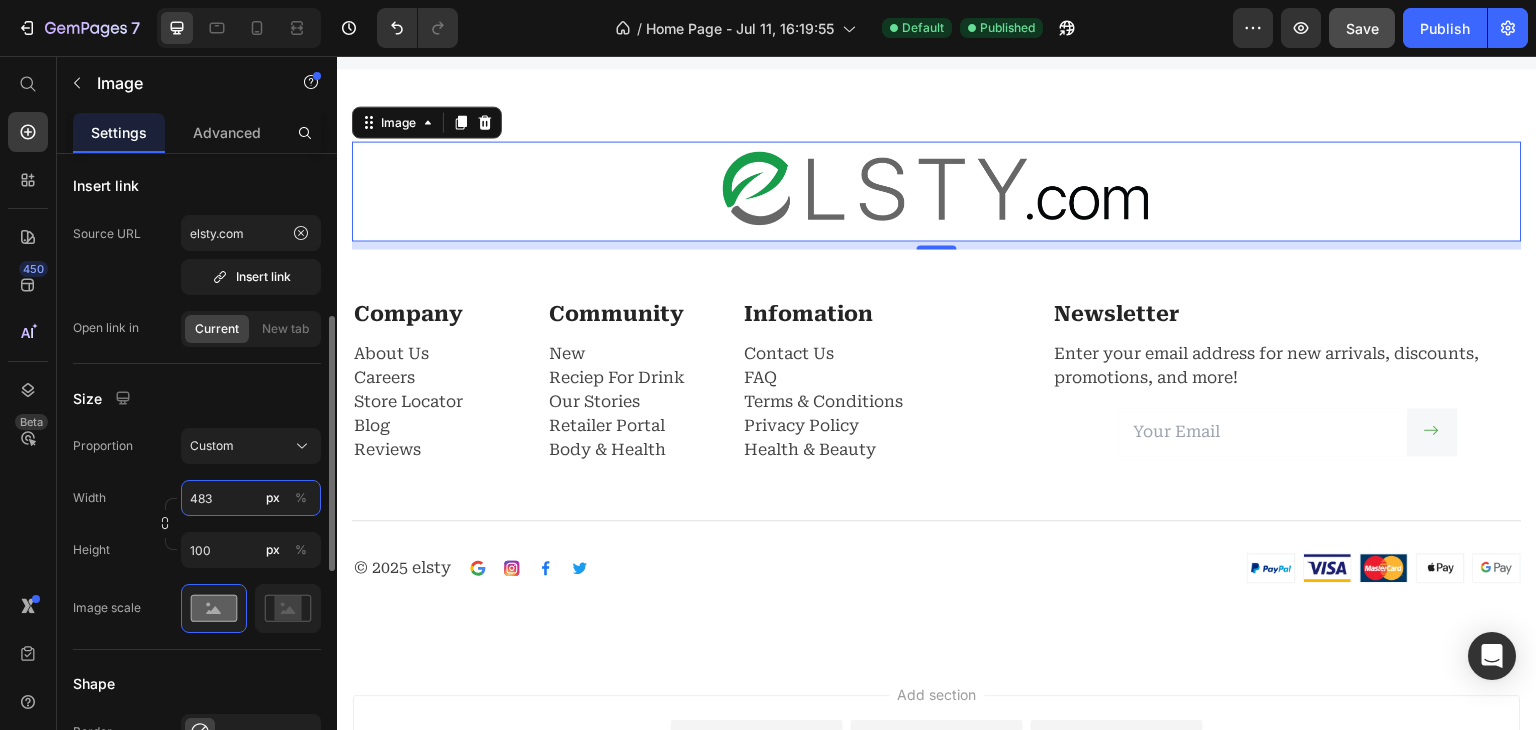 click on "483" at bounding box center (251, 498) 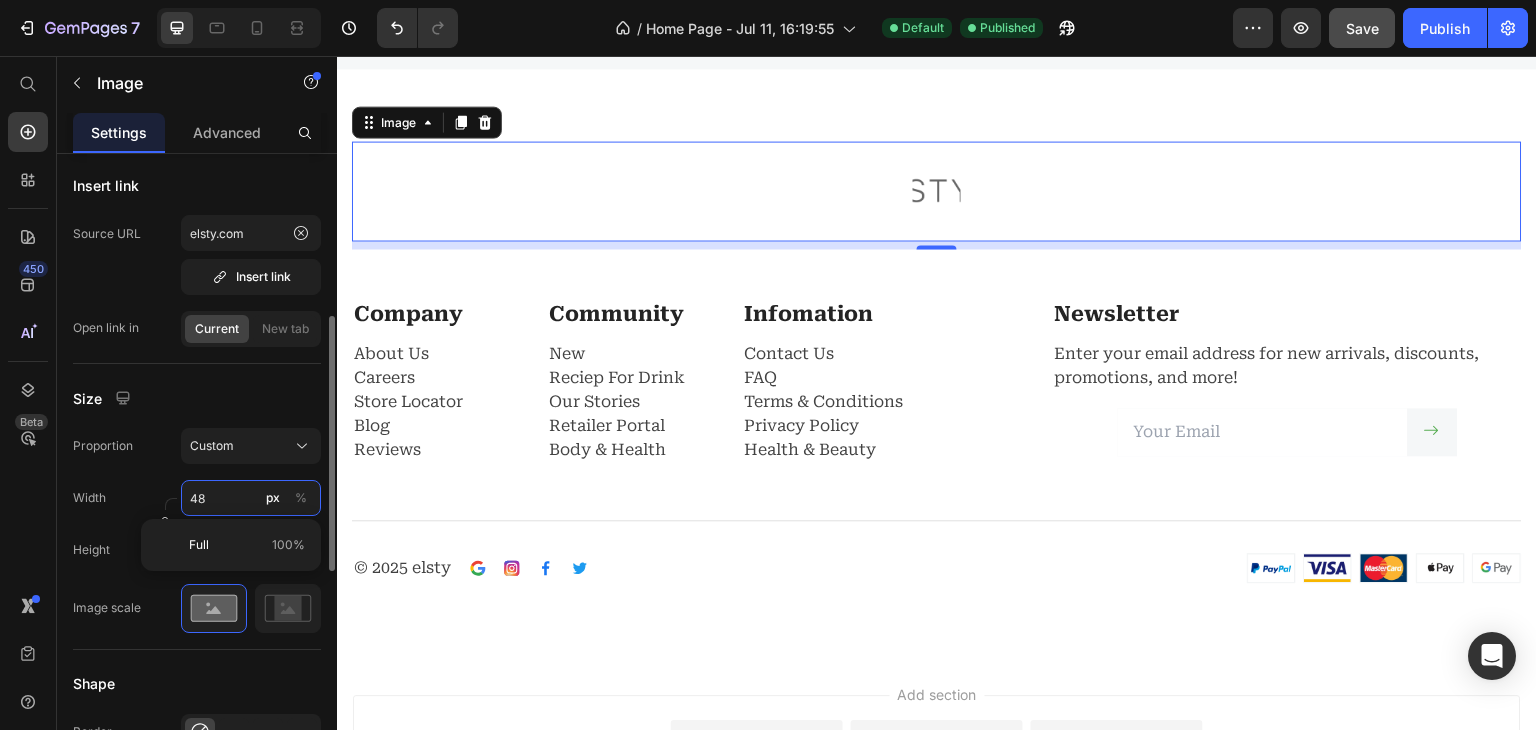 type on "4" 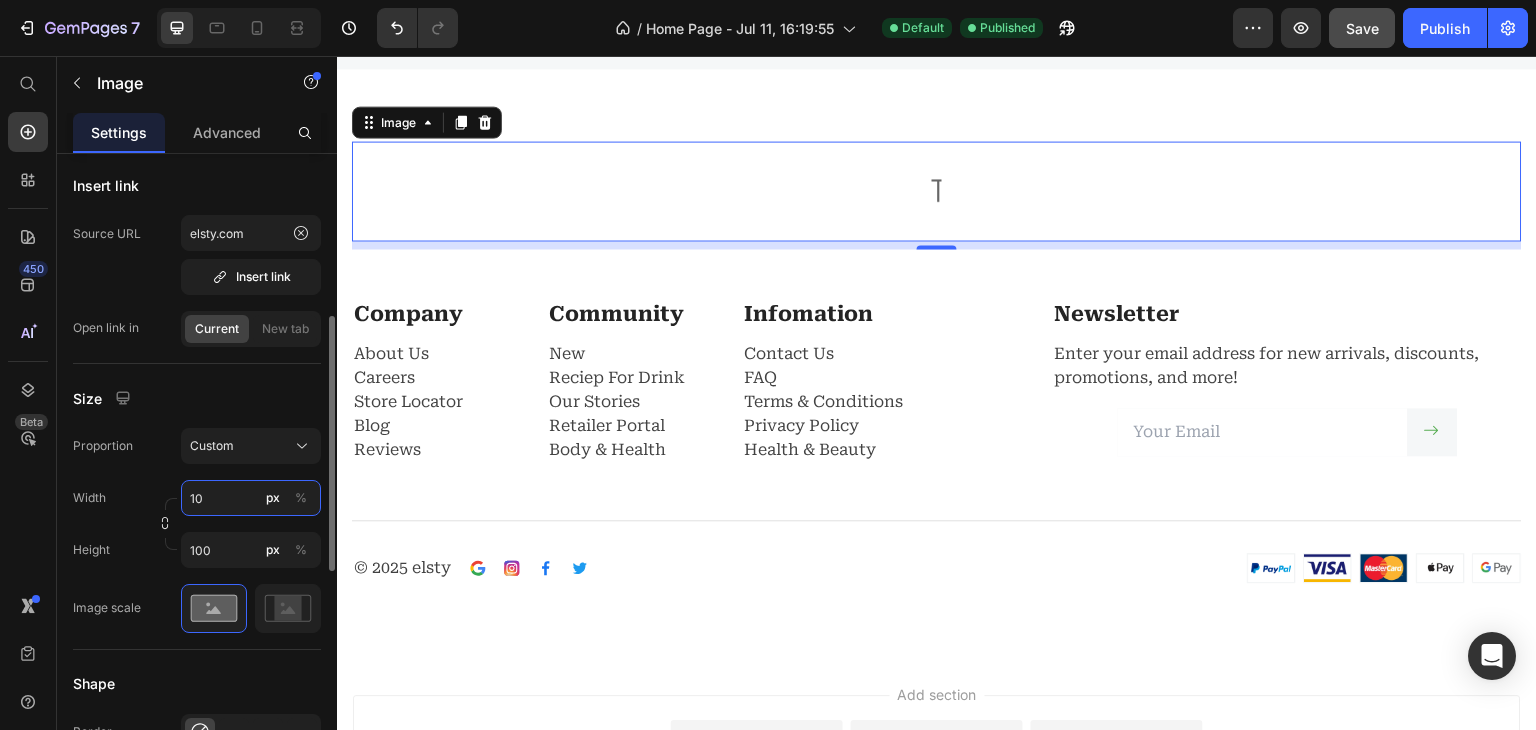 type on "1" 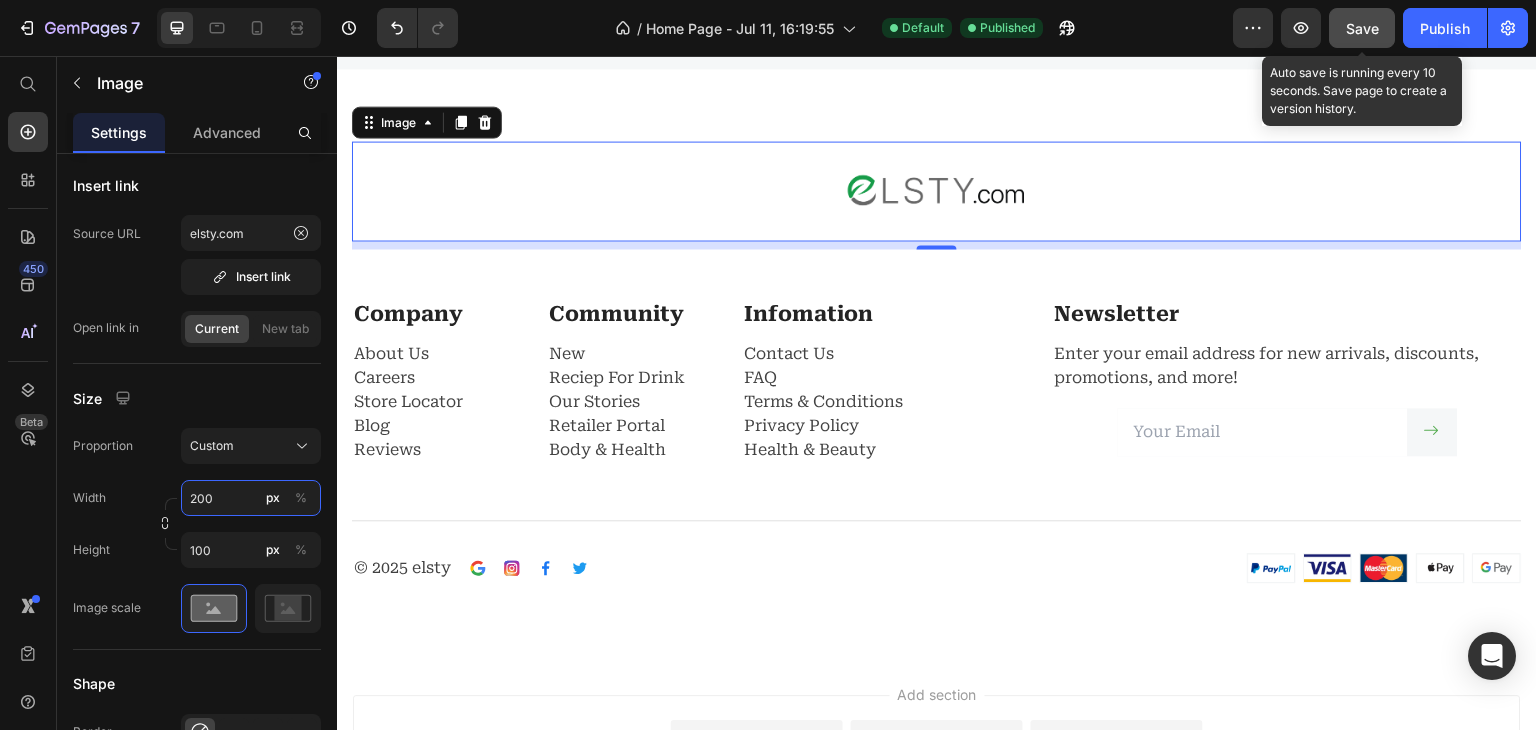 type on "200" 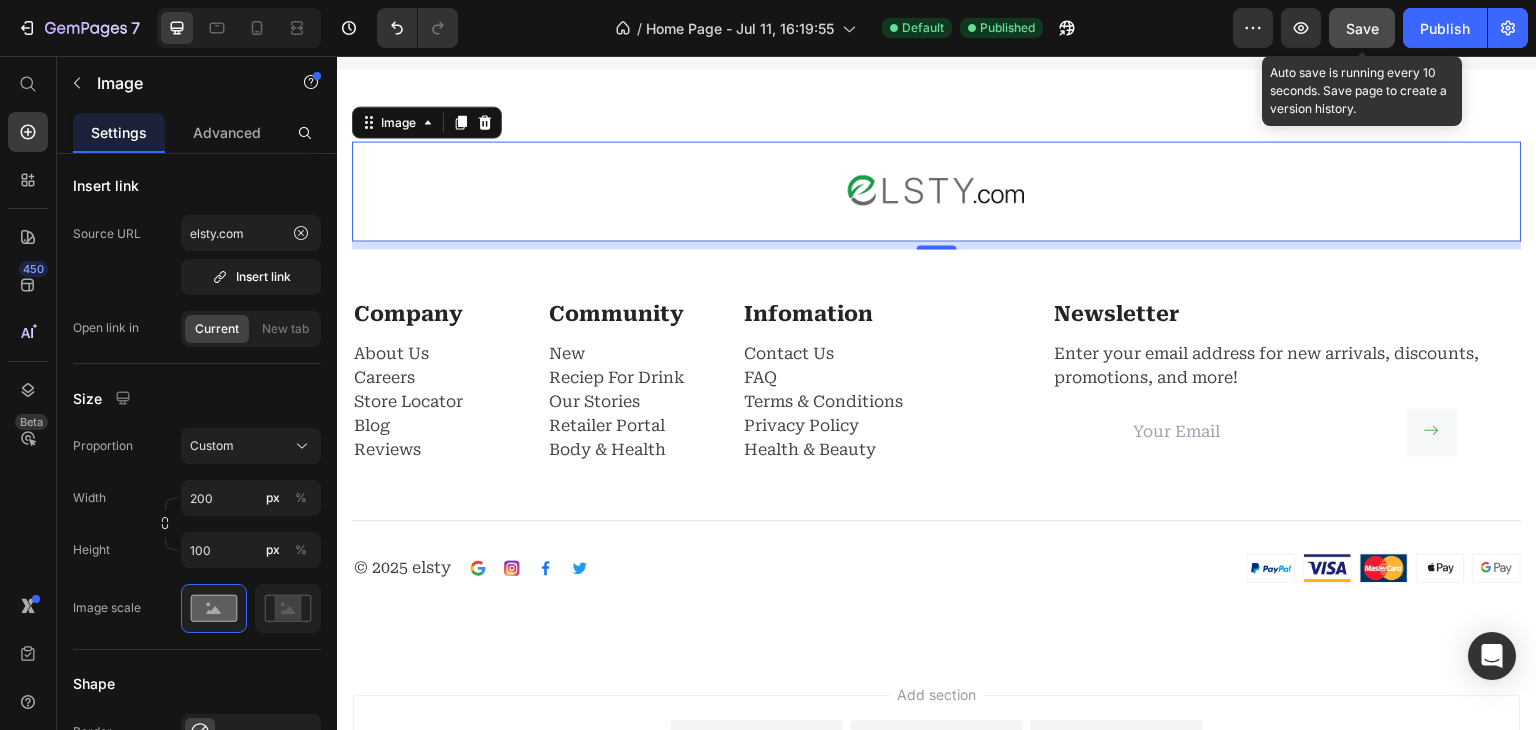 click on "Save" 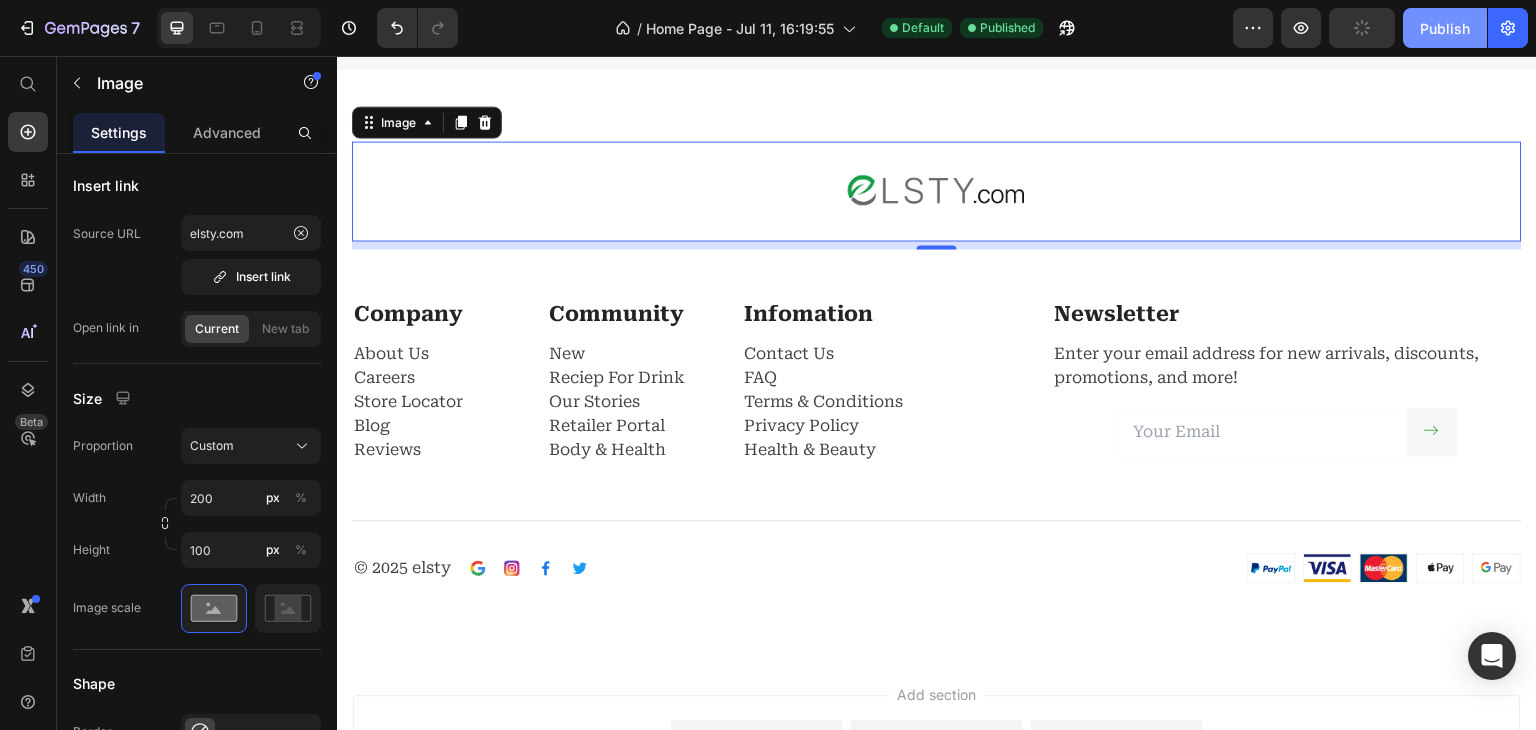 click on "Publish" at bounding box center (1445, 28) 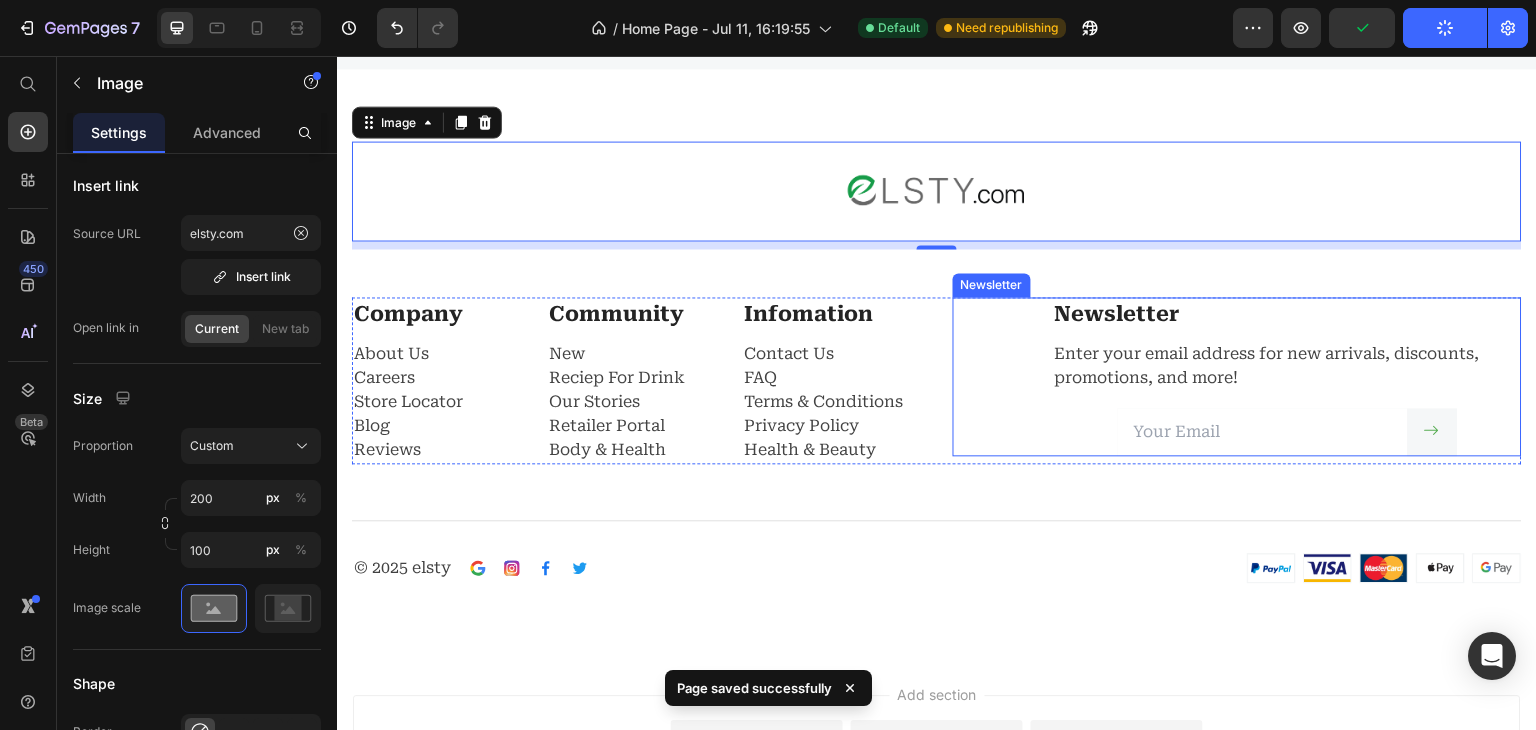 scroll, scrollTop: 4157, scrollLeft: 0, axis: vertical 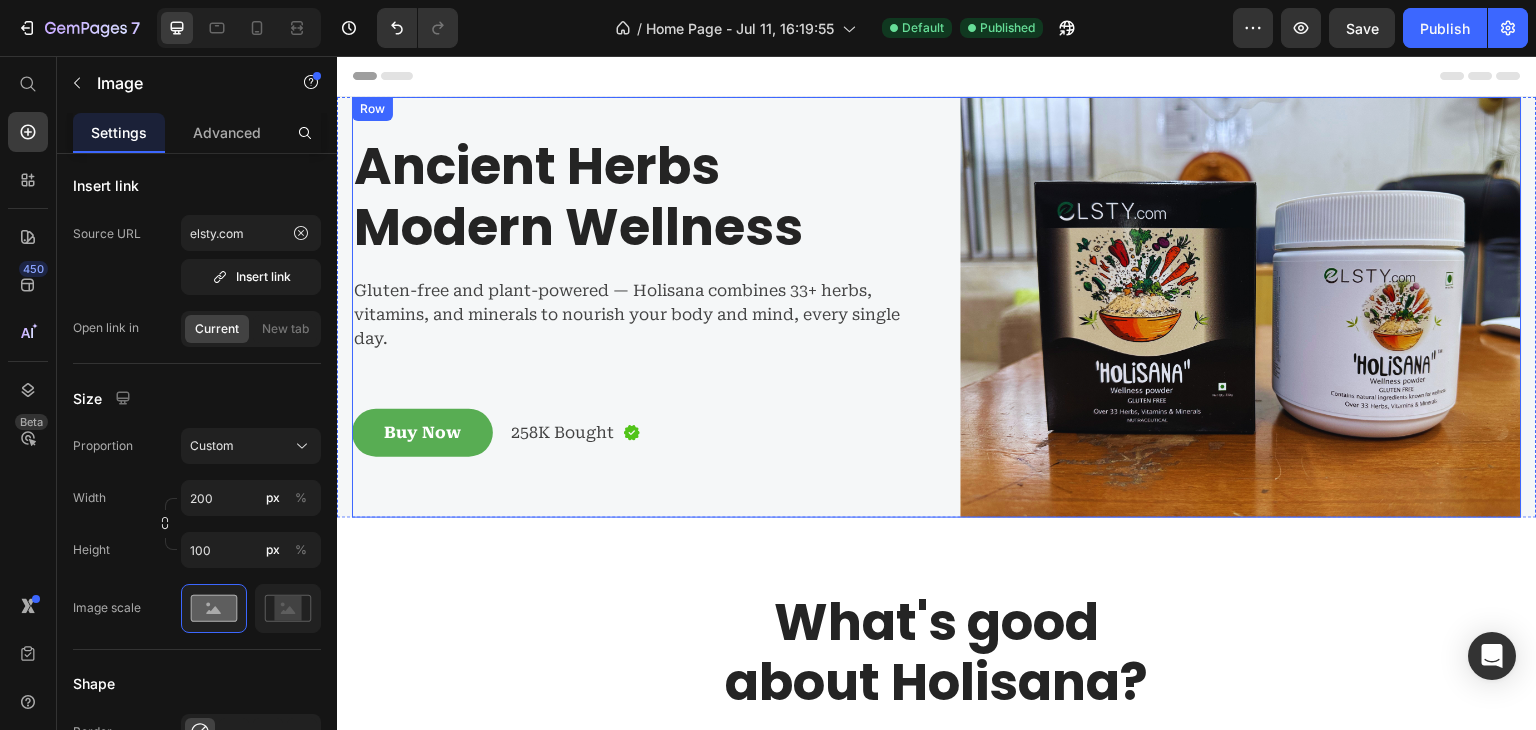 click on "Ancient Herbs          Modern Wellness Heading Gluten-free and plant-powered — Holisana combines 33+ herbs, vitamins, and minerals to nourish your body and mind, every single day. Text block Buy Now Button 258K Bought Text block Image Row" at bounding box center [632, 307] 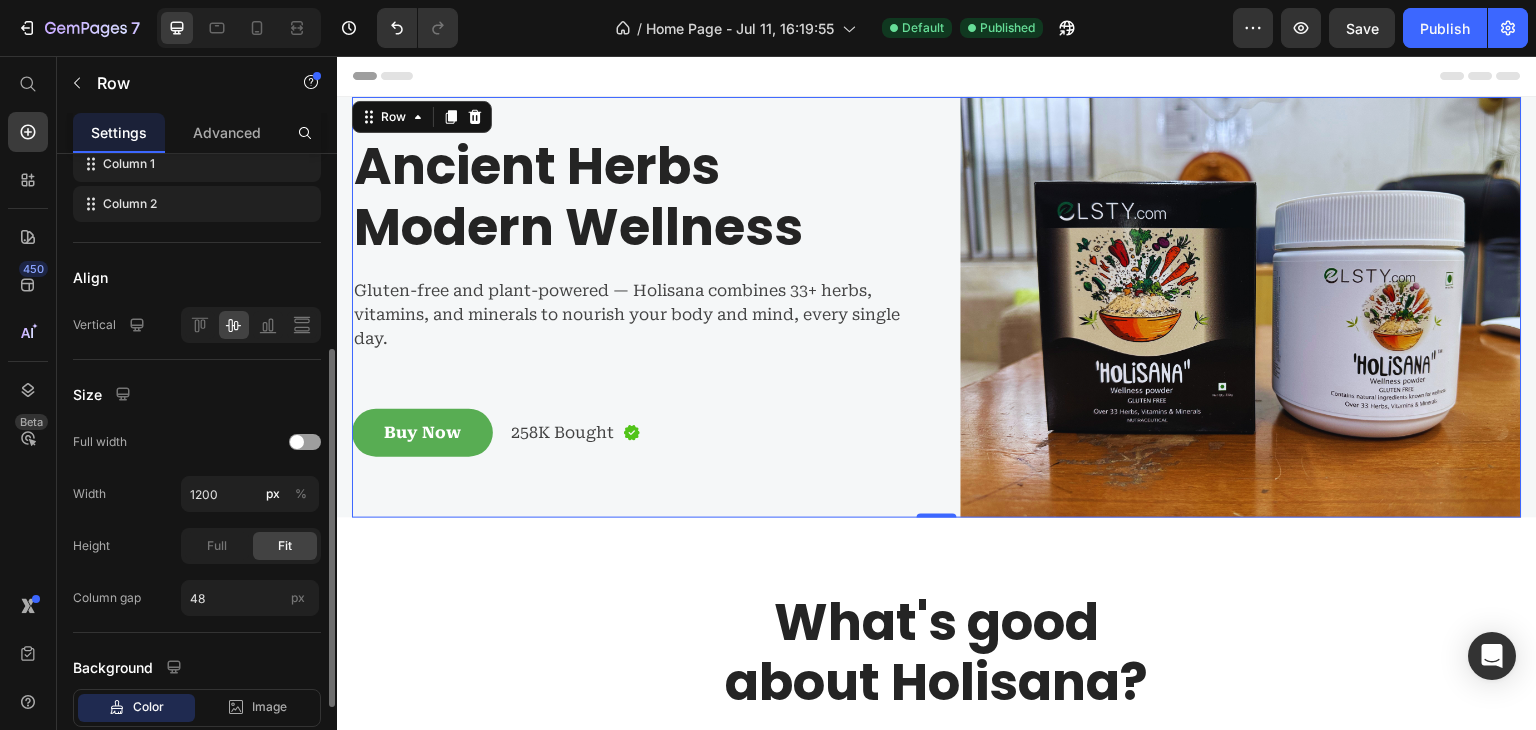 scroll, scrollTop: 367, scrollLeft: 0, axis: vertical 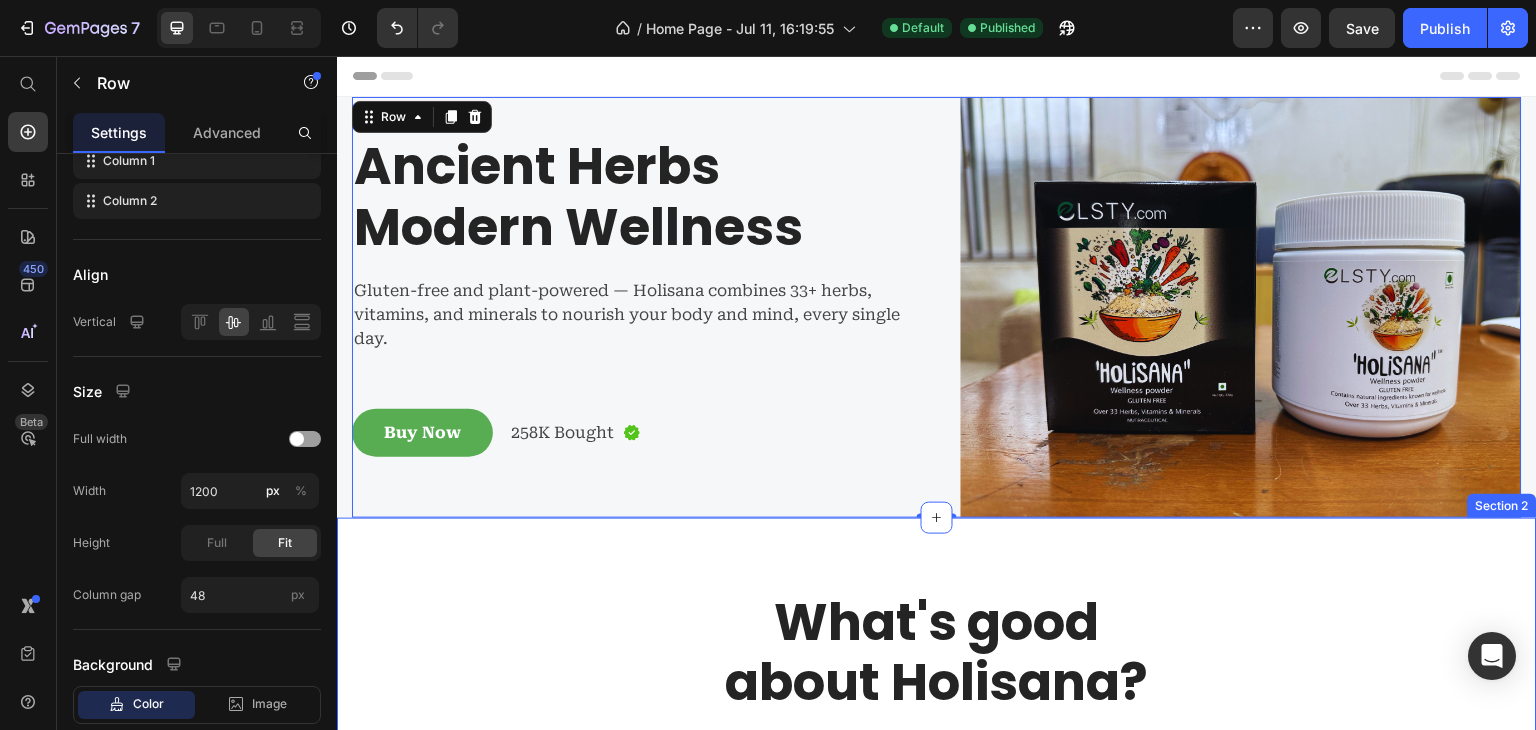 click on "What's good about Holisana? Heading Bringing for you the freshest Text block Row Gluten-Free &  Gut Friendly  Heading Easy to digest and suitable for gluten-sensitive diets. Text block Row 100% Plant-Based Heading No synthetic additives — only nature’s finest herbs and roots. Text block Row Image Highly nutritious Heading Packed with 33+ herbs, vitamins & minerals for complete daily wellness. Text block Row Delivered fresh Heading Every pack is freshly sealed to preserve the potency of natural ingredients. Text block Row Row Section 2" at bounding box center (937, 953) 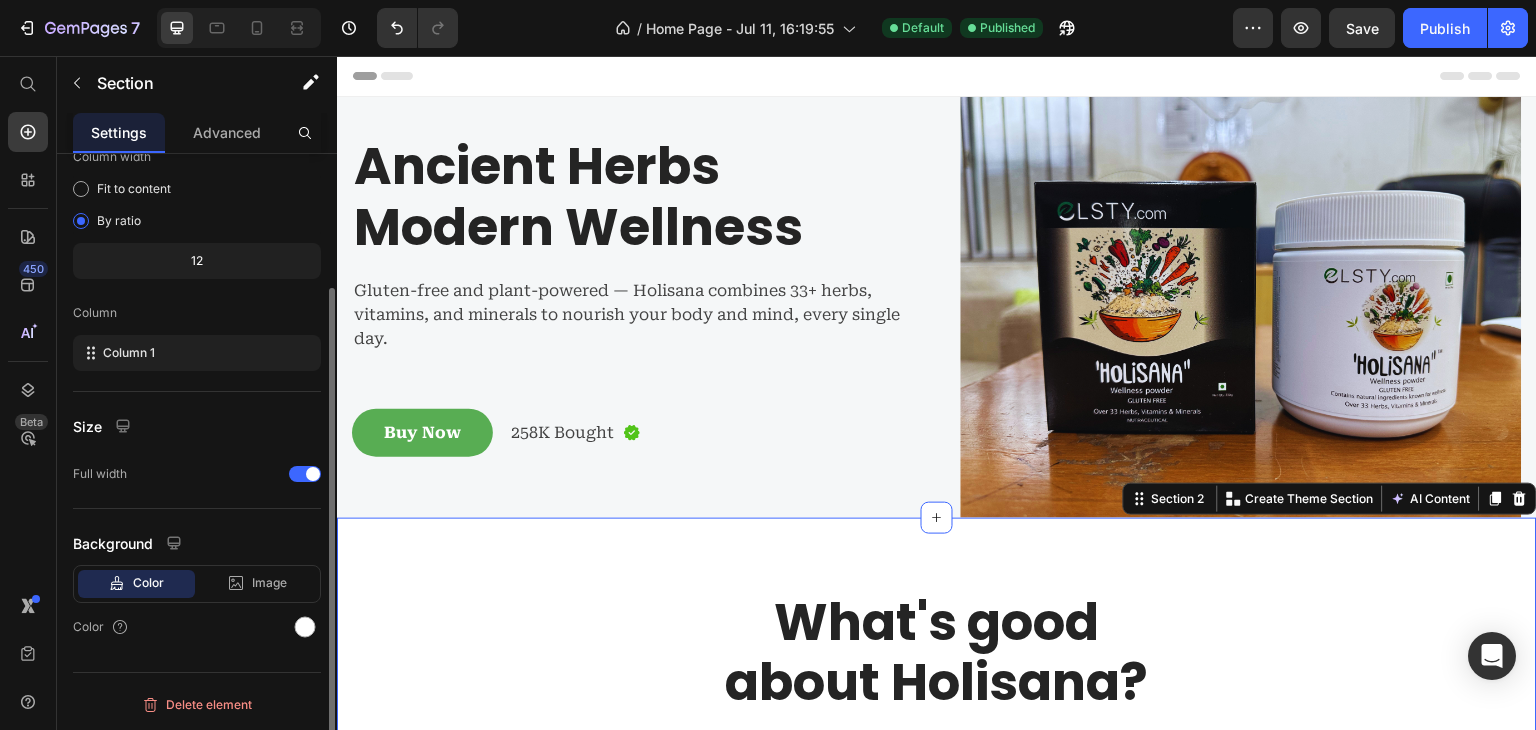 scroll, scrollTop: 0, scrollLeft: 0, axis: both 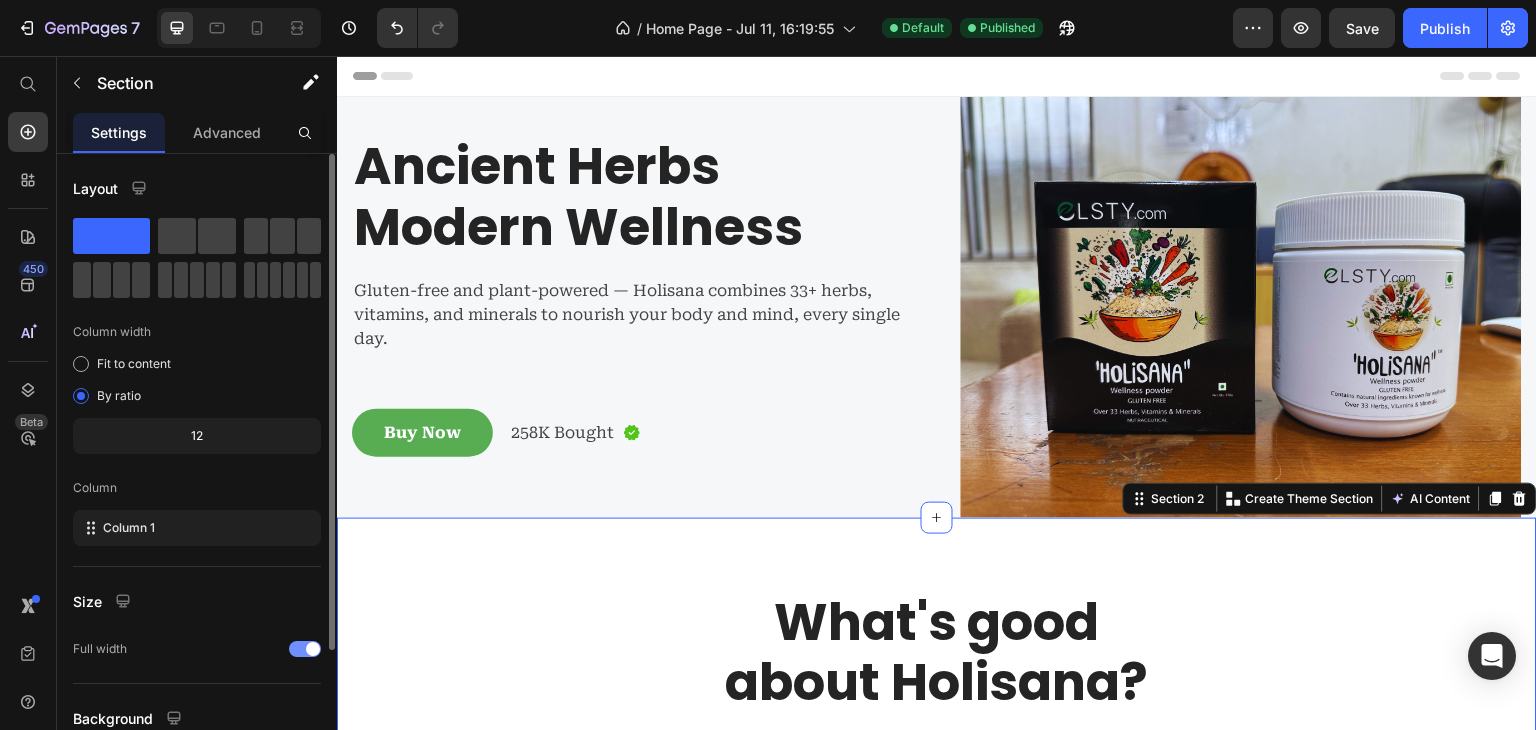 click at bounding box center (305, 649) 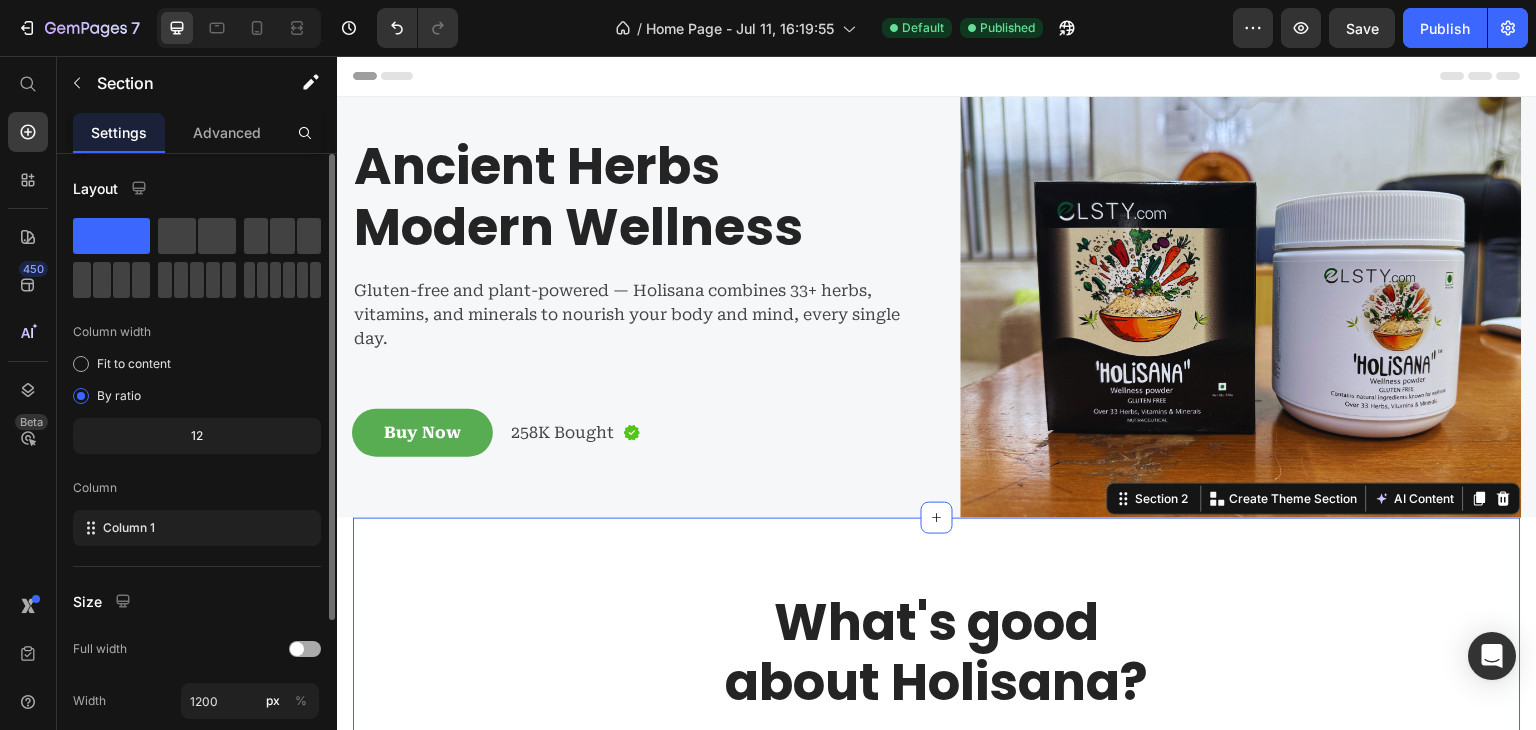 click at bounding box center [305, 649] 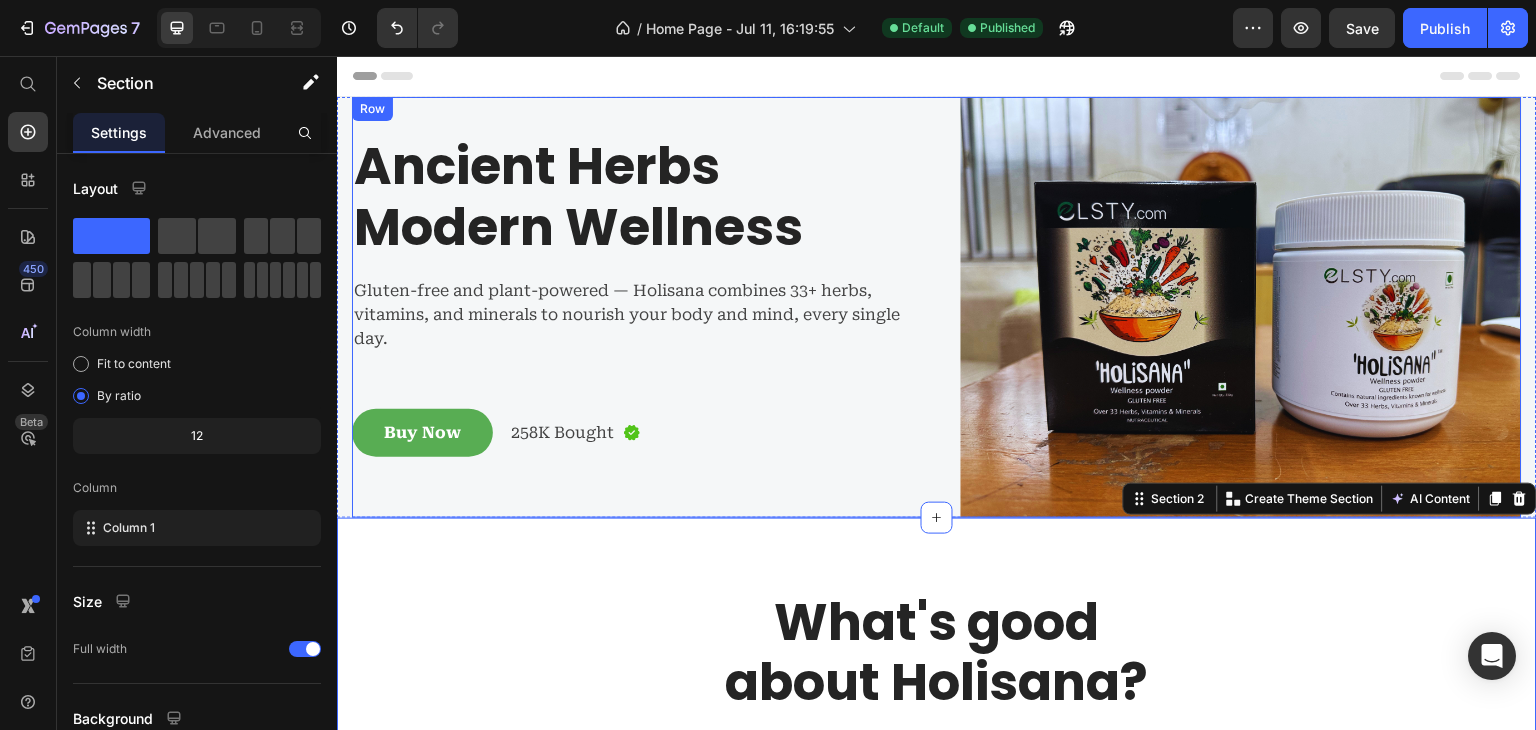 click on "Ancient Herbs          Modern Wellness Heading Gluten-free and plant-powered — Holisana combines 33+ herbs, vitamins, and minerals to nourish your body and mind, every single day. Text block Buy Now Button 258K Bought Text block Image Row" at bounding box center (632, 307) 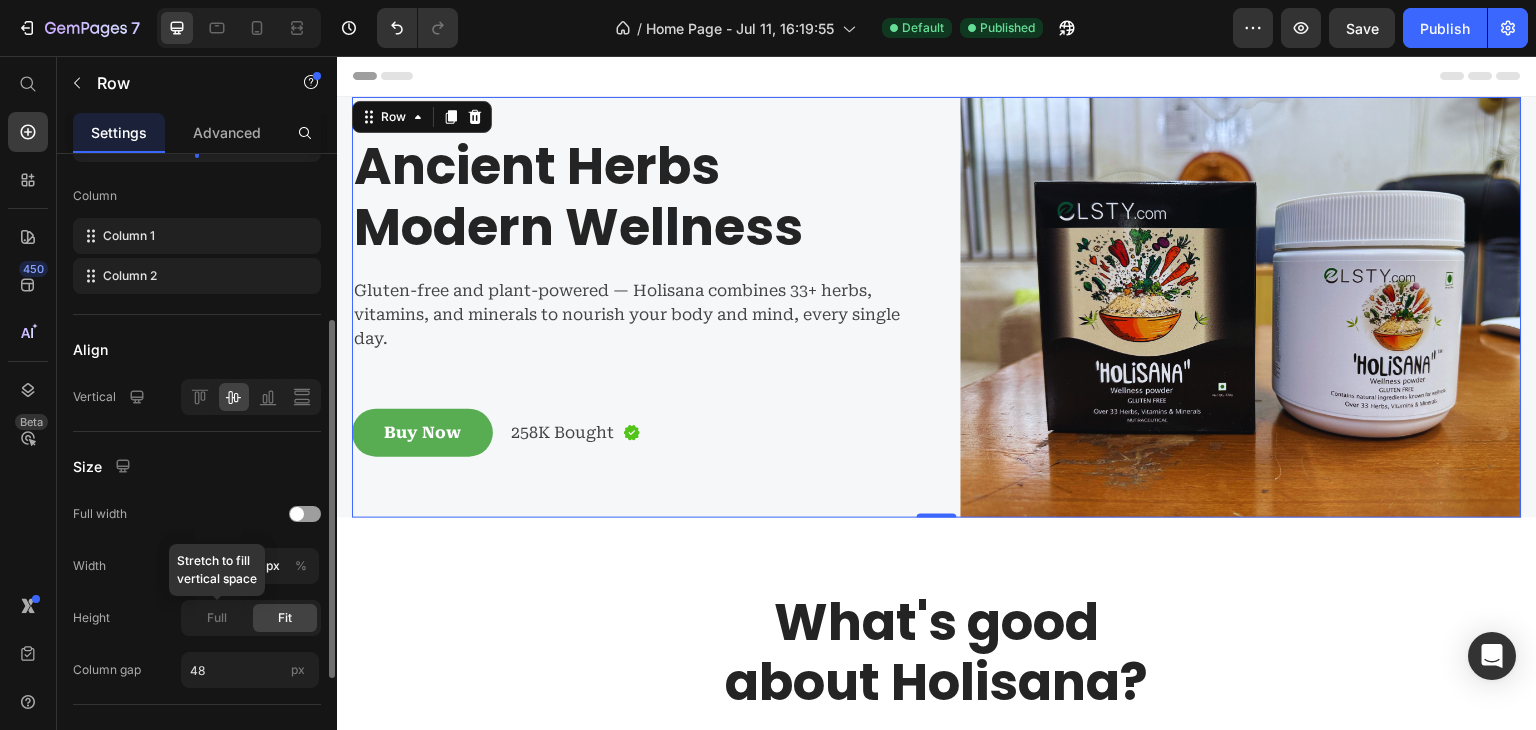 scroll, scrollTop: 293, scrollLeft: 0, axis: vertical 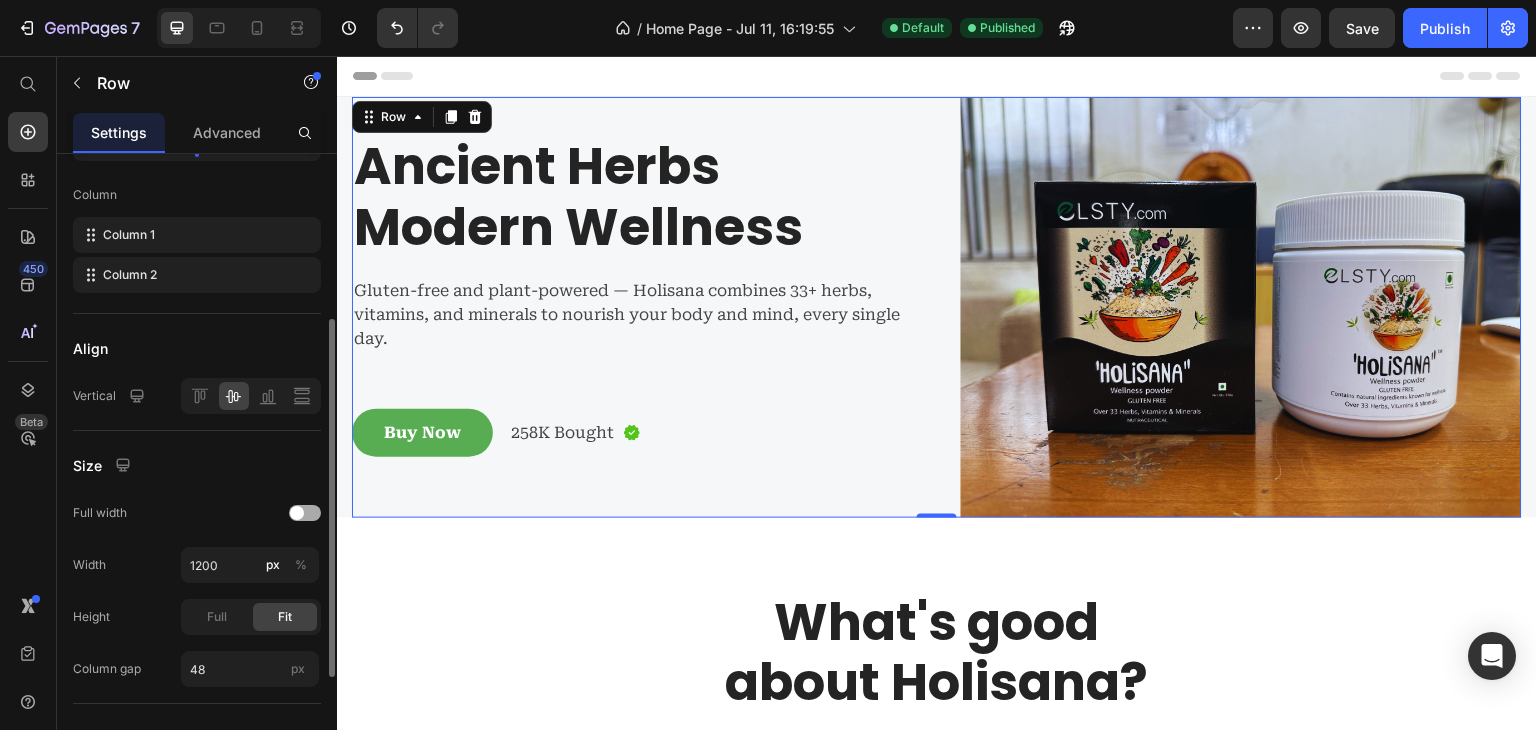 click on "Full width" 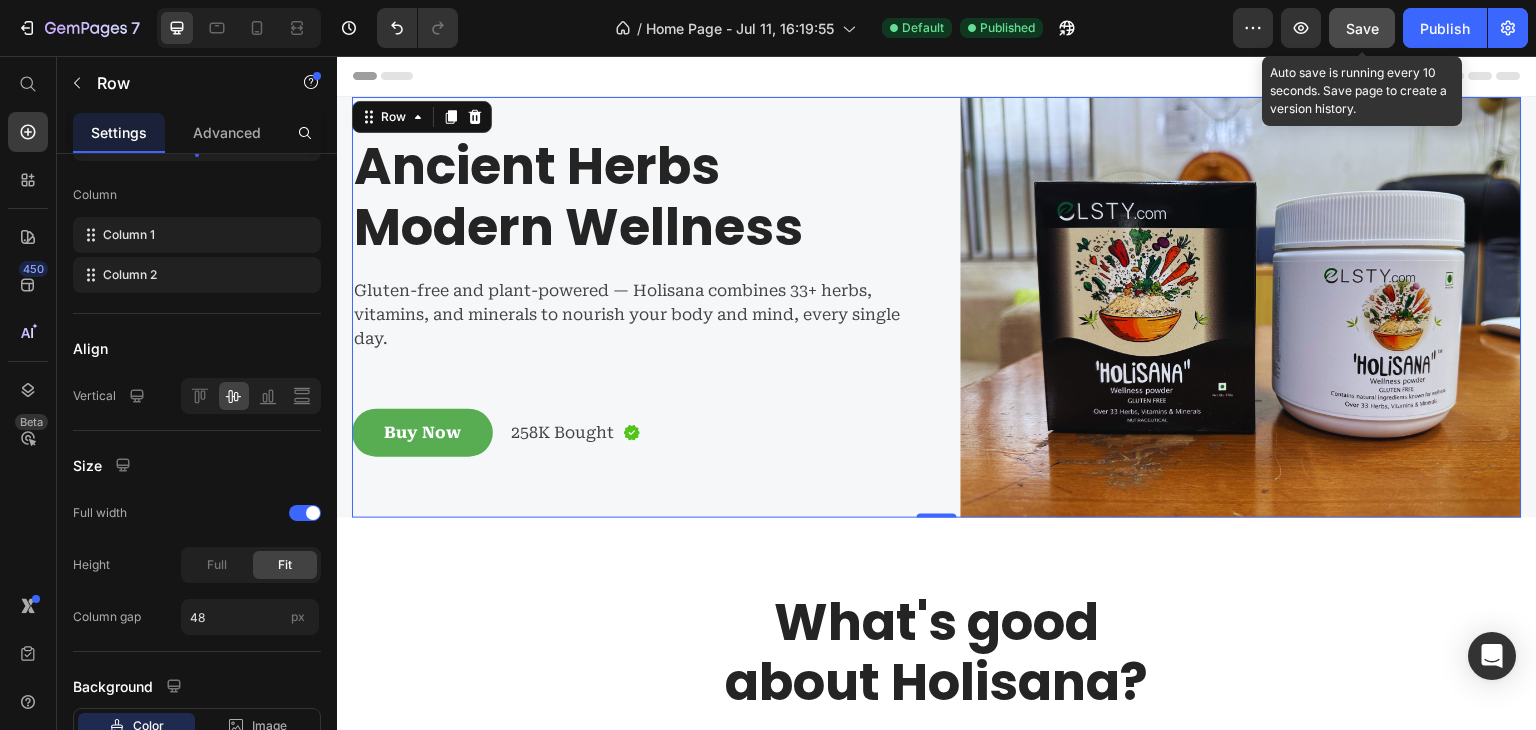 click on "Save" 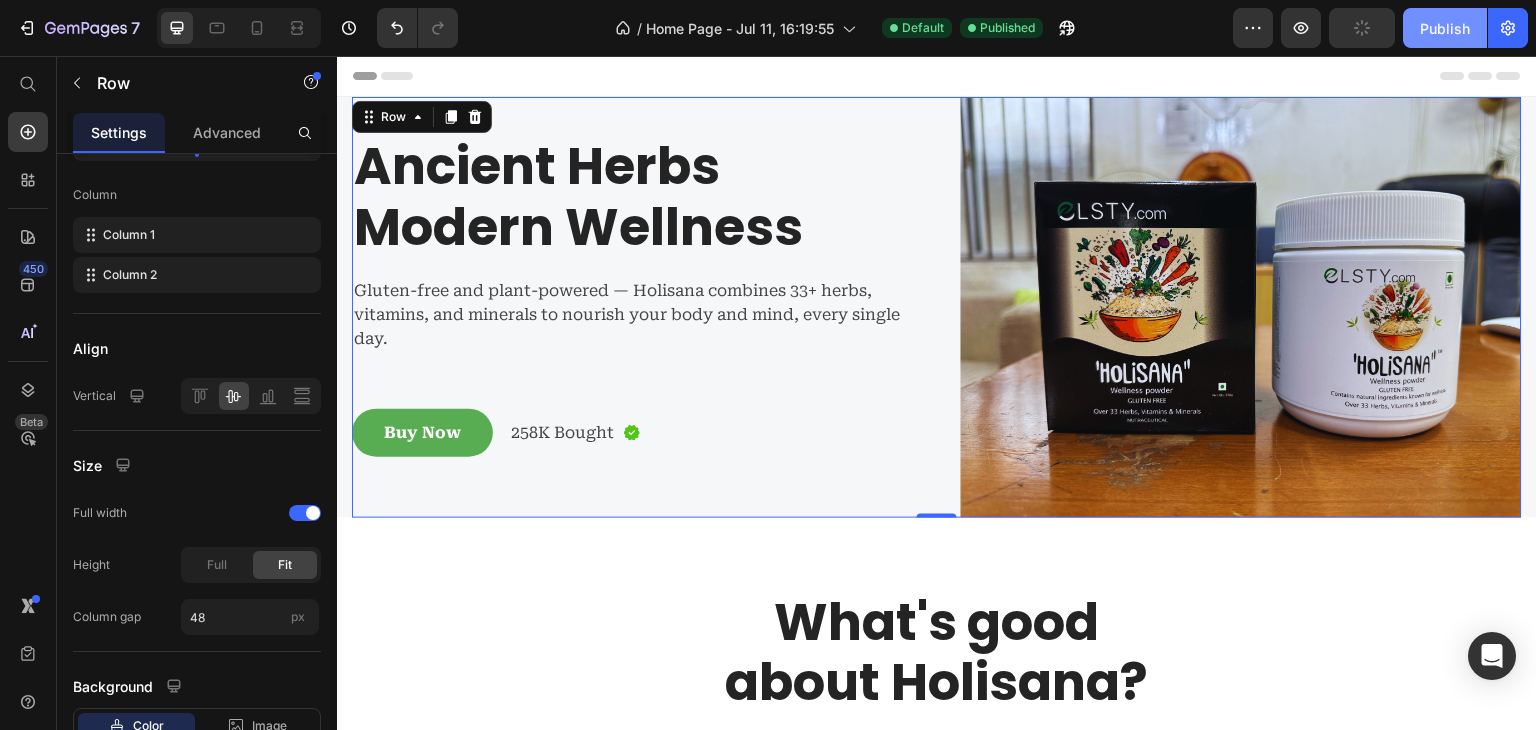 click on "Publish" at bounding box center [1445, 28] 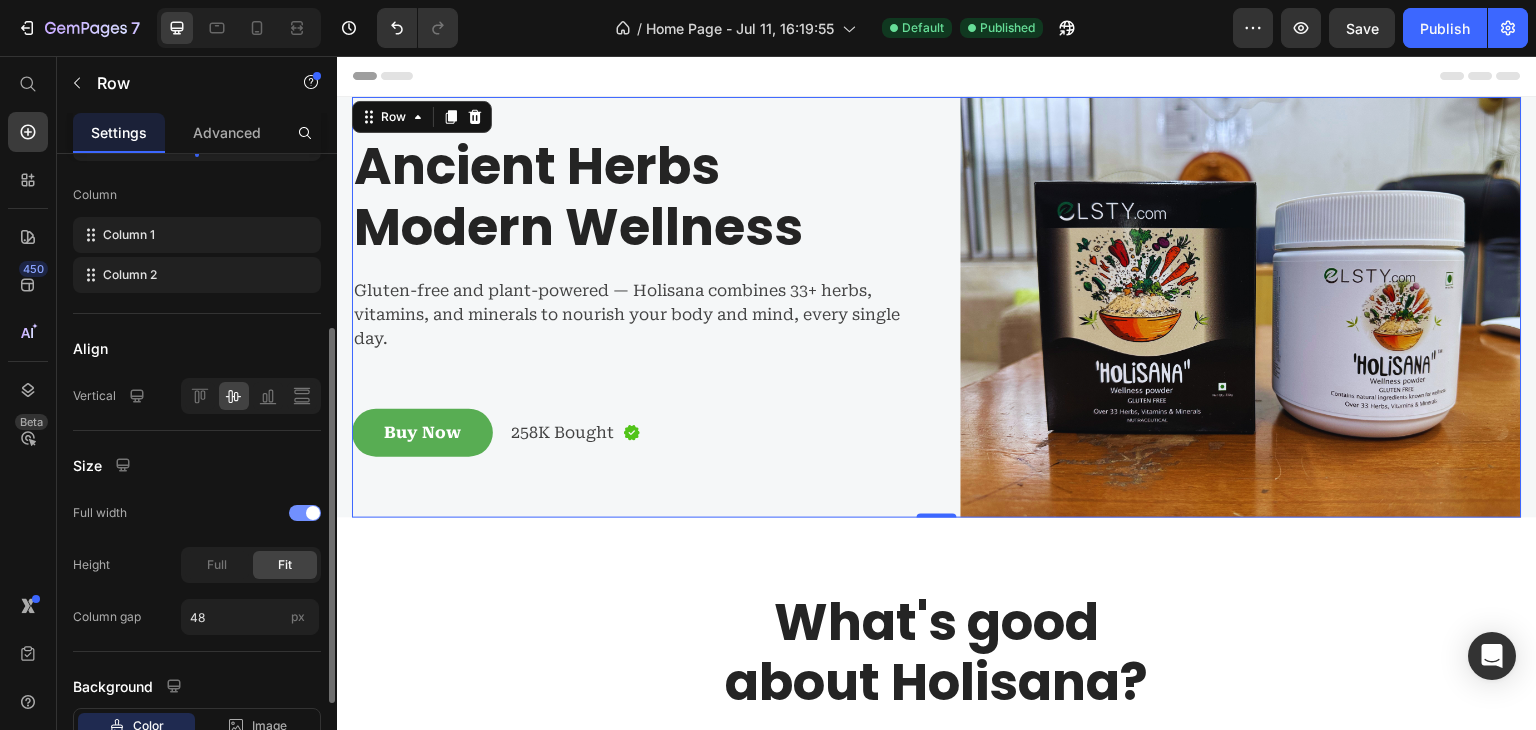 click at bounding box center [313, 513] 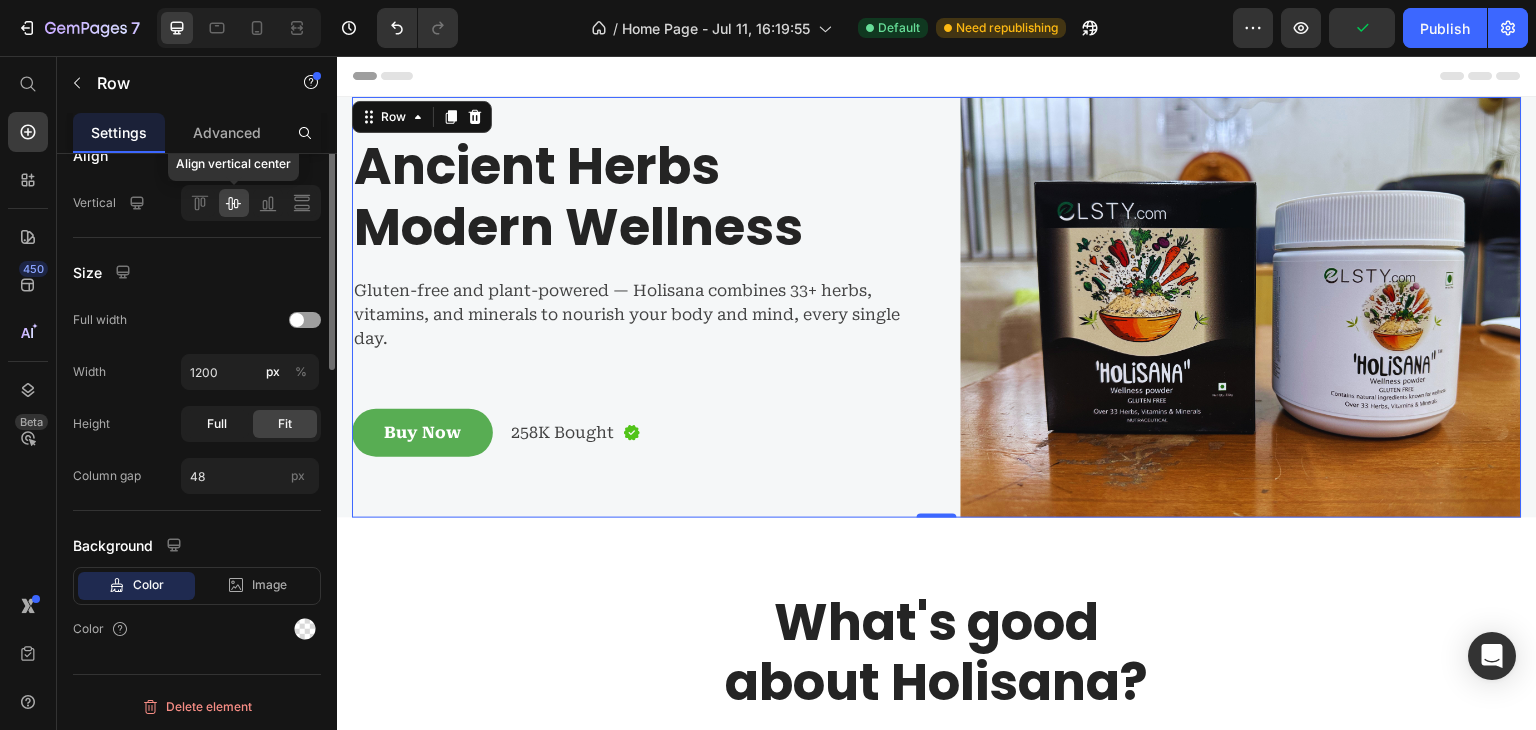scroll, scrollTop: 207, scrollLeft: 0, axis: vertical 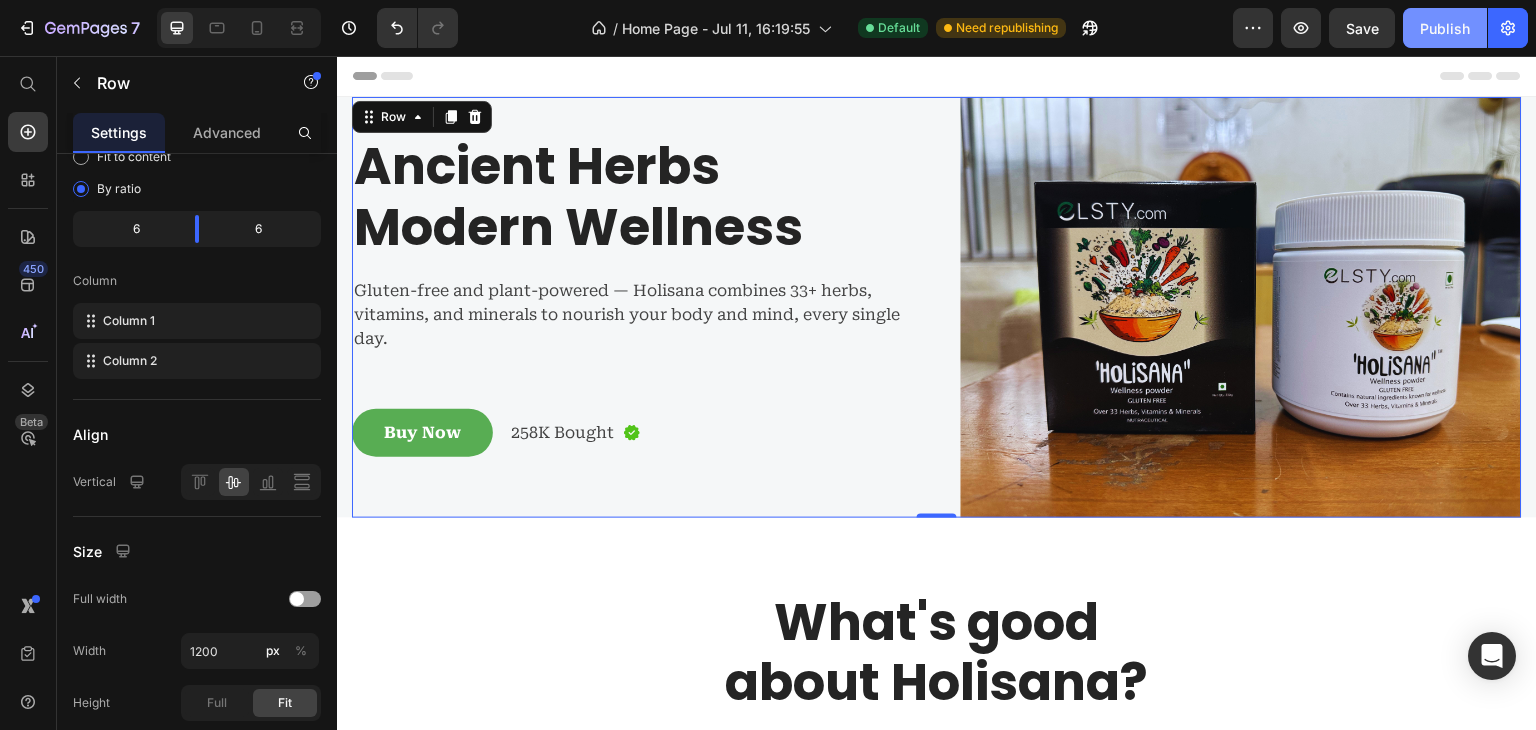 click on "Publish" at bounding box center (1445, 28) 